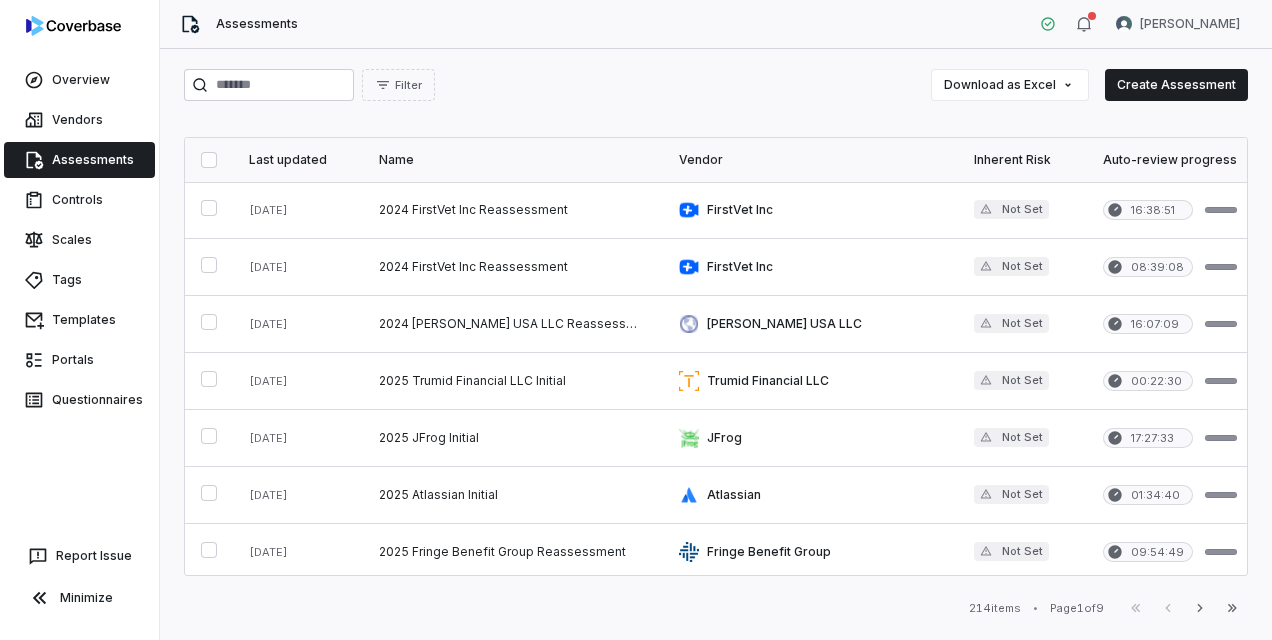 scroll, scrollTop: 0, scrollLeft: 0, axis: both 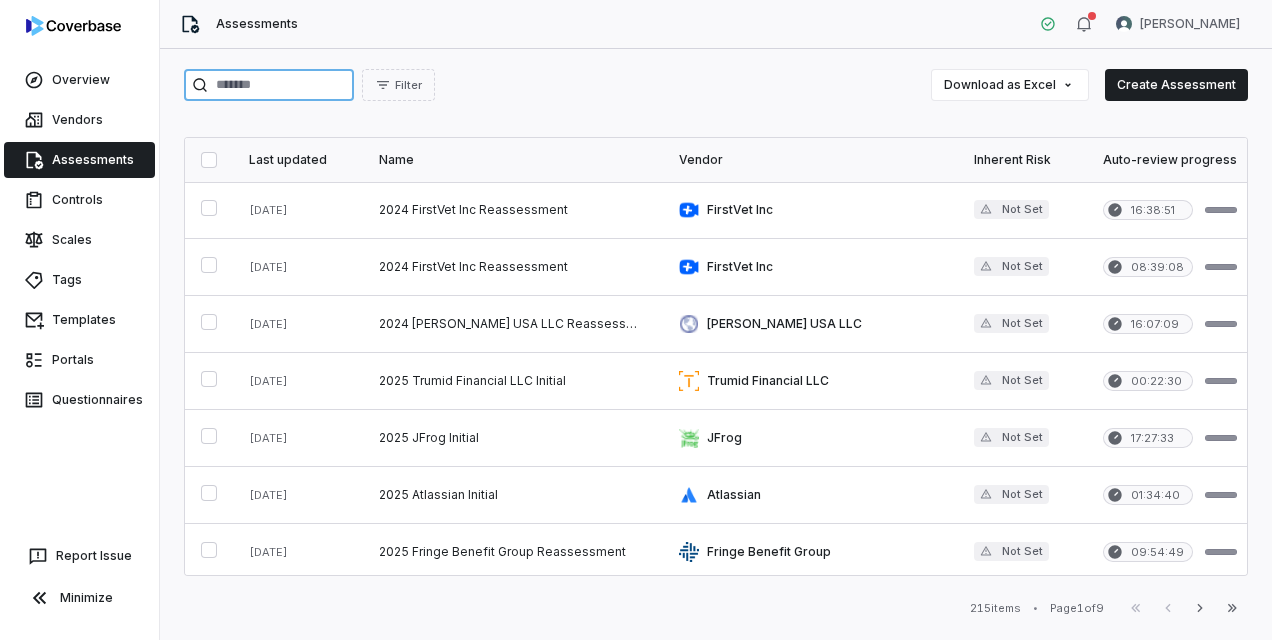 click at bounding box center (269, 85) 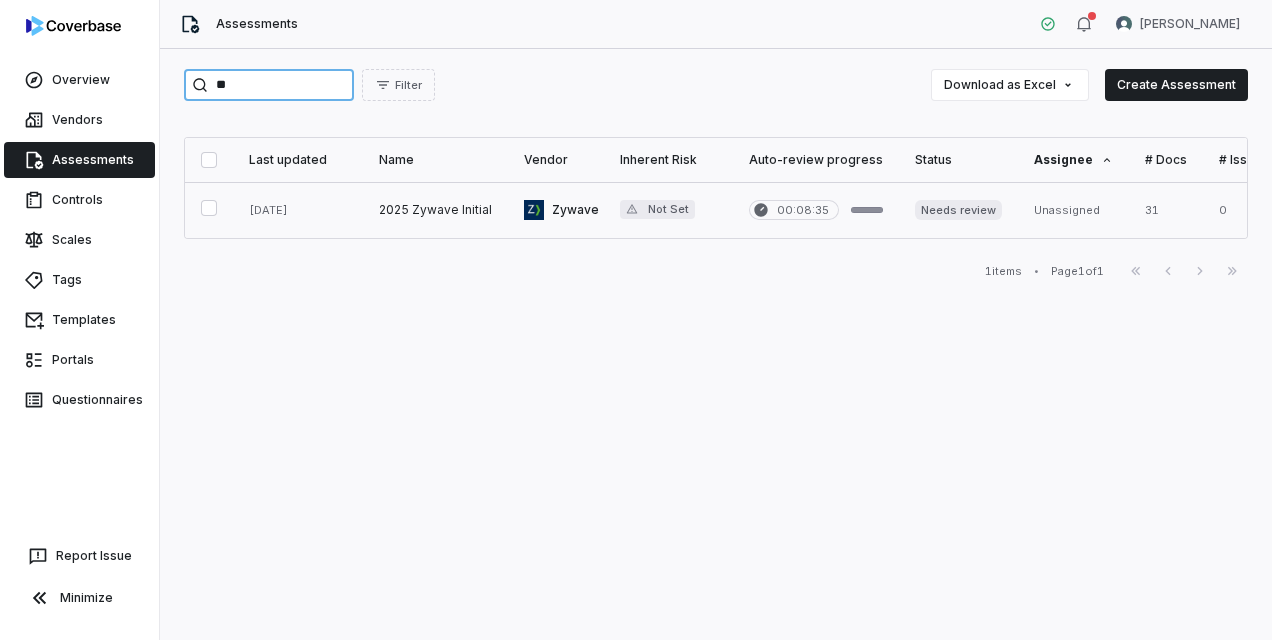 type on "**" 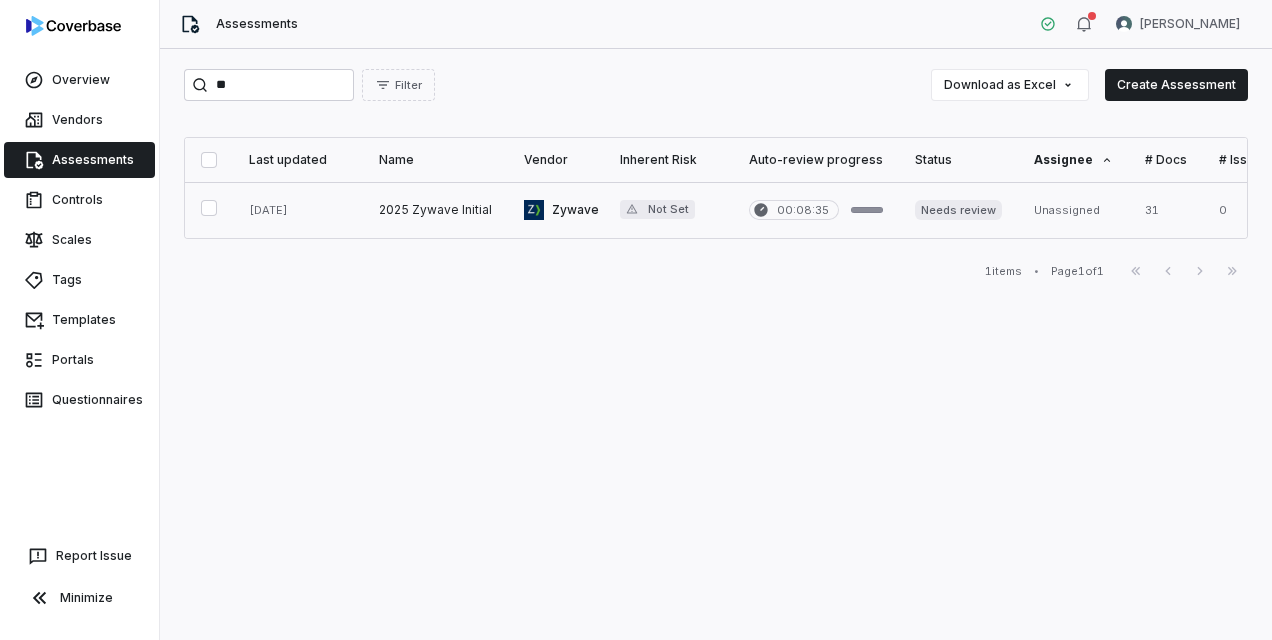 click at bounding box center [435, 210] 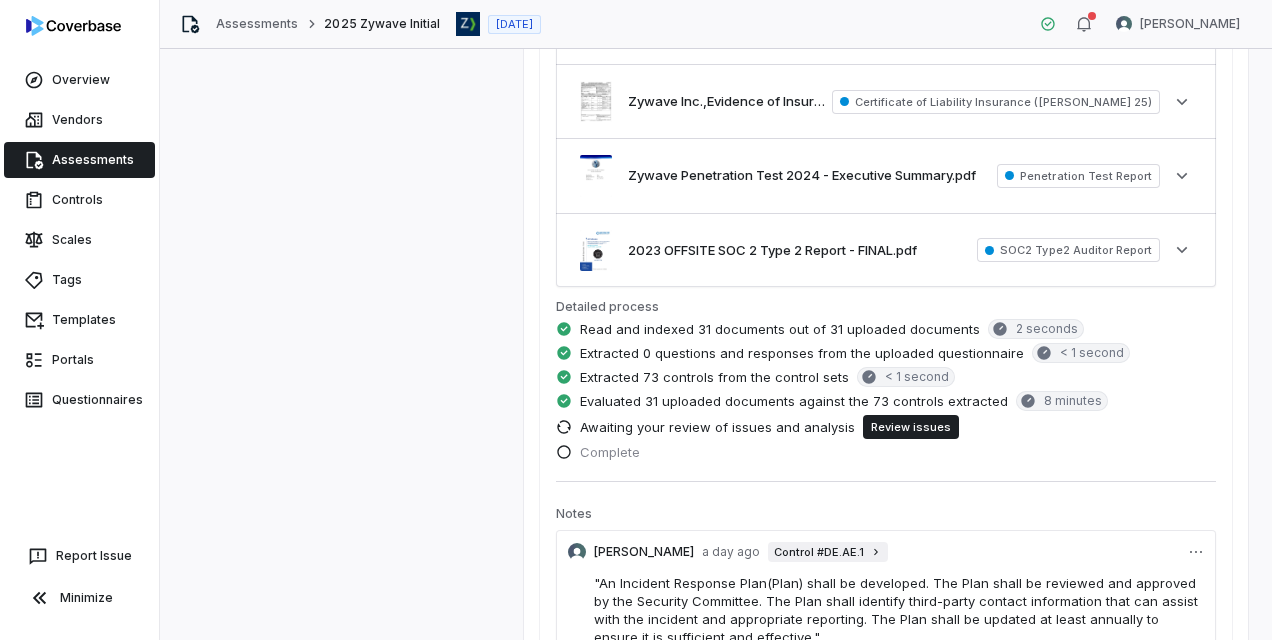 scroll, scrollTop: 800, scrollLeft: 0, axis: vertical 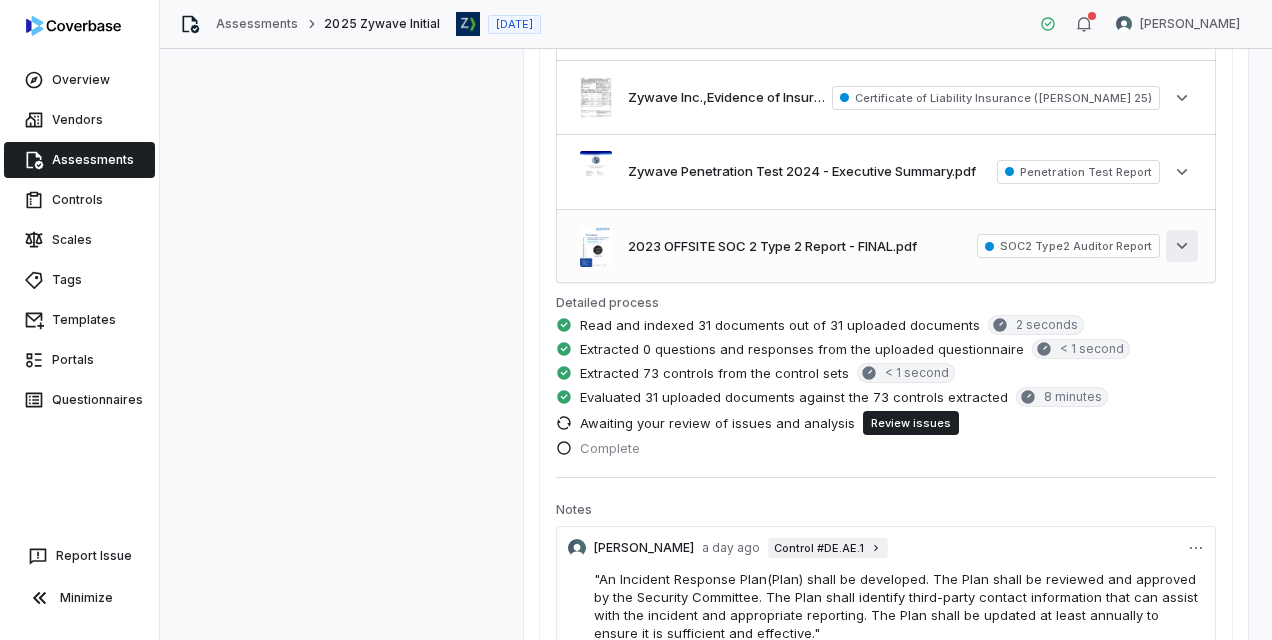click on "See more" at bounding box center [1182, 246] 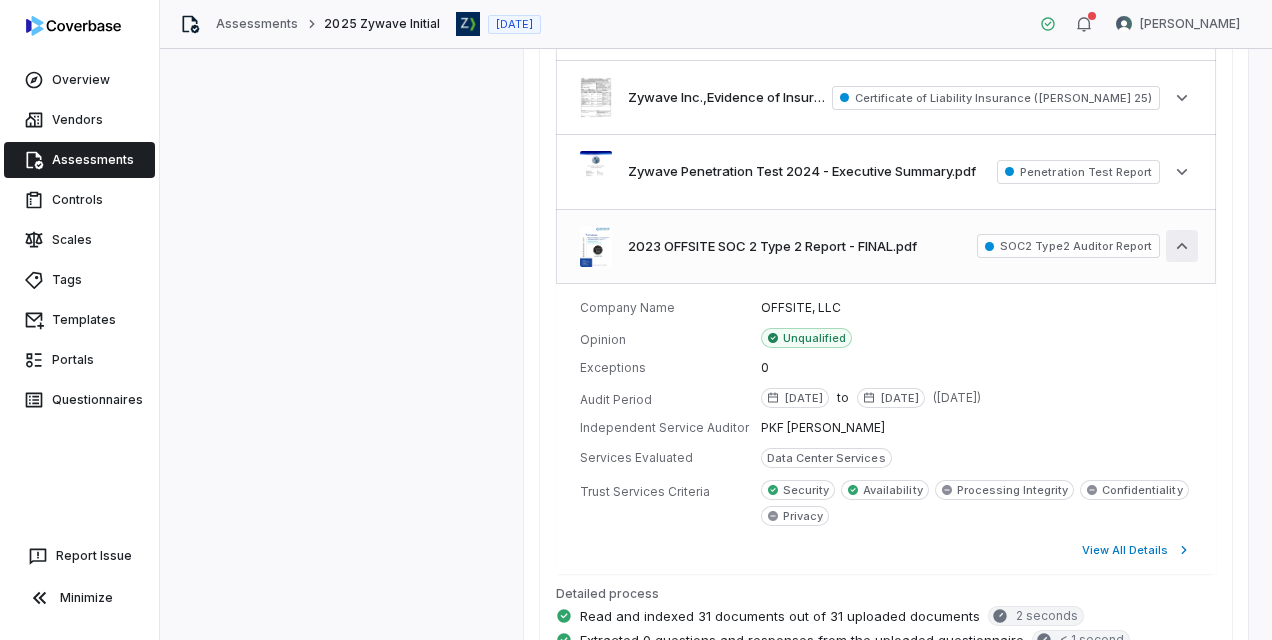 click 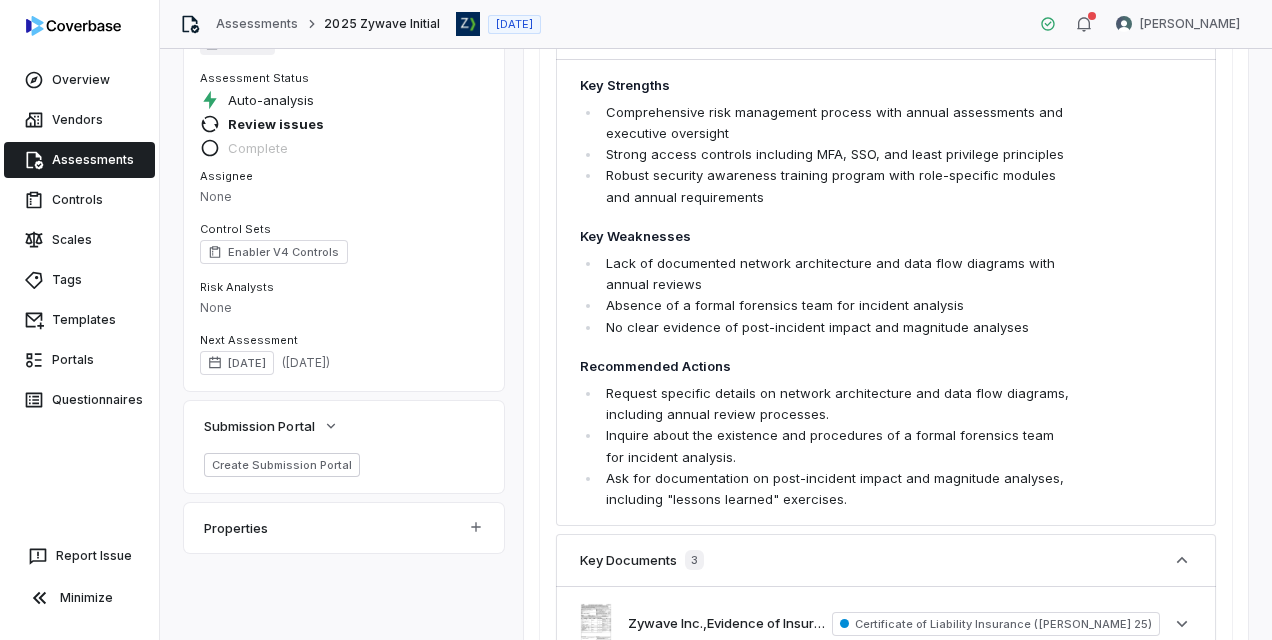 scroll, scrollTop: 0, scrollLeft: 0, axis: both 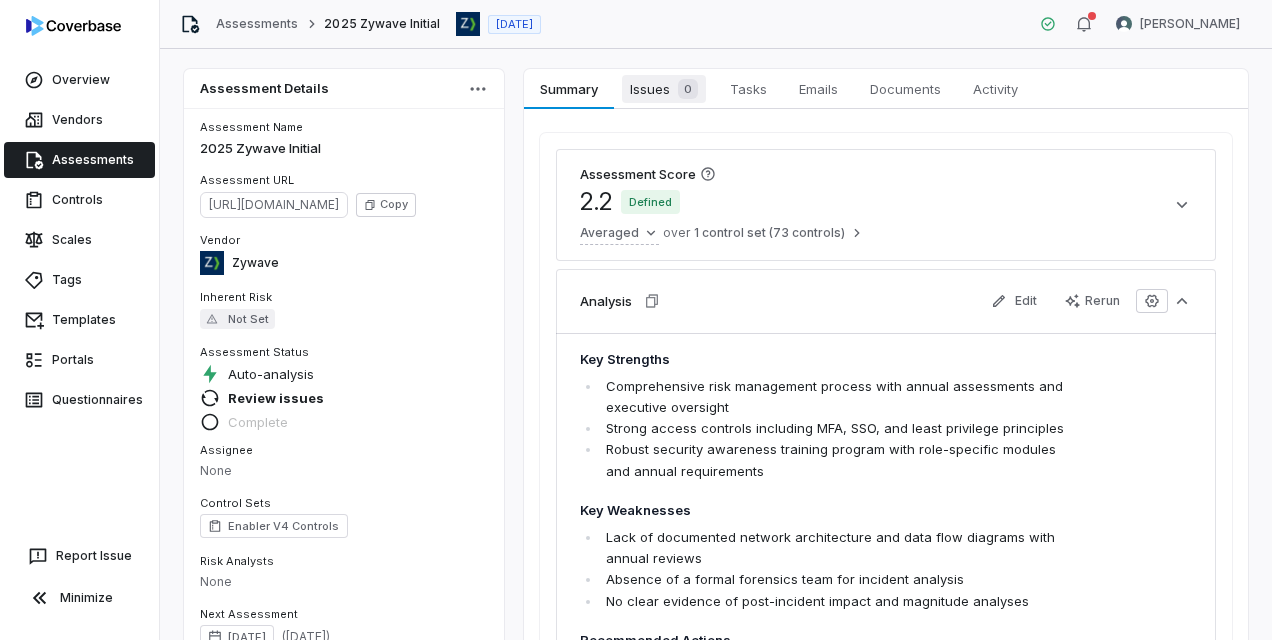 click on "Issues 0" at bounding box center (664, 89) 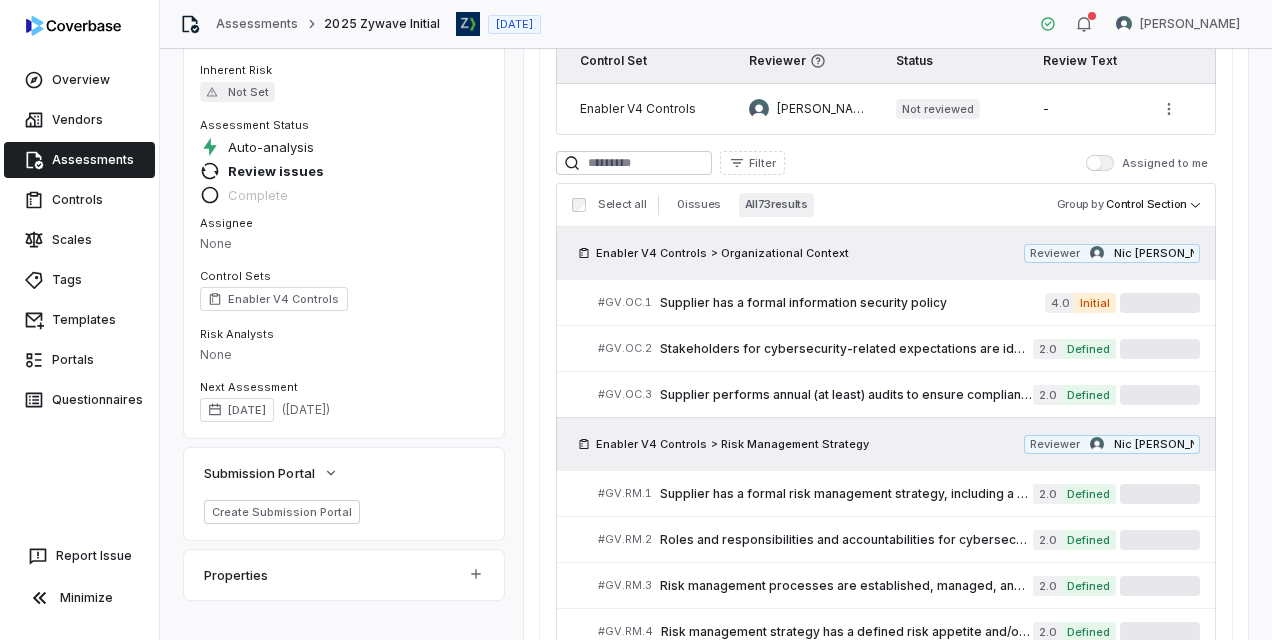 scroll, scrollTop: 300, scrollLeft: 0, axis: vertical 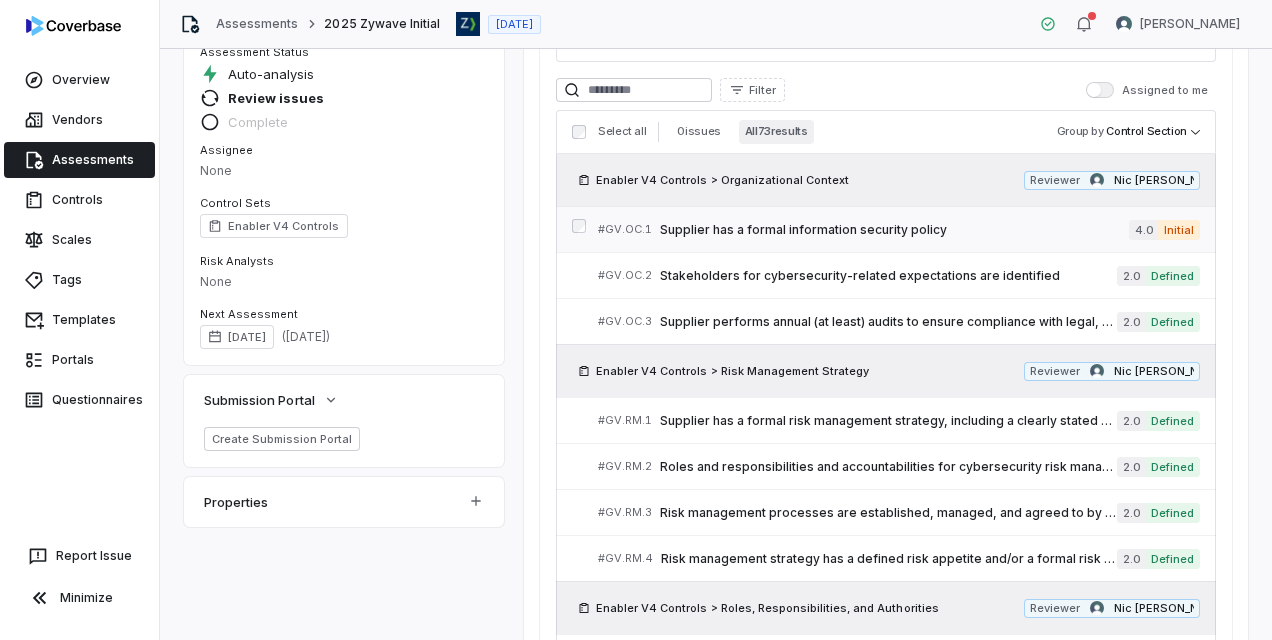 click on "Supplier has a formal information security policy" at bounding box center [894, 230] 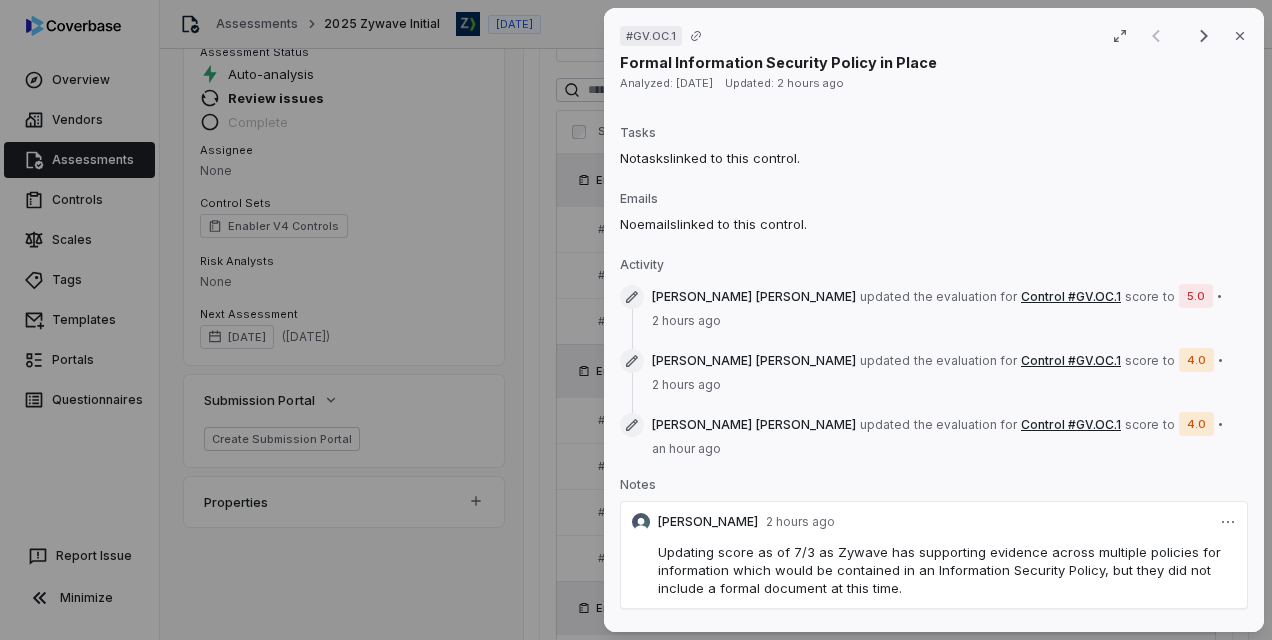 scroll, scrollTop: 1320, scrollLeft: 0, axis: vertical 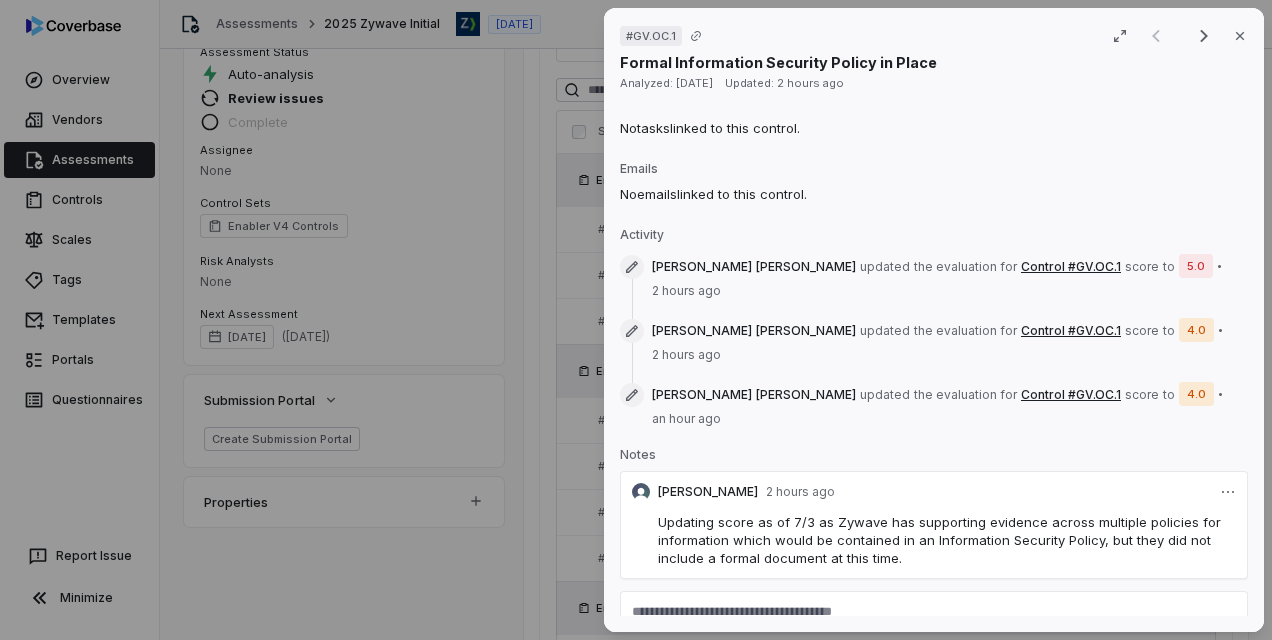 click on "# GV.OC.1 Result 1 of 25 Close Formal Information Security Policy in Place Analyzed: [DATE] Updated: 2 hours ago No issue found Mark as issue Control Expectation Supplier has a formal information security policy Guidance The list in the question is an example of what we'd expect. Vendors may not always have everything in their docs. May be across multiple docs The list in the question is an example of what we'd expect. Vendors may not always have everything in their docs. May be across multiple docs Control Set Enabler V4 Controls Organizational Context  Weight 1 Evaluation Correct the AI Edit   Score 4.0 Initial Analysis Zywave has a comprehensive set of information security policies, as evidenced by the numerous policy documents provided. The policies cover a wide range of security aspects, including data protection, access control, encryption, incident response, and vendor management. Evidence # 1 The policies appear to be formally documented, approved by appropriate authorities, and regularly updated." at bounding box center [636, 320] 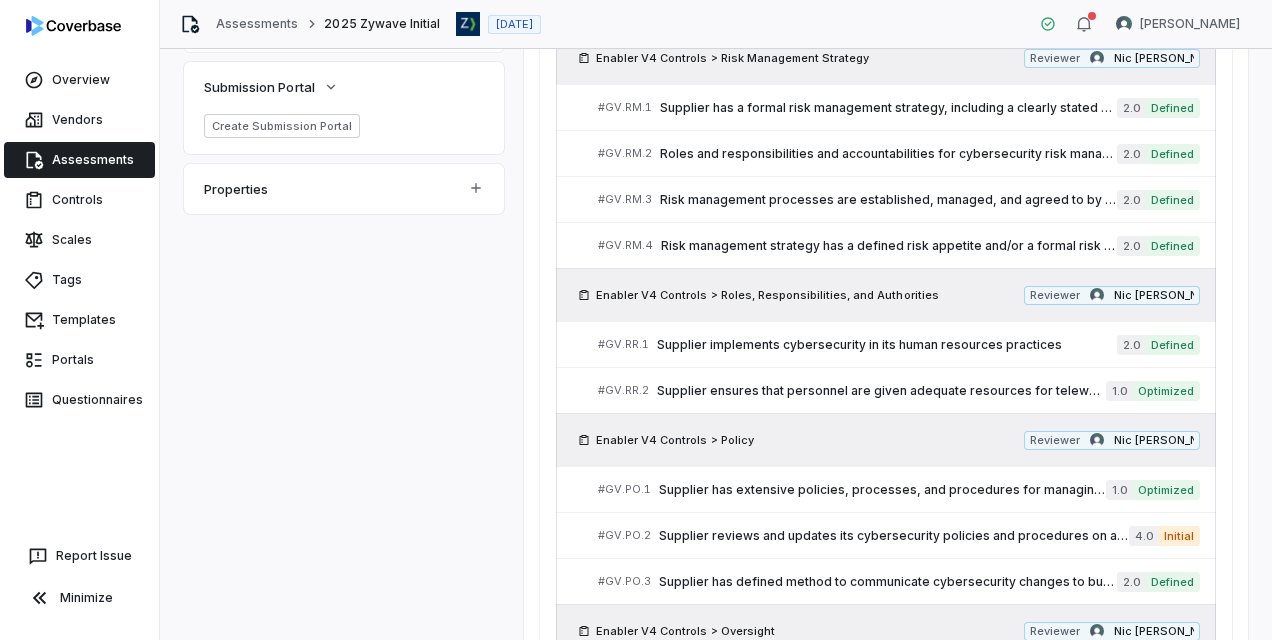 scroll, scrollTop: 800, scrollLeft: 0, axis: vertical 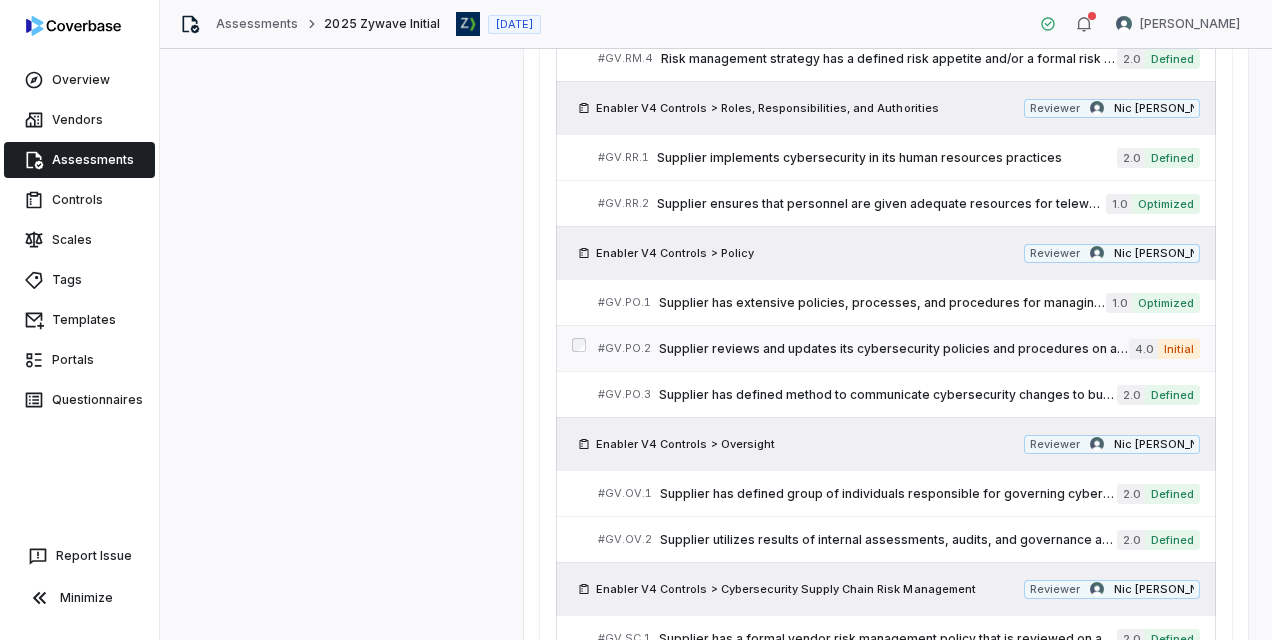 click on "Supplier reviews and updates its cybersecurity policies and procedures on an annual basis (at least)" at bounding box center (894, 349) 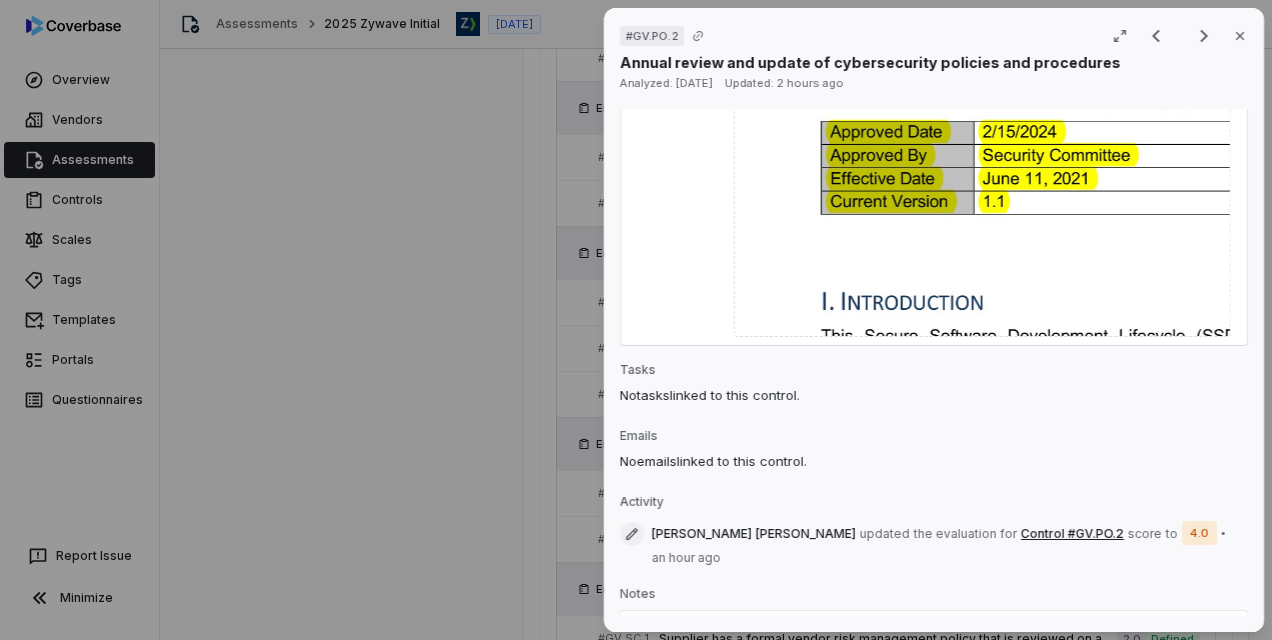 scroll, scrollTop: 2088, scrollLeft: 0, axis: vertical 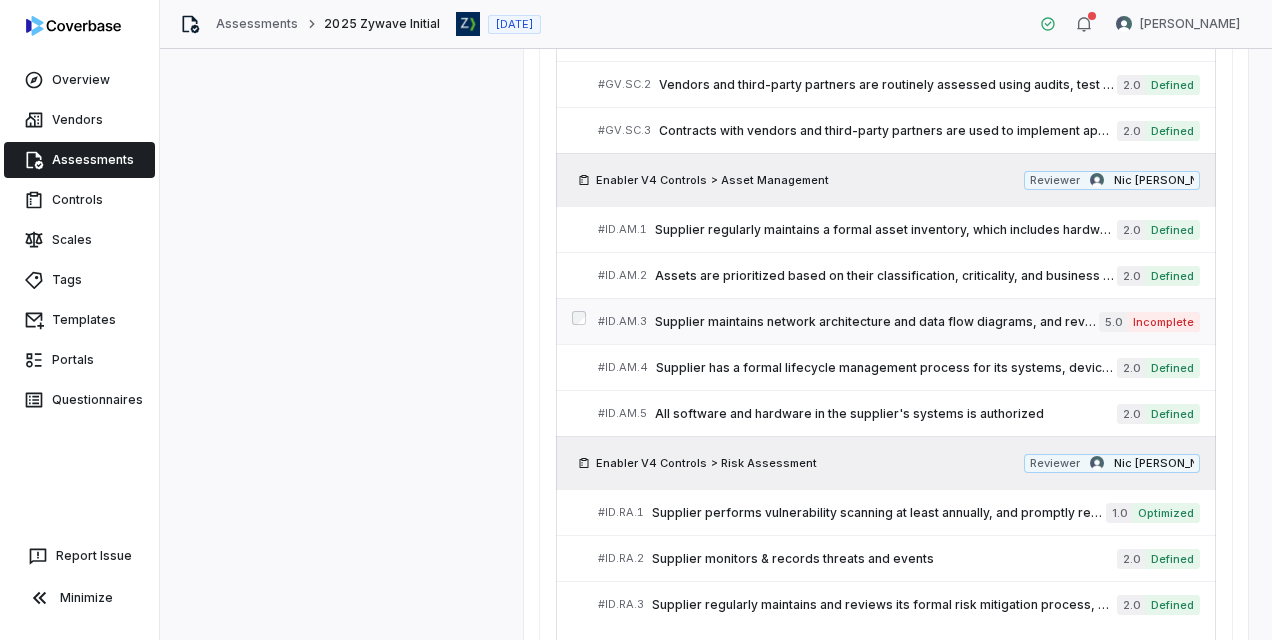 click on "Supplier maintains network architecture and data flow diagrams, and reviews and approves them on an annual basis (at least)" at bounding box center [877, 322] 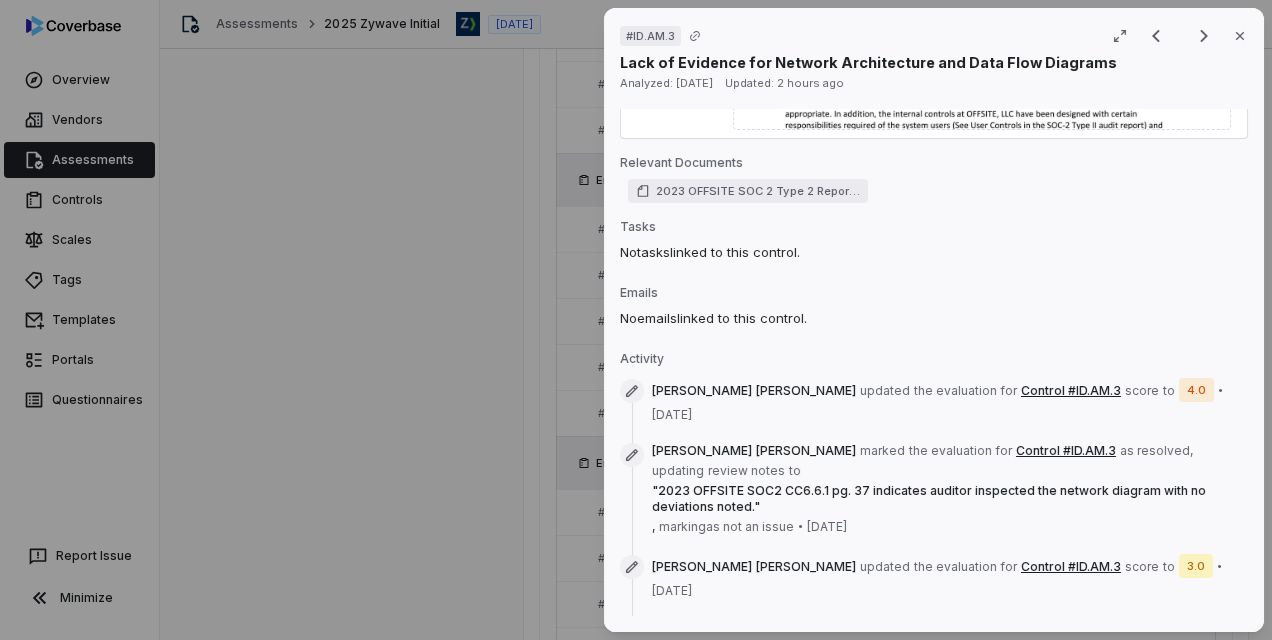 scroll, scrollTop: 1700, scrollLeft: 0, axis: vertical 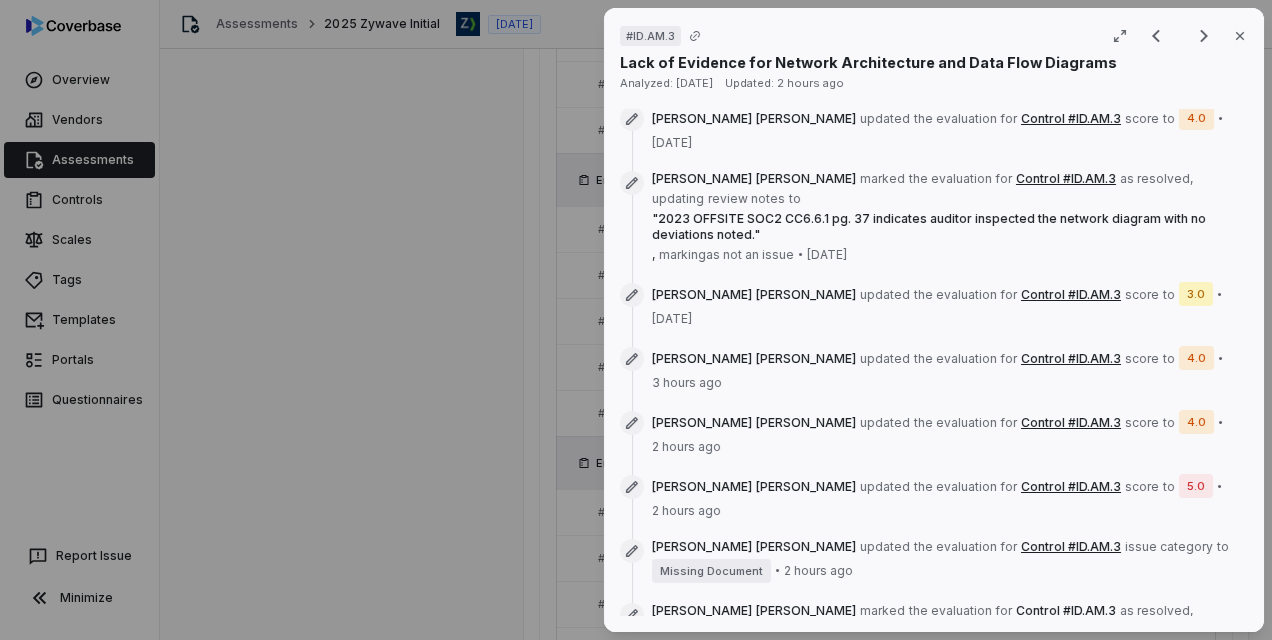 click on "# ID.AM.3 Result 20 of 73 Close Lack of Evidence for Network Architecture and Data Flow Diagrams Analyzed: [DATE] Updated: 2 hours ago Issue marked as resolved Mark as issue Control Expectation Supplier maintains network architecture and data flow diagrams, and reviews and approves them on an annual basis (at least) Guidance May not see network diagram. if SOC2 or equivalent document mentioned vendor maintaining one, this is acceptable.  May not see network diagram. if SOC2 or equivalent document mentioned vendor maintaining one, this is acceptable.  Control Set Enabler V4 Controls Asset Management  Weight 1 Evaluation Correct the AI Edit   Score 5.0 Incomplete Analysis The SOC 2 report does not explicitly mention network architecture or data flow diagrams, which are specifically required by the control. While the SOC 2 report indicates that OFFSITE maintains documentation of system boundaries, it does not specifically mention network diagrams or annual reviews. Evidence # 1 Evidence # 2 Category Evidence" at bounding box center [636, 320] 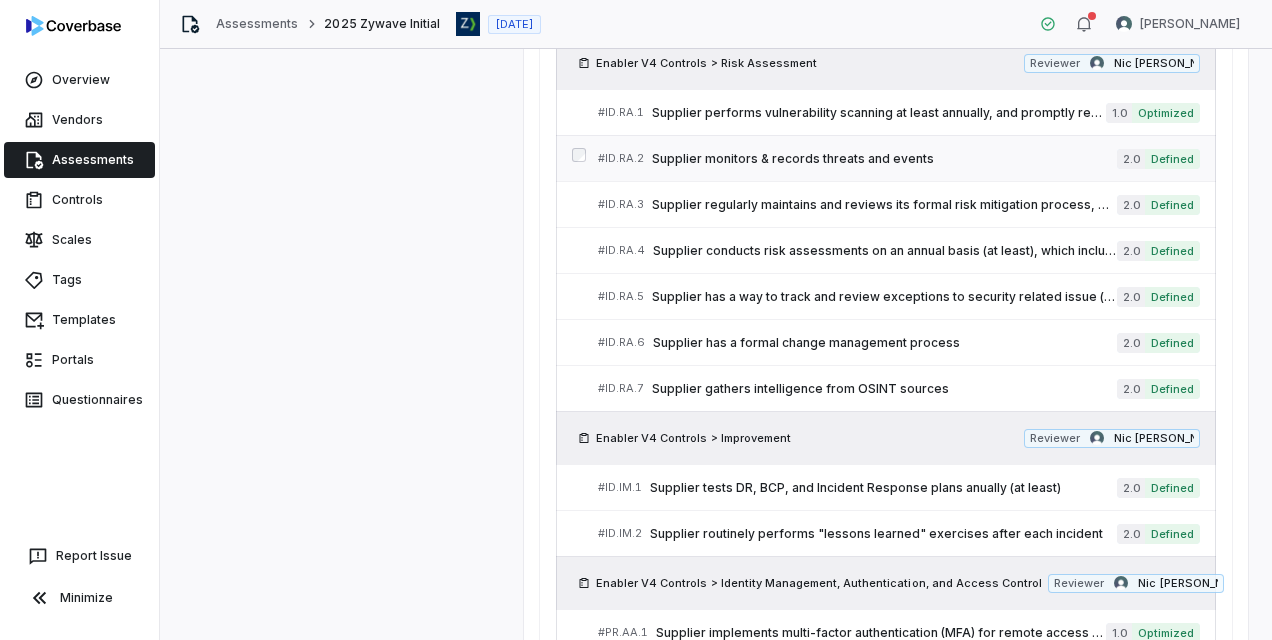 scroll, scrollTop: 1700, scrollLeft: 0, axis: vertical 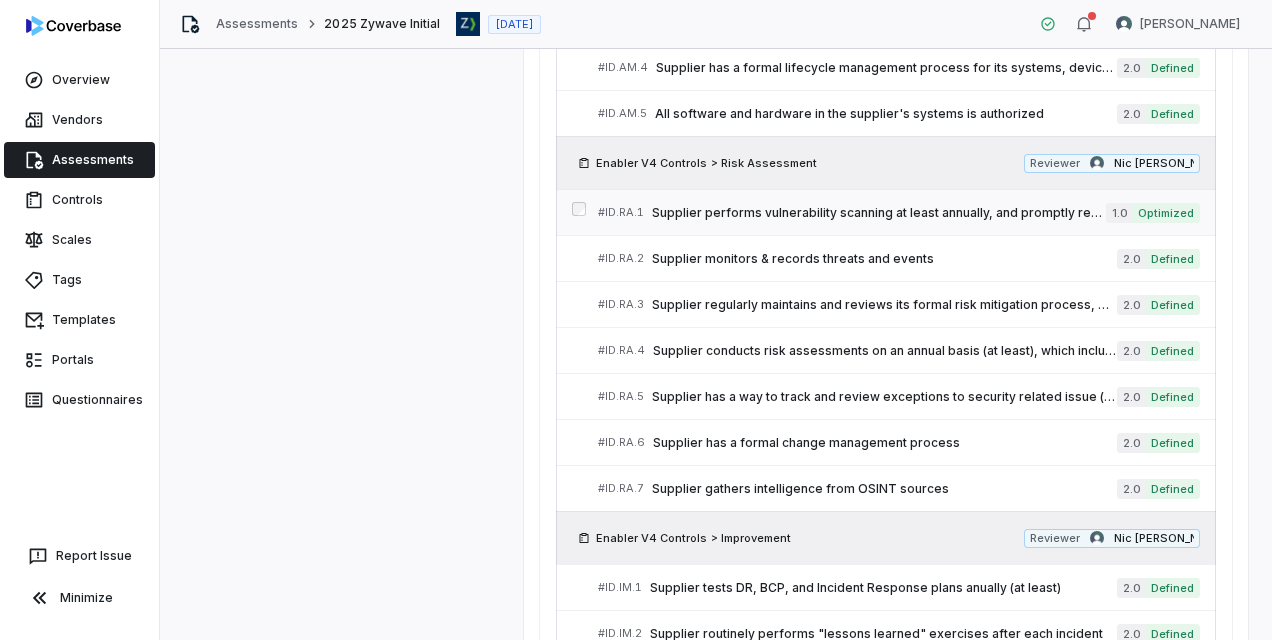 click on "Supplier performs vulnerability scanning at least annually, and promptly remediates any findings" at bounding box center [879, 213] 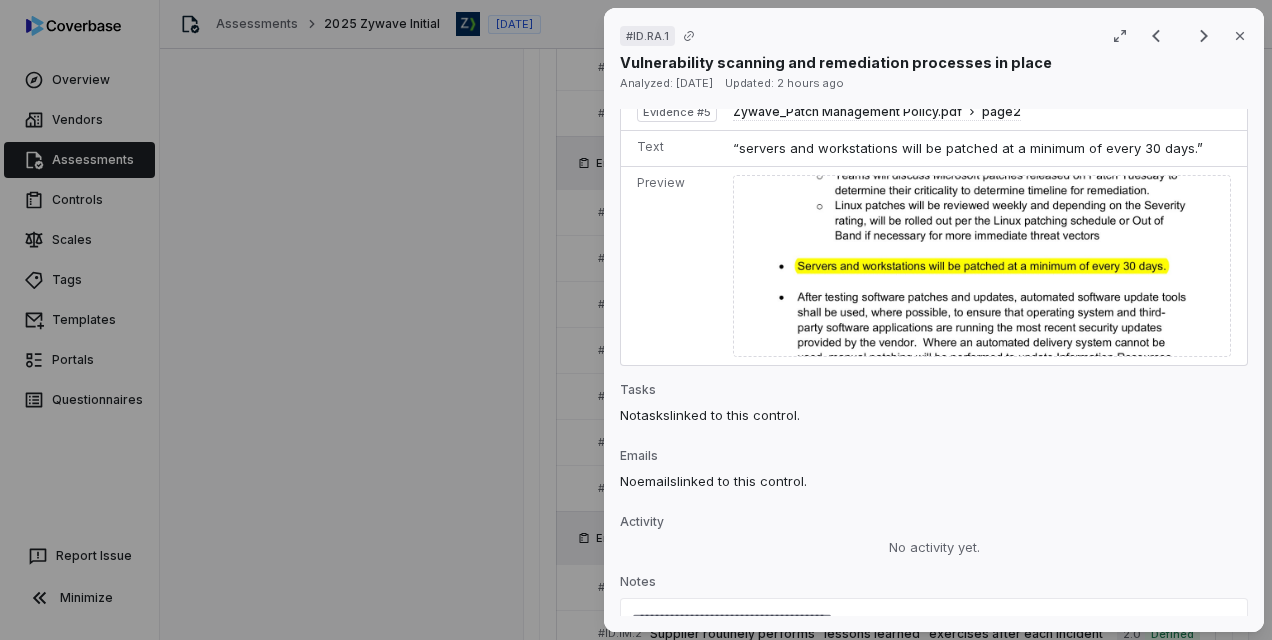 scroll, scrollTop: 2094, scrollLeft: 0, axis: vertical 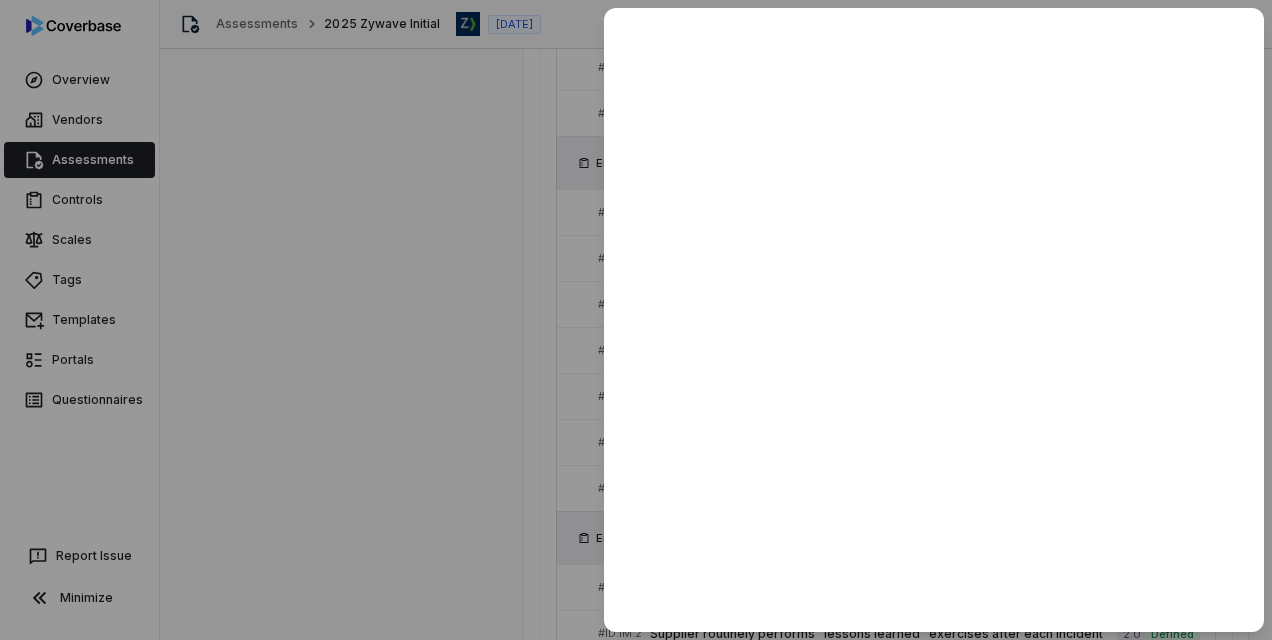 click at bounding box center [636, 320] 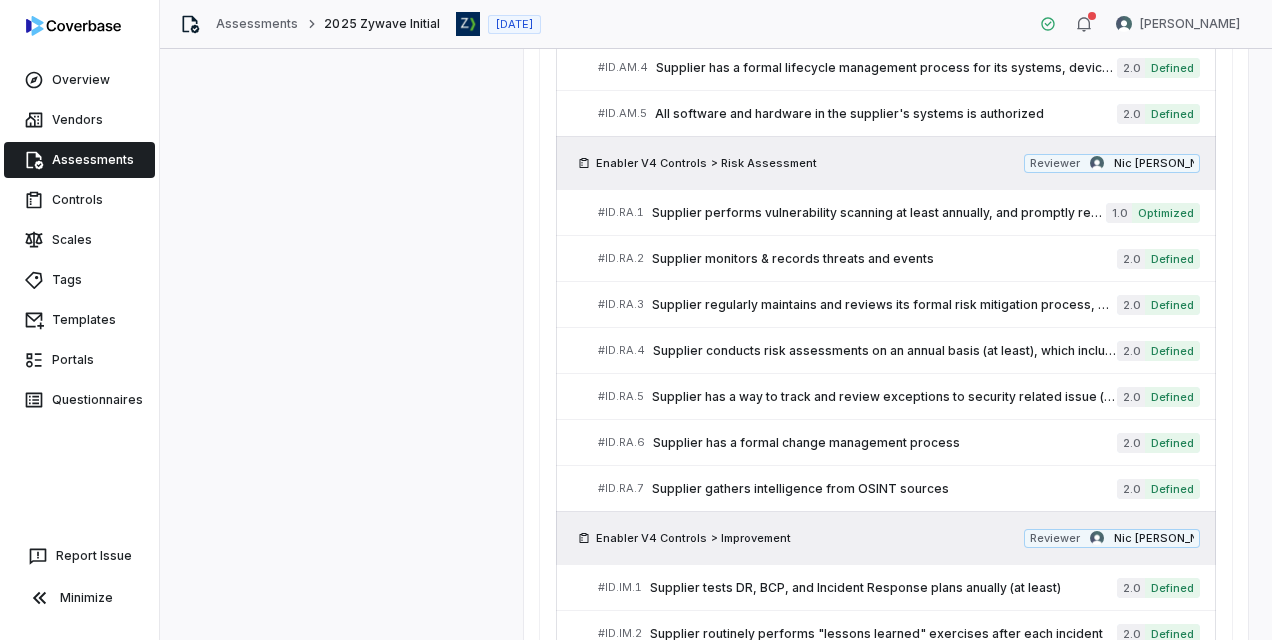 click on "Assessments" at bounding box center [79, 160] 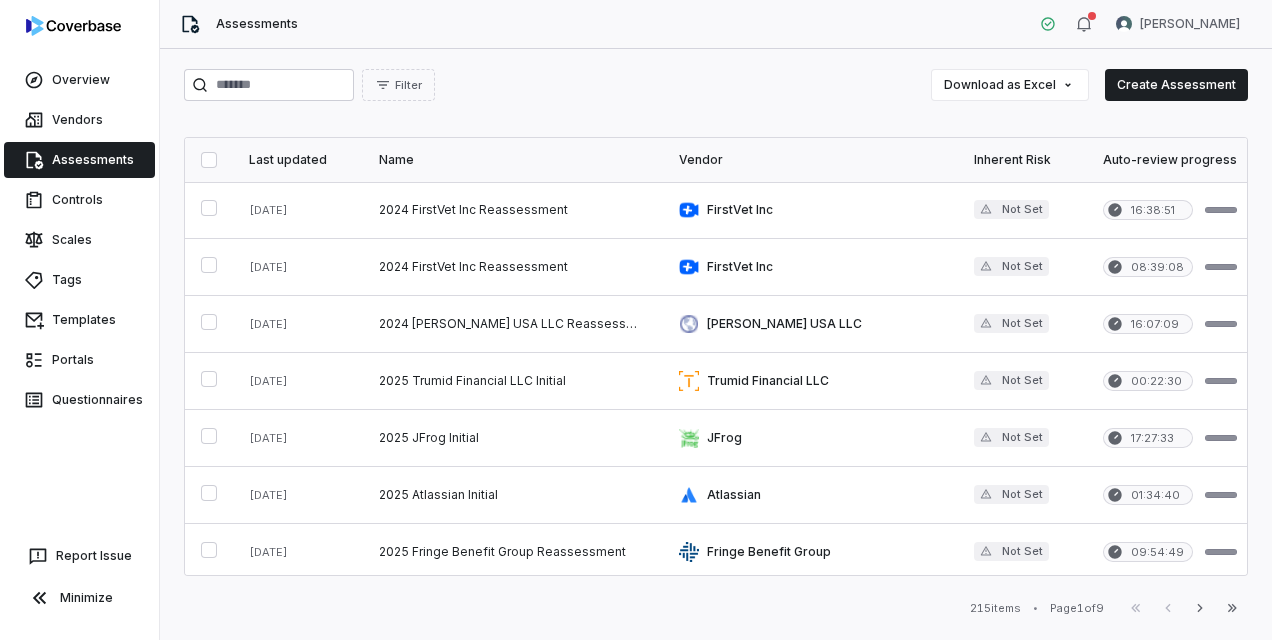 click on "Filter Download as Excel Create Assessment Last updated Name Vendor Inherent Risk Auto-review progress Status Assignee # Docs # Issues # Tasks Submitted by Date initiated [DATE] 2024 FirstVet Inc Reassessment FirstVet Inc Not Set 16:38:51 Complete [PERSON_NAME] 13 14 0 [PERSON_NAME] [DATE] [DATE] 2024 FirstVet Inc Reassessment FirstVet Inc Not Set 08:39:08 Complete [PERSON_NAME] 13 0 0 [PERSON_NAME] [DATE] [DATE] 2024 [PERSON_NAME] [GEOGRAPHIC_DATA] LLC Reassessment [PERSON_NAME] USA LLC Not Set 16:07:09 Complete [PERSON_NAME] 2 90 0 [PERSON_NAME] [DATE] [DATE] 2025 Trumid Financial LLC Initial Trumid Financial LLC Not Set 00:22:30 Needs review [PERSON_NAME] 16 0 0 [PERSON_NAME] [DATE] [DATE] 2025 JFrog Initial JFrog Not Set 17:27:33 Complete [PERSON_NAME] 9 1 0 [PERSON_NAME] [DATE] [DATE] 2025 Atlassian Initial Atlassian Not Set 01:34:40 Needs review [PERSON_NAME] 3 2 0 [PERSON_NAME] [DATE] [DATE] 2025 Fringe Benefit Group Reassessment Fringe Benefit Group Not Set 09:54:49 4" at bounding box center (716, 344) 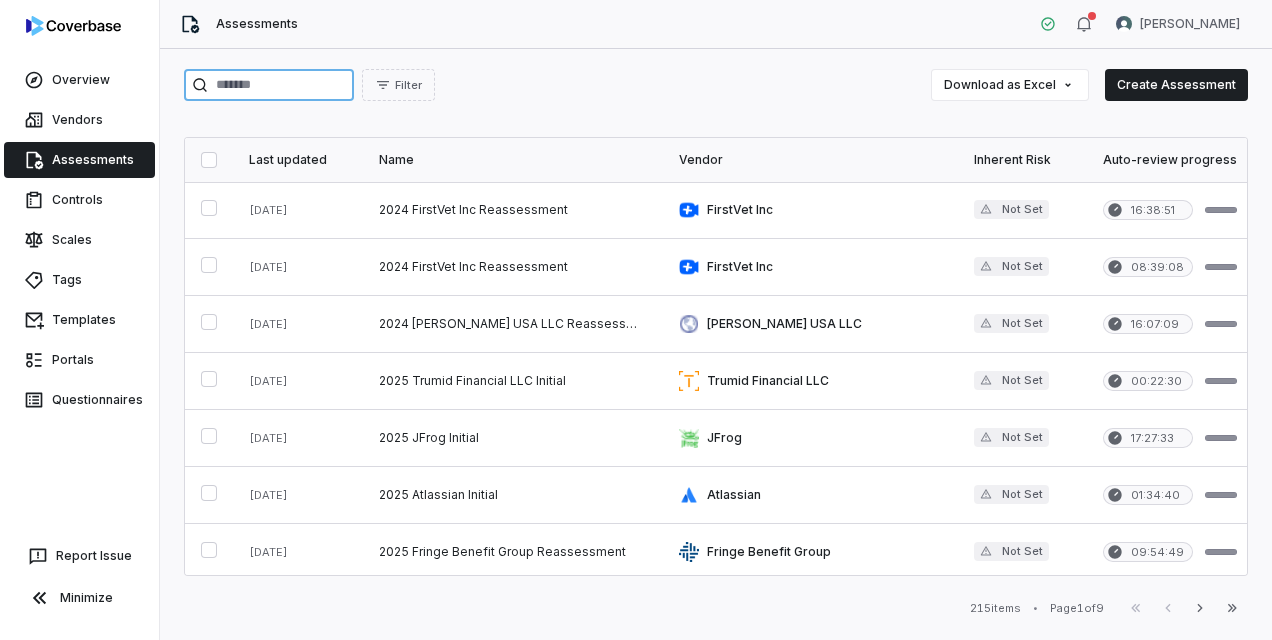 click at bounding box center (269, 85) 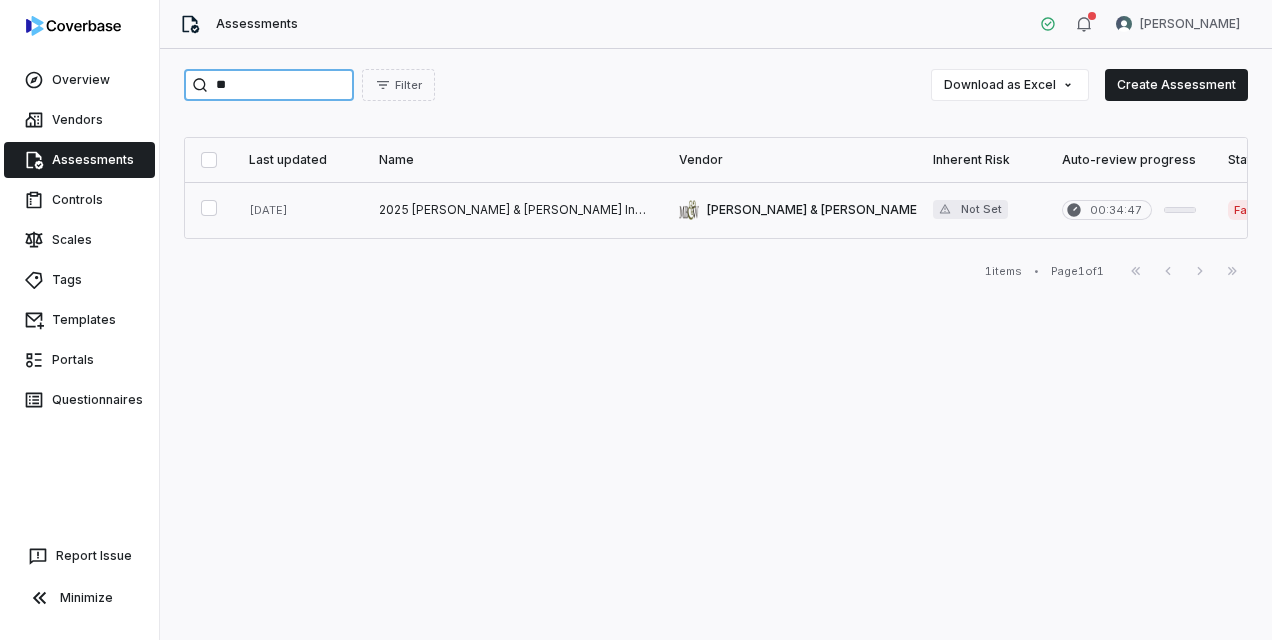 type on "**" 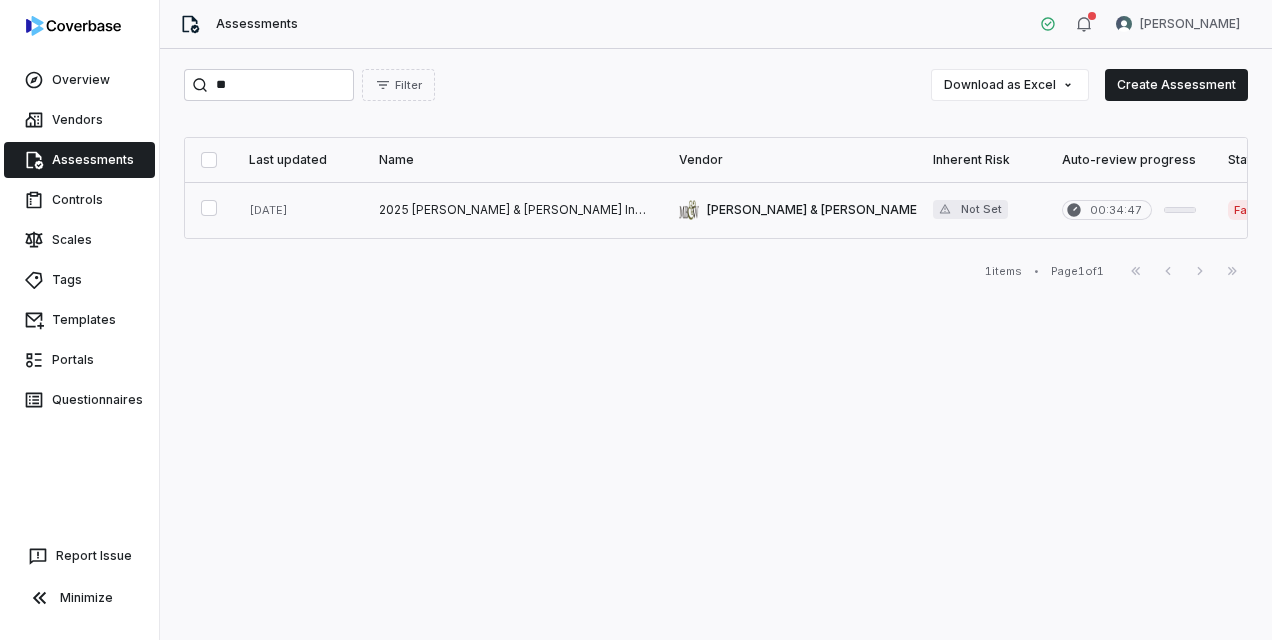 click at bounding box center [1256, 210] 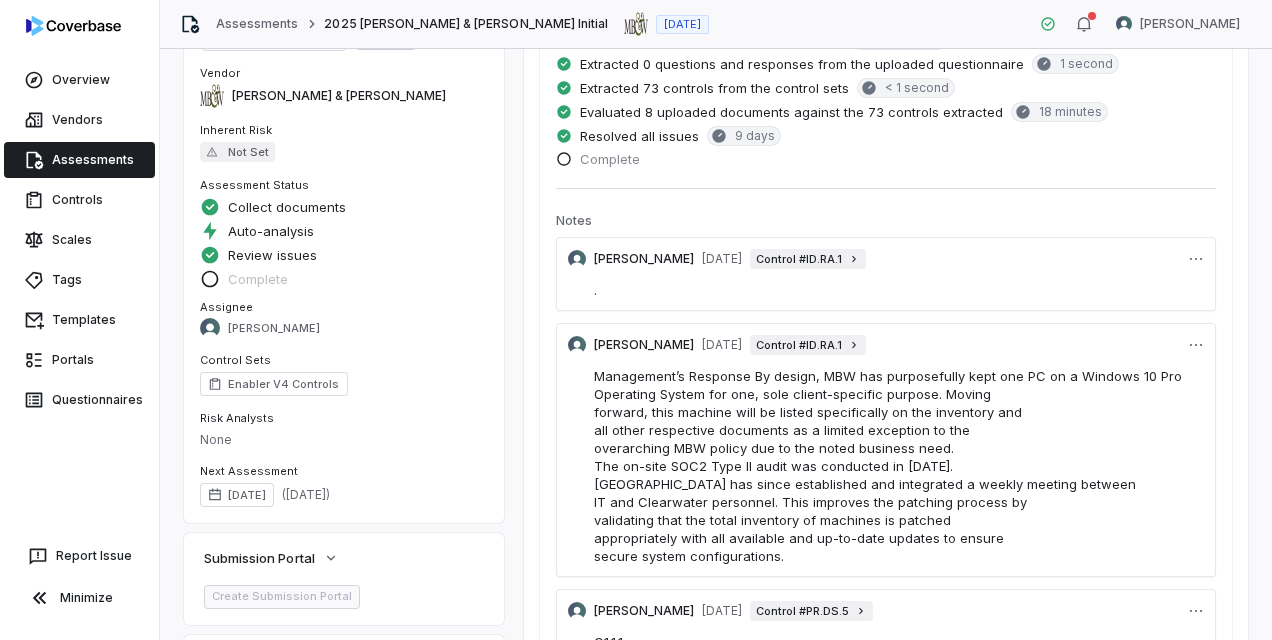 scroll, scrollTop: 0, scrollLeft: 0, axis: both 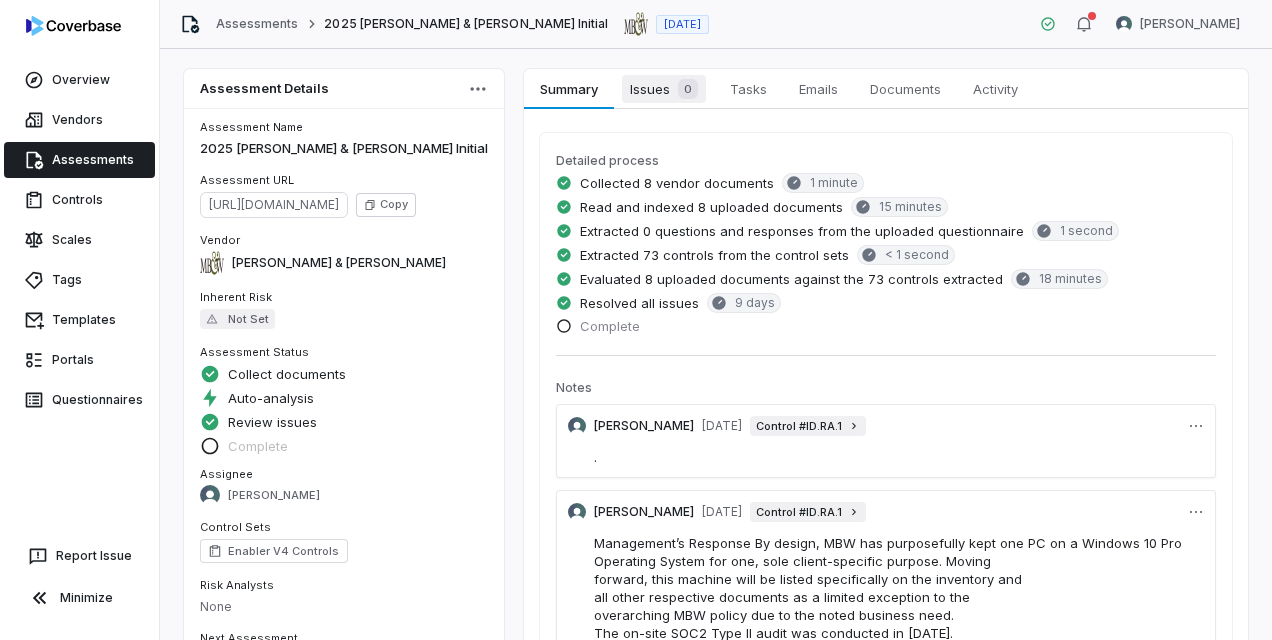 click on "Issues 0" at bounding box center (664, 89) 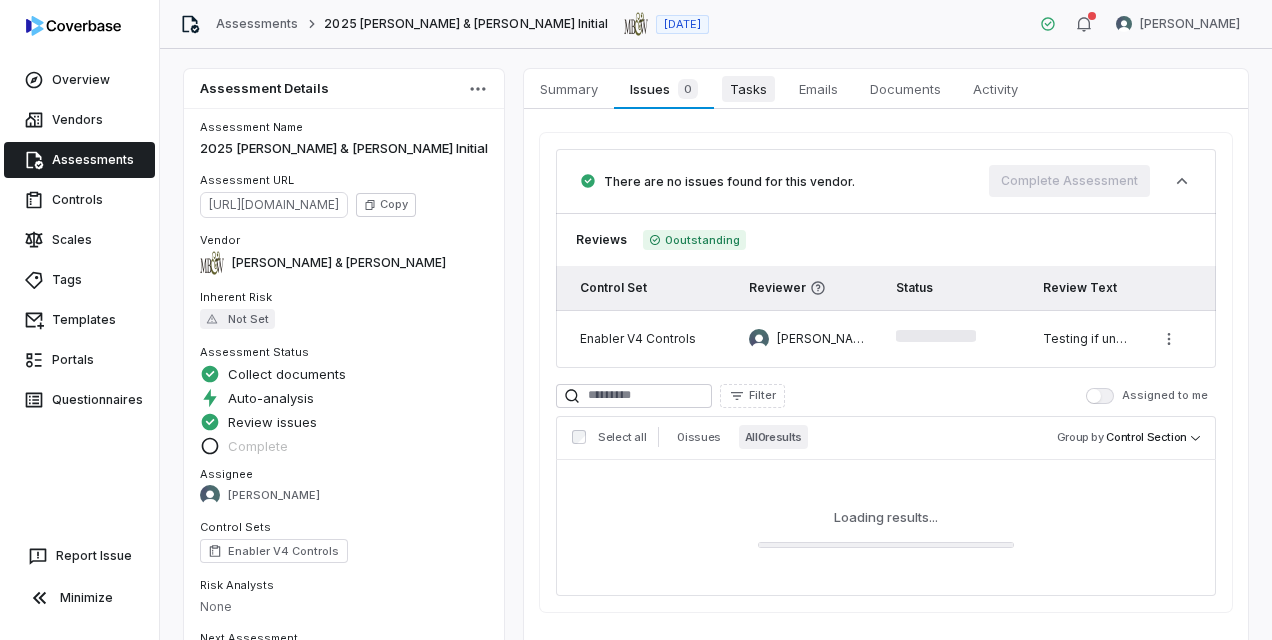 click on "Tasks" at bounding box center [748, 89] 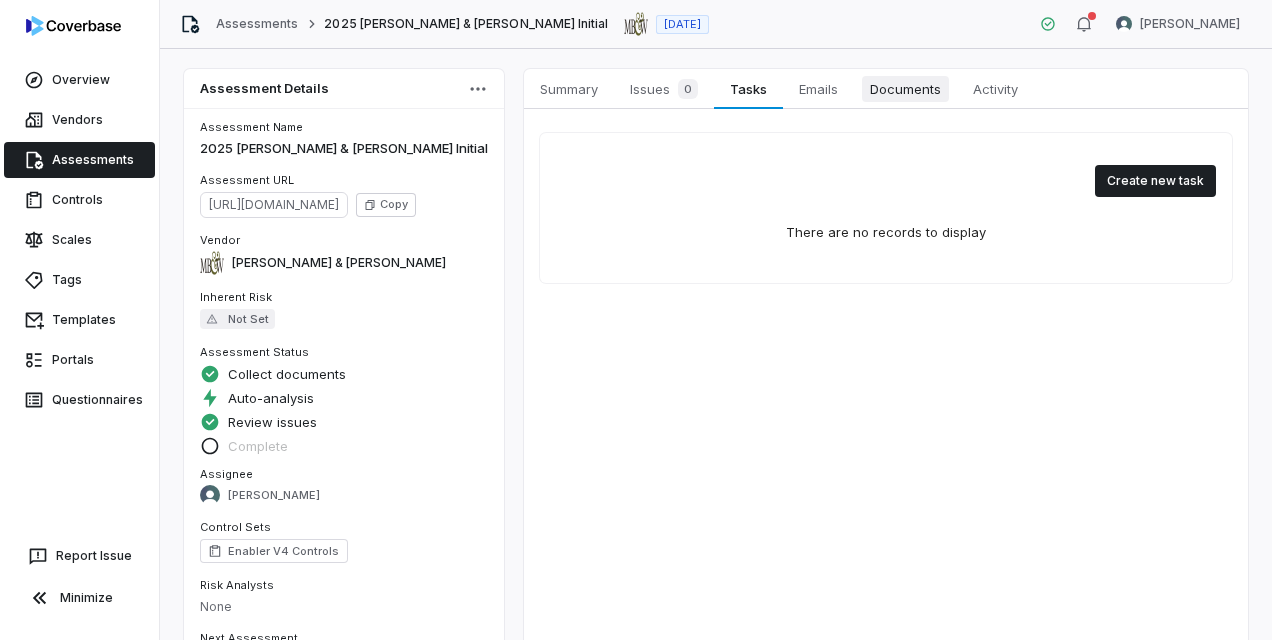 click on "Documents Documents" at bounding box center (905, 89) 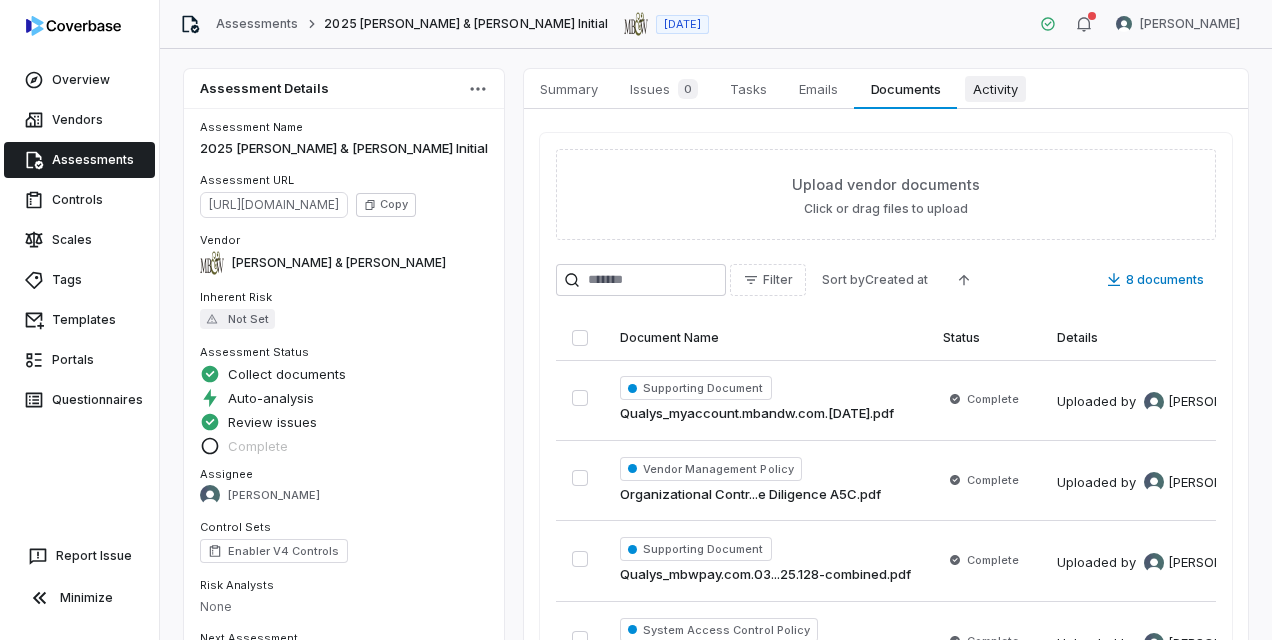click on "Activity" at bounding box center [995, 89] 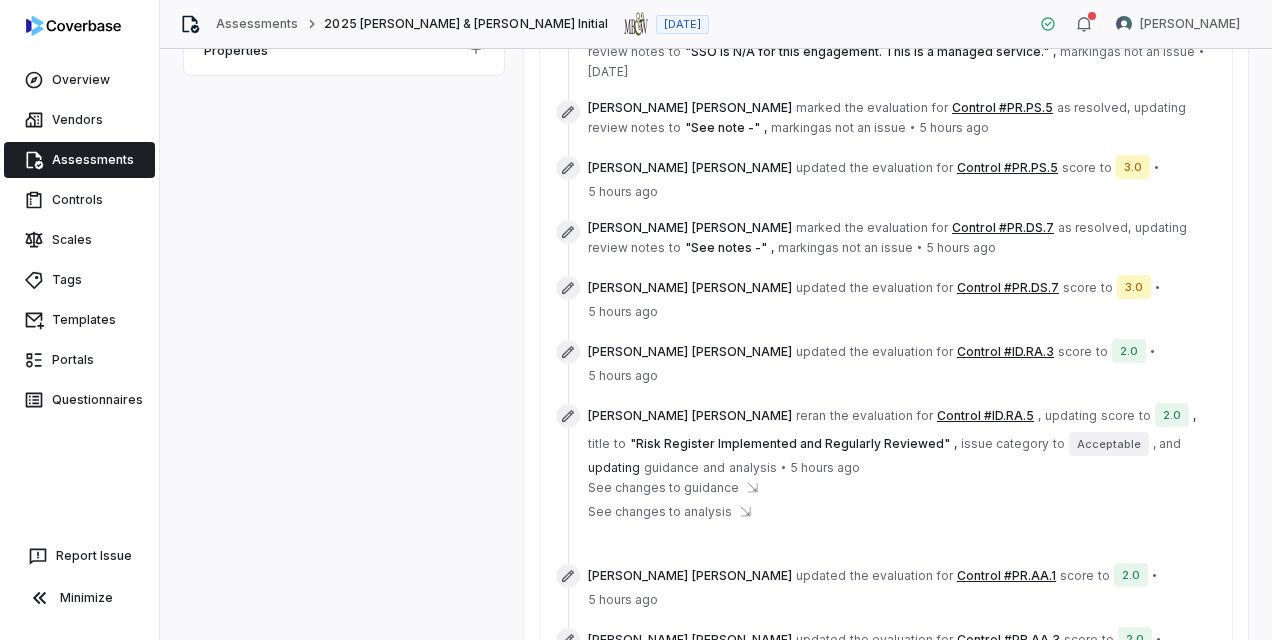scroll, scrollTop: 0, scrollLeft: 0, axis: both 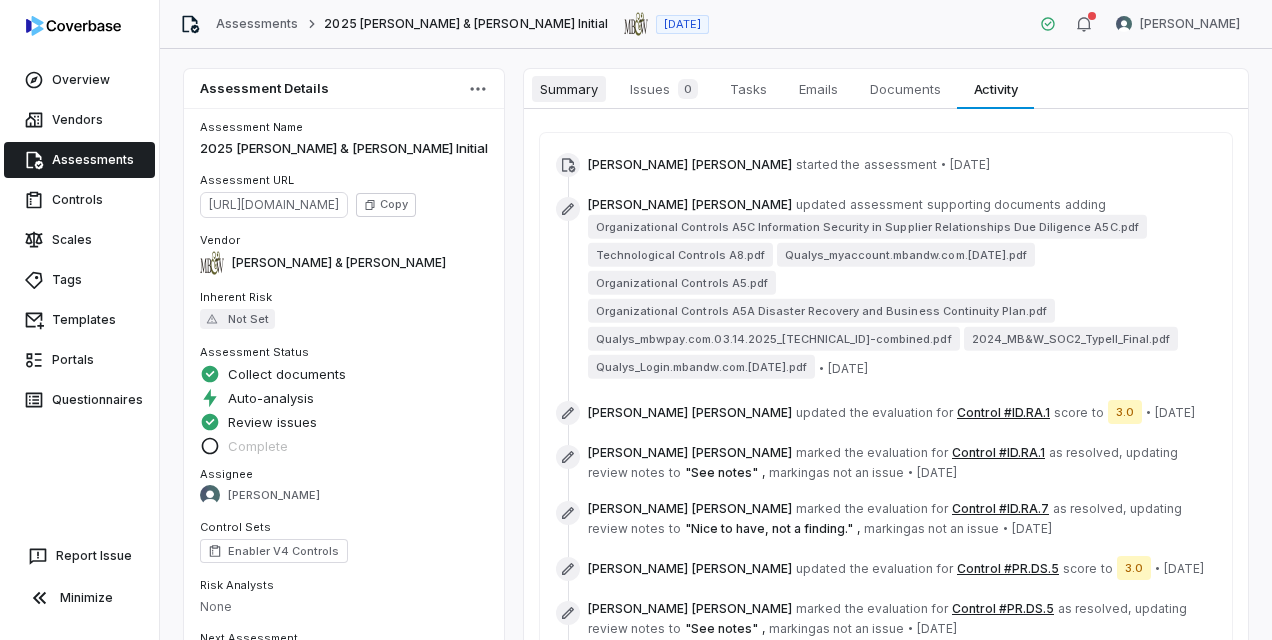 click on "Summary" at bounding box center [569, 89] 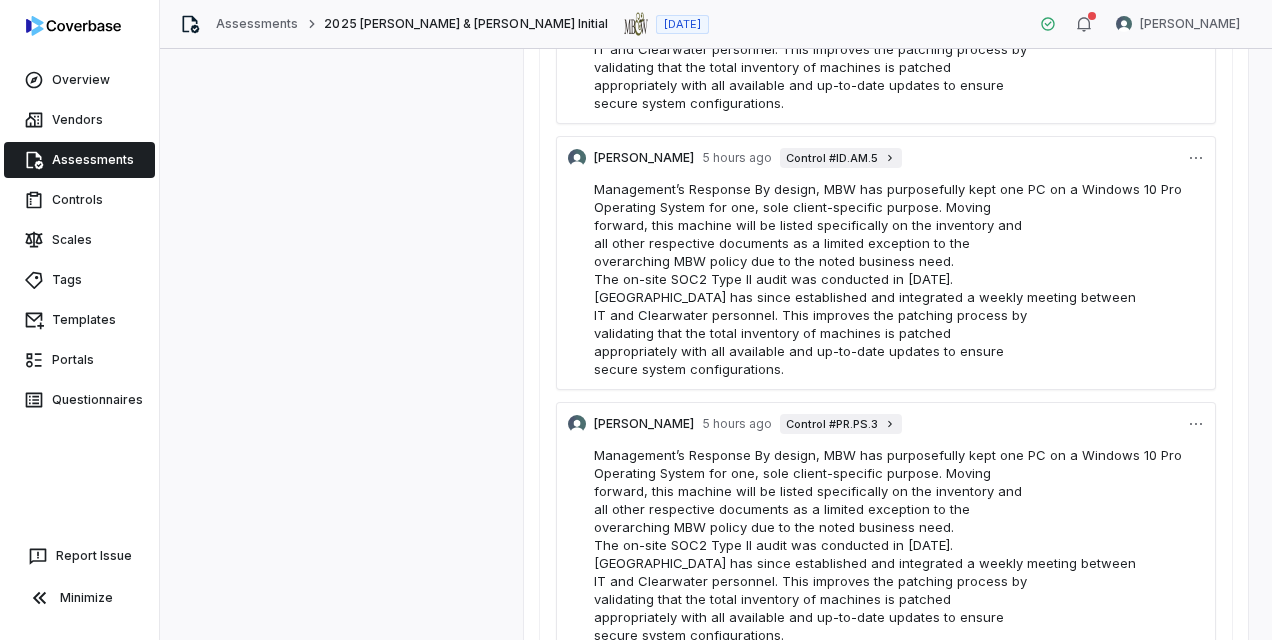 scroll, scrollTop: 3659, scrollLeft: 0, axis: vertical 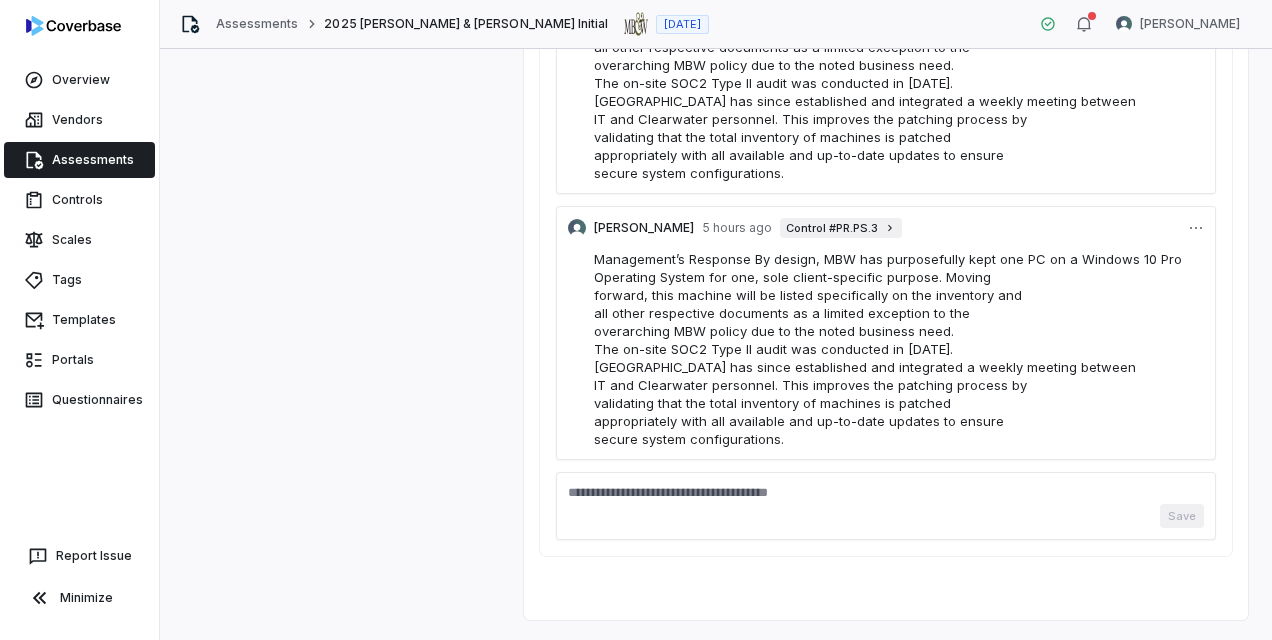 click on "Assessments" at bounding box center [79, 160] 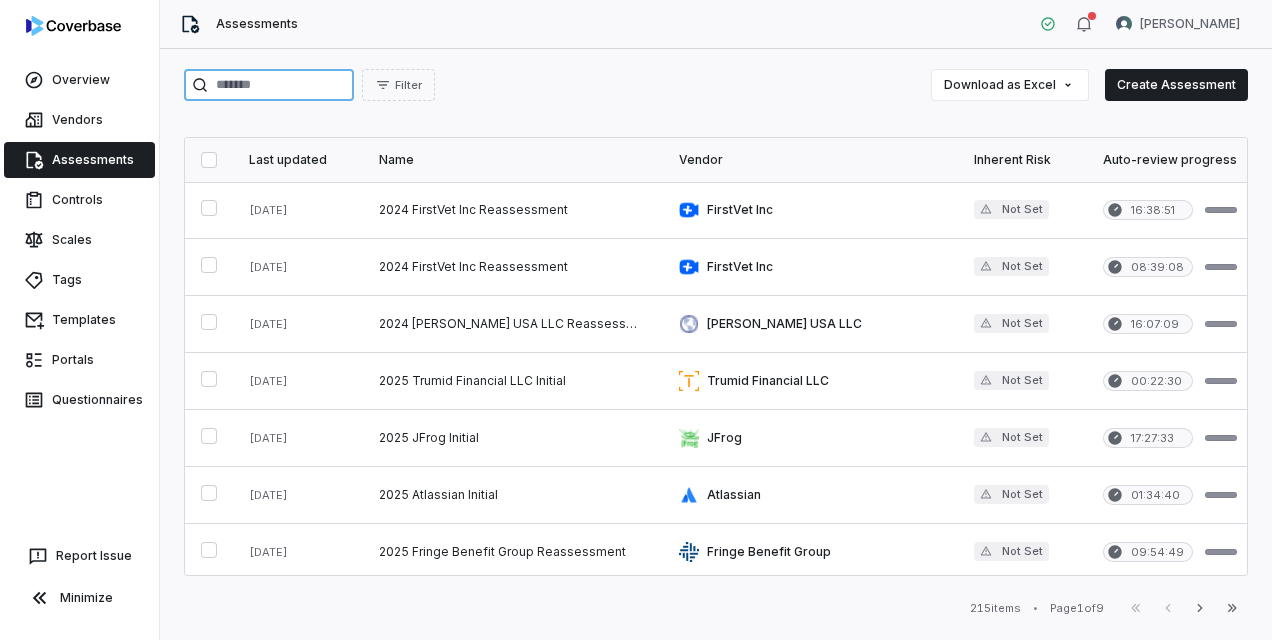 click at bounding box center (269, 85) 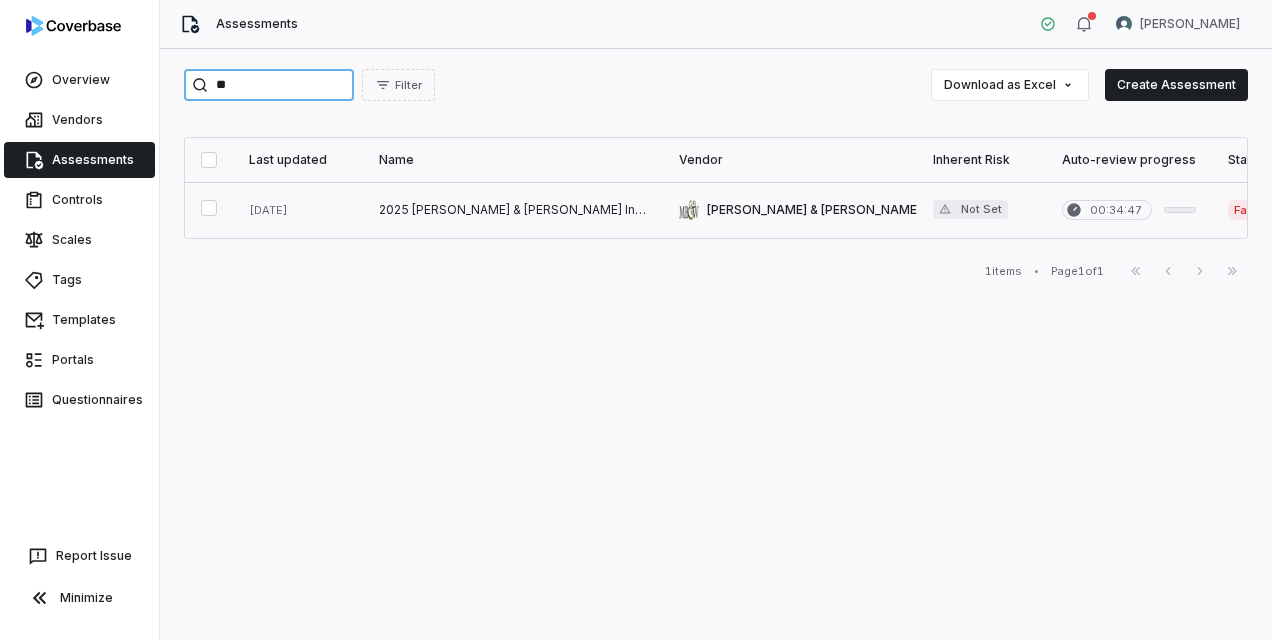 type on "**" 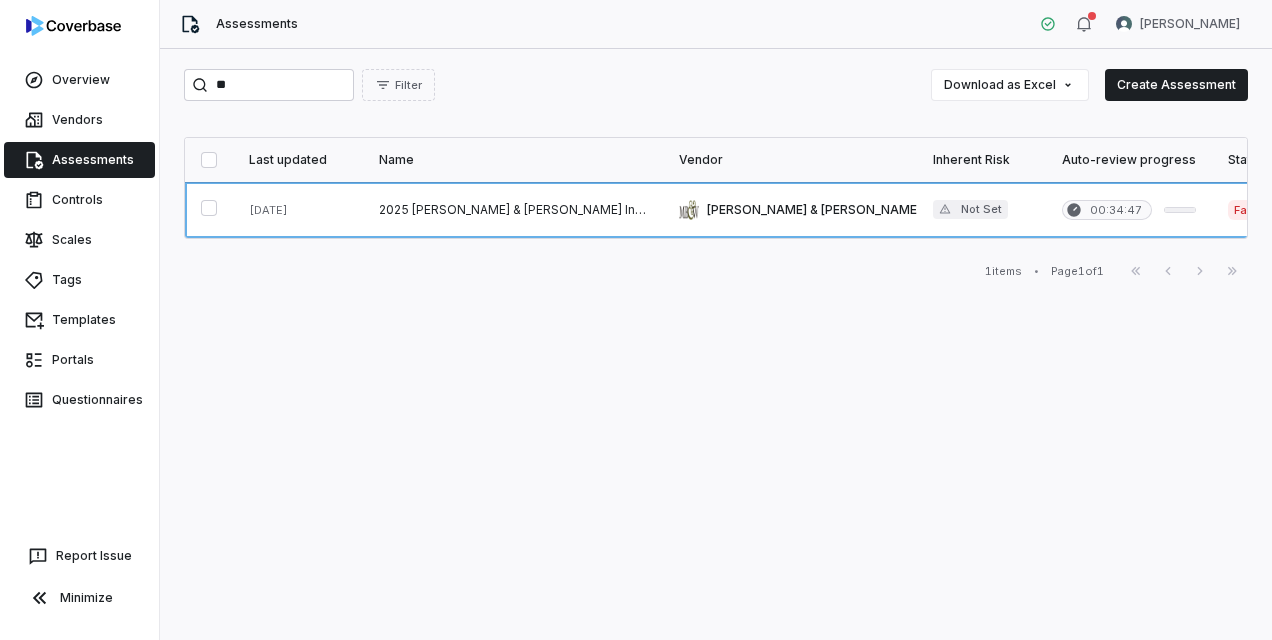 drag, startPoint x: 1140, startPoint y: 206, endPoint x: 857, endPoint y: 322, distance: 305.85126 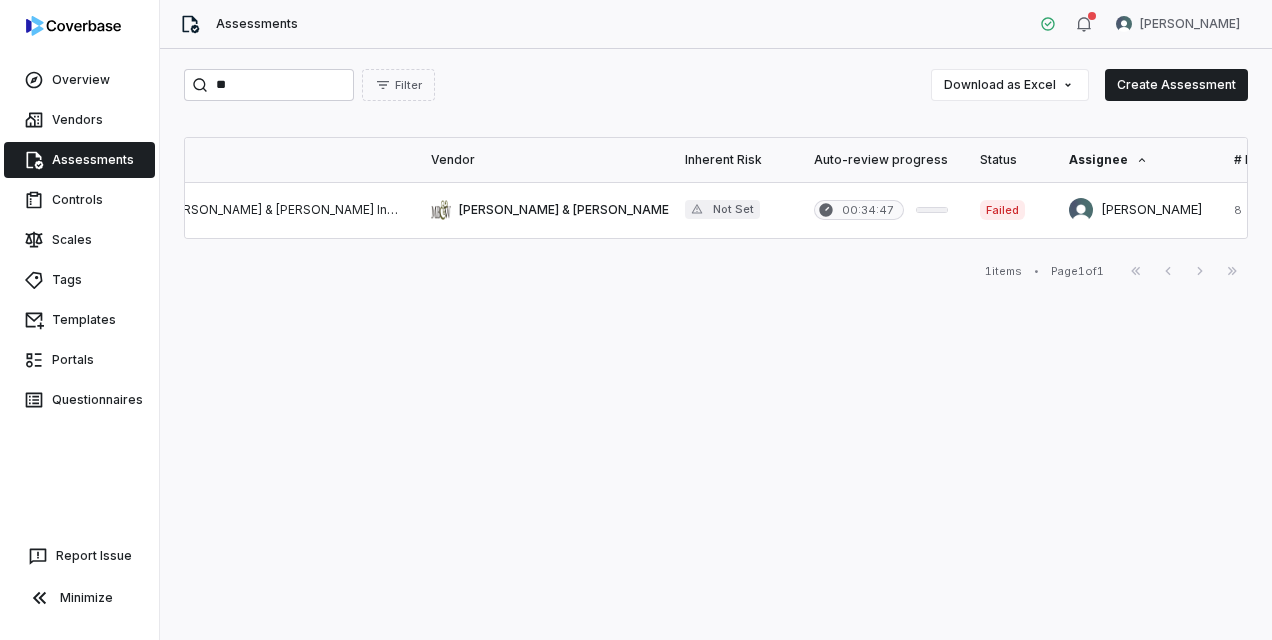 scroll, scrollTop: 0, scrollLeft: 0, axis: both 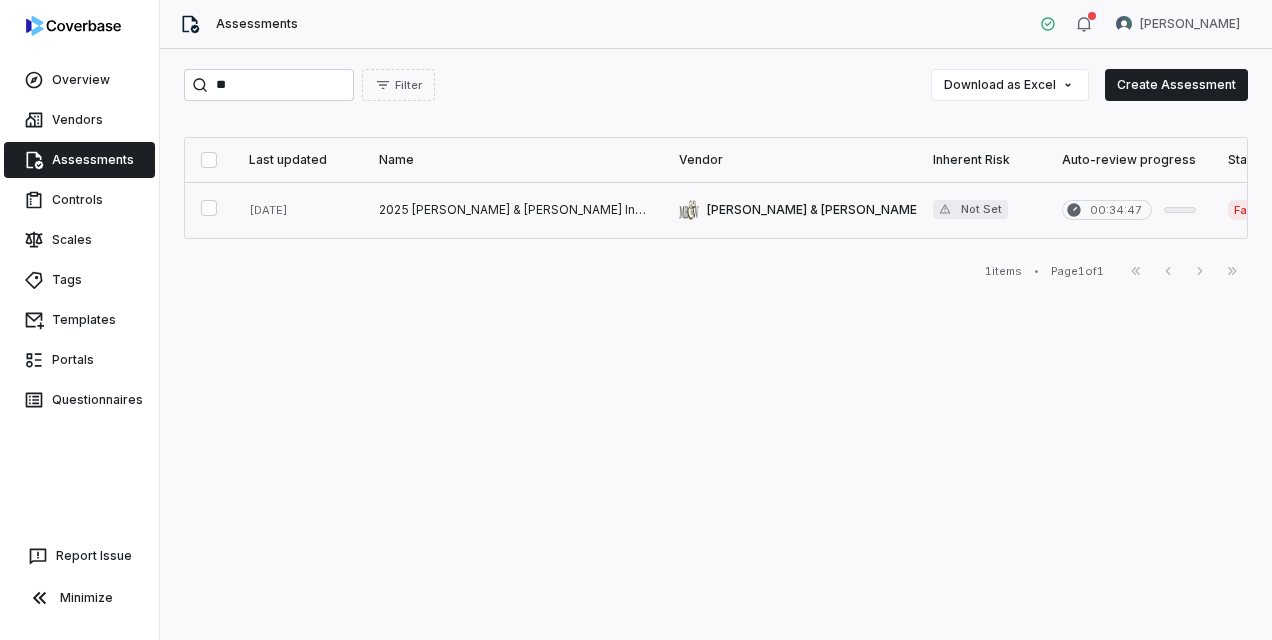click at bounding box center [1256, 210] 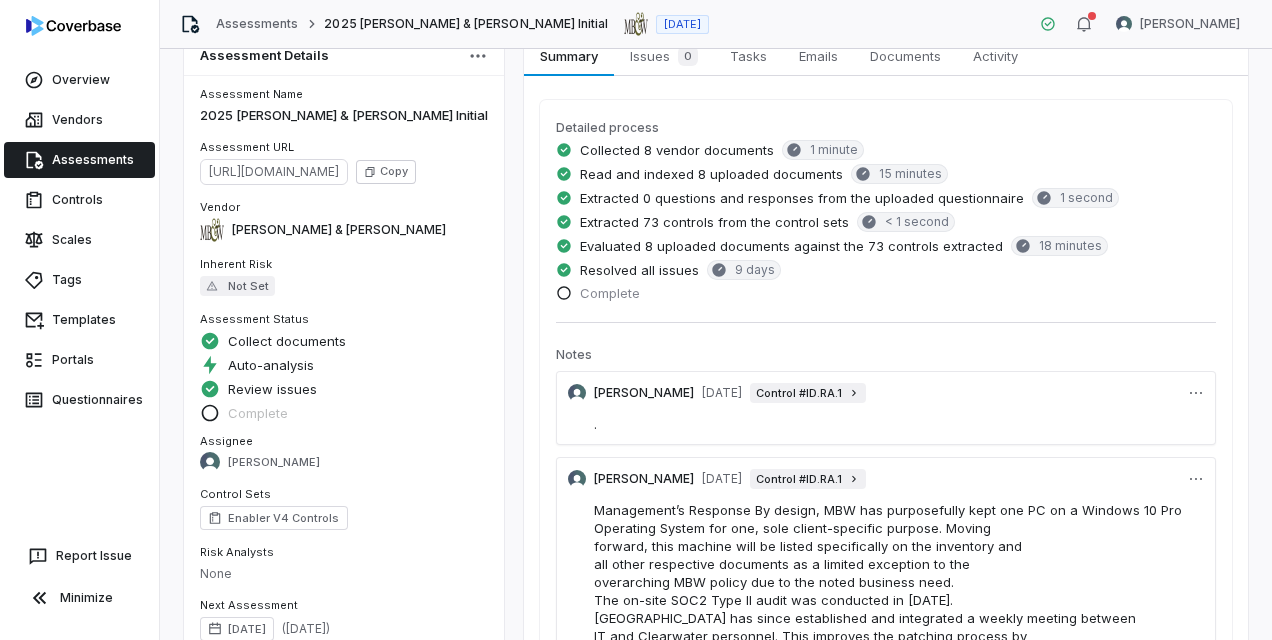 scroll, scrollTop: 0, scrollLeft: 0, axis: both 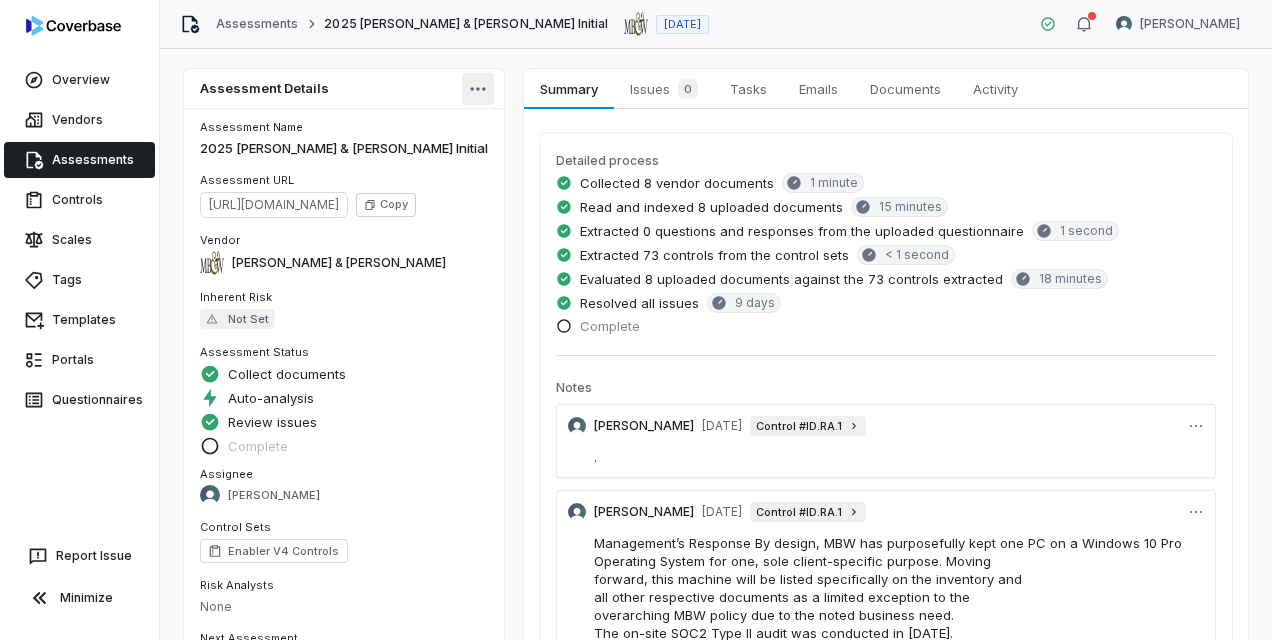 click on "Overview Vendors Assessments Controls Scales Tags Templates Portals Questionnaires Report Issue Minimize Assessments 2025 [PERSON_NAME] & [PERSON_NAME] Initial [DATE] [PERSON_NAME] Assessment Details Assessment Name 2025 [PERSON_NAME] & [PERSON_NAME] Initial Assessment URL  [URL][DOMAIN_NAME] Copy Vendor [PERSON_NAME] & [PERSON_NAME] Inherent Risk Not Set Assessment Status Collect documents Auto-analysis Review issues Complete Assignee [PERSON_NAME] Control Sets Enabler V4 Controls Risk Analysts None Next Assessment [DATE] ( [DATE] ) Submission Portal Create Submission Portal Properties Summary Summary Issues 0 Issues 0 Tasks Tasks Emails Emails Documents Documents Activity Activity Detailed process Collected 8 vendor documents 1 minute Read and indexed 8 uploaded documents 15 minutes Extracted 0 questions and responses from the uploaded questionnaire 1 second Extracted 73 controls from the control sets < 1 second 18 minutes Notes" at bounding box center (636, 320) 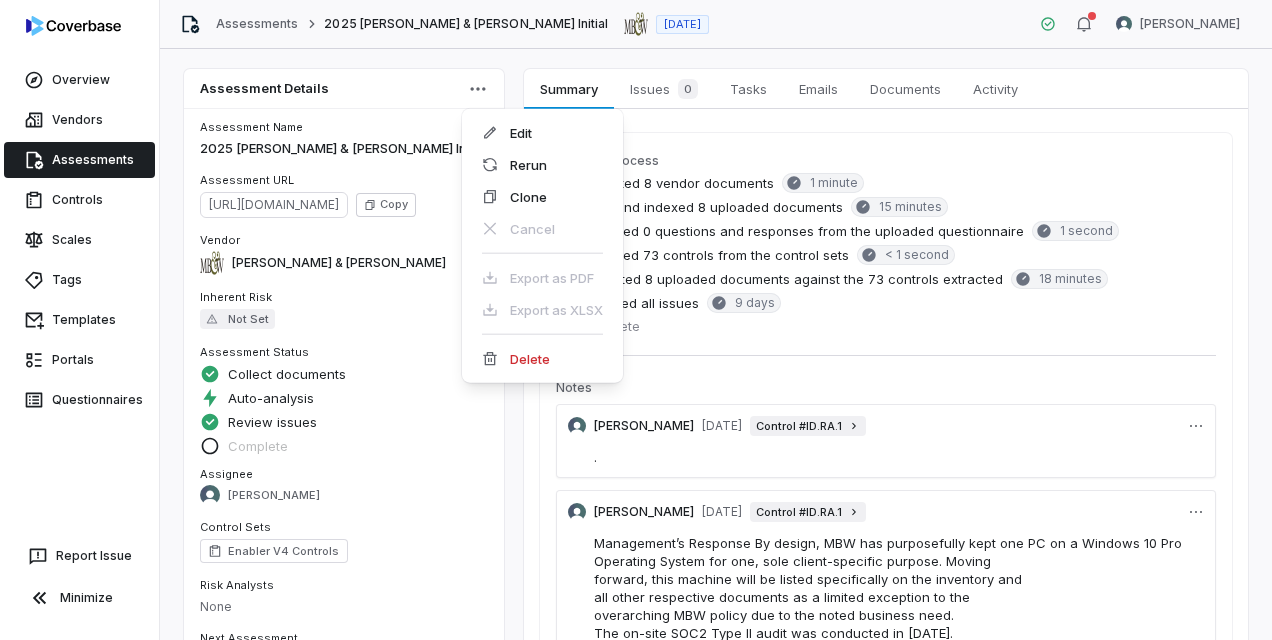 click on "Overview Vendors Assessments Controls Scales Tags Templates Portals Questionnaires Report Issue Minimize Assessments 2025 [PERSON_NAME] & [PERSON_NAME] Initial [DATE] [PERSON_NAME] Assessment Details Assessment Name 2025 [PERSON_NAME] & [PERSON_NAME] Initial Assessment URL  [URL][DOMAIN_NAME] Copy Vendor [PERSON_NAME] & [PERSON_NAME] Inherent Risk Not Set Assessment Status Collect documents Auto-analysis Review issues Complete Assignee [PERSON_NAME] Control Sets Enabler V4 Controls Risk Analysts None Next Assessment [DATE] ( [DATE] ) Submission Portal Create Submission Portal Properties Summary Summary Issues 0 Issues 0 Tasks Tasks Emails Emails Documents Documents Activity Activity Detailed process Collected 8 vendor documents 1 minute Read and indexed 8 uploaded documents 15 minutes Extracted 0 questions and responses from the uploaded questionnaire 1 second Extracted 73 controls from the control sets < 1 second 18 minutes Notes" at bounding box center [636, 320] 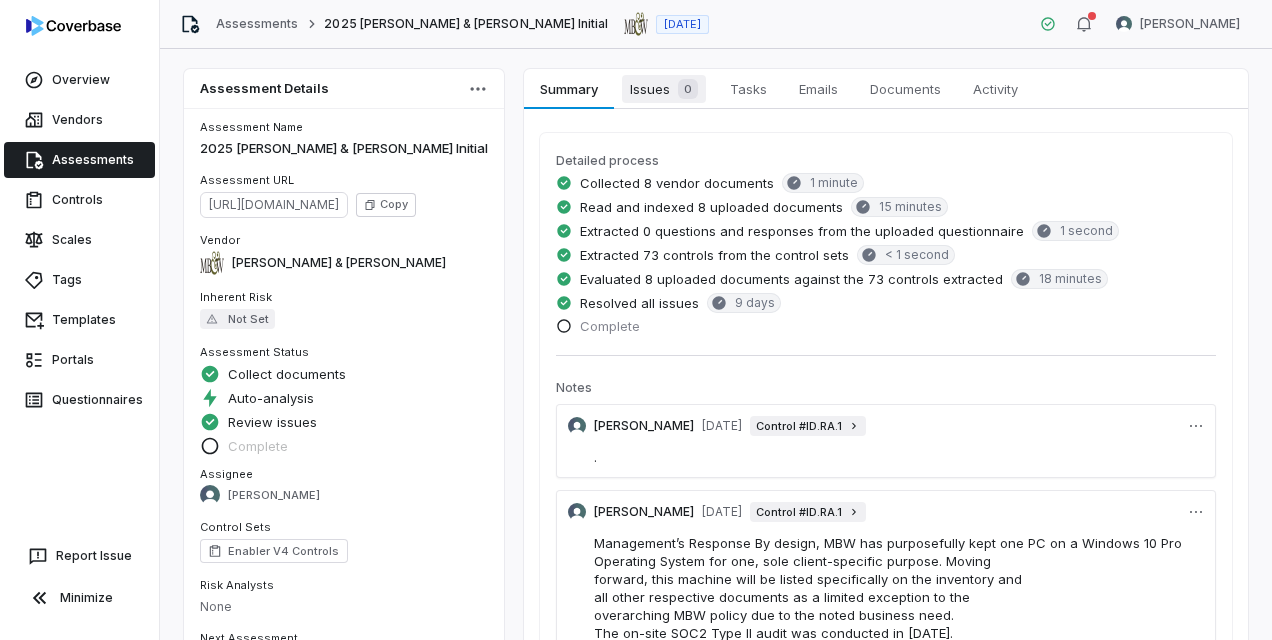 click on "Issues 0" at bounding box center [664, 89] 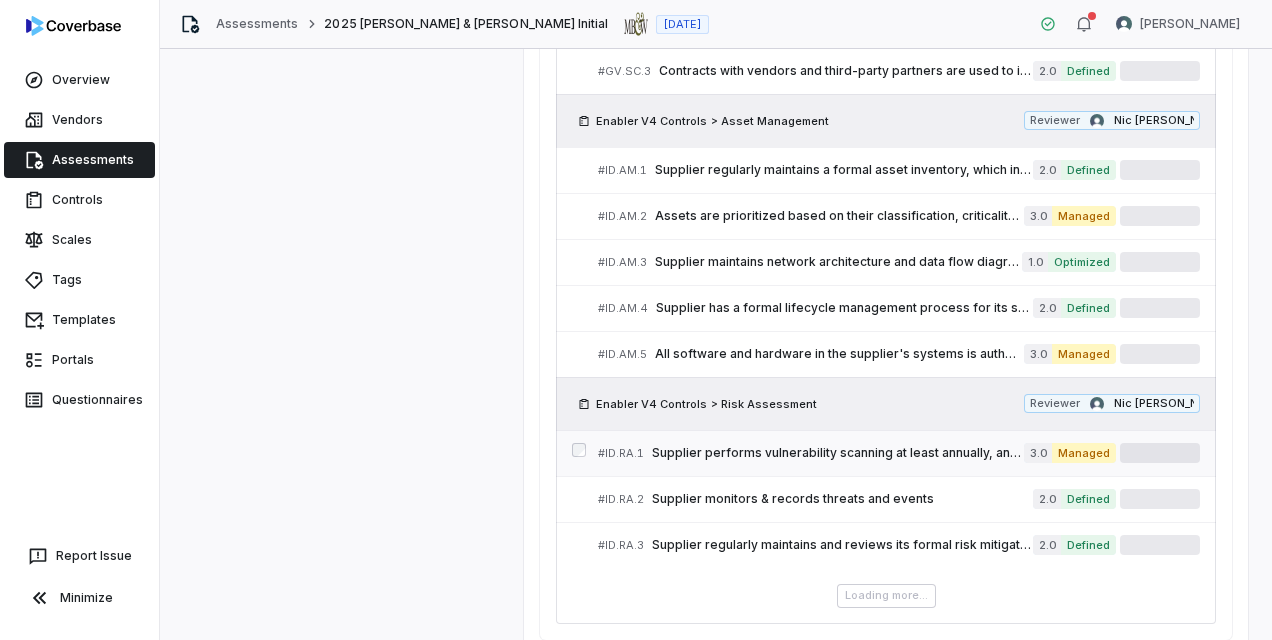 scroll, scrollTop: 1496, scrollLeft: 0, axis: vertical 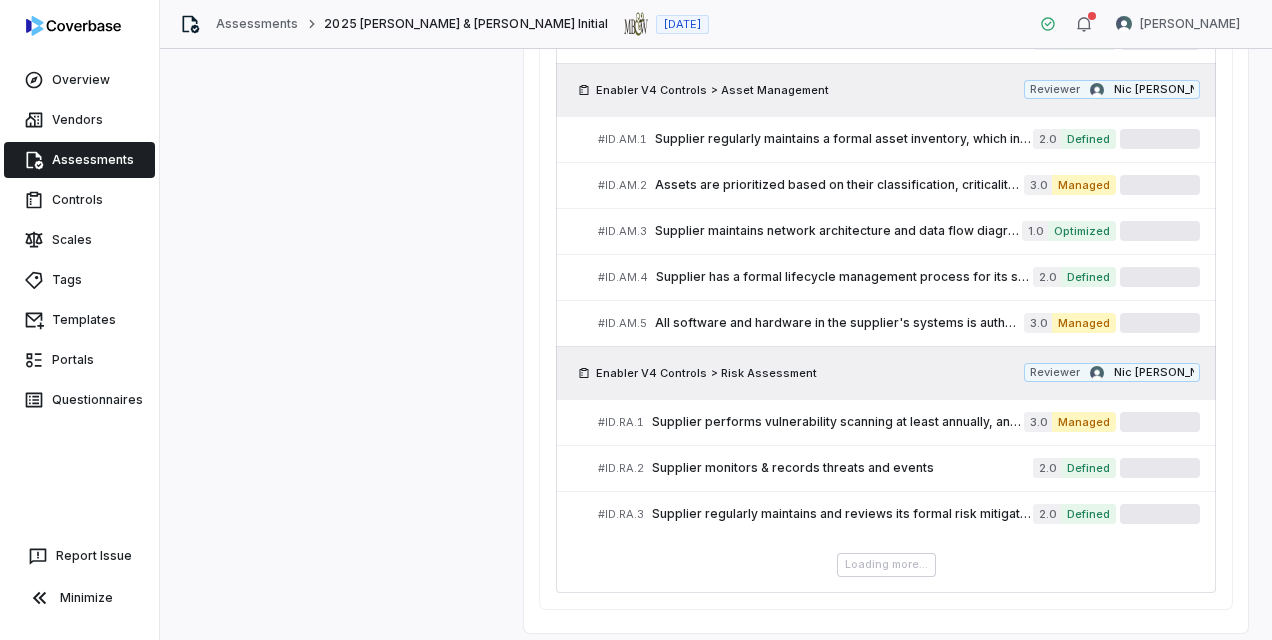 click on "Loading more..." at bounding box center [886, 565] 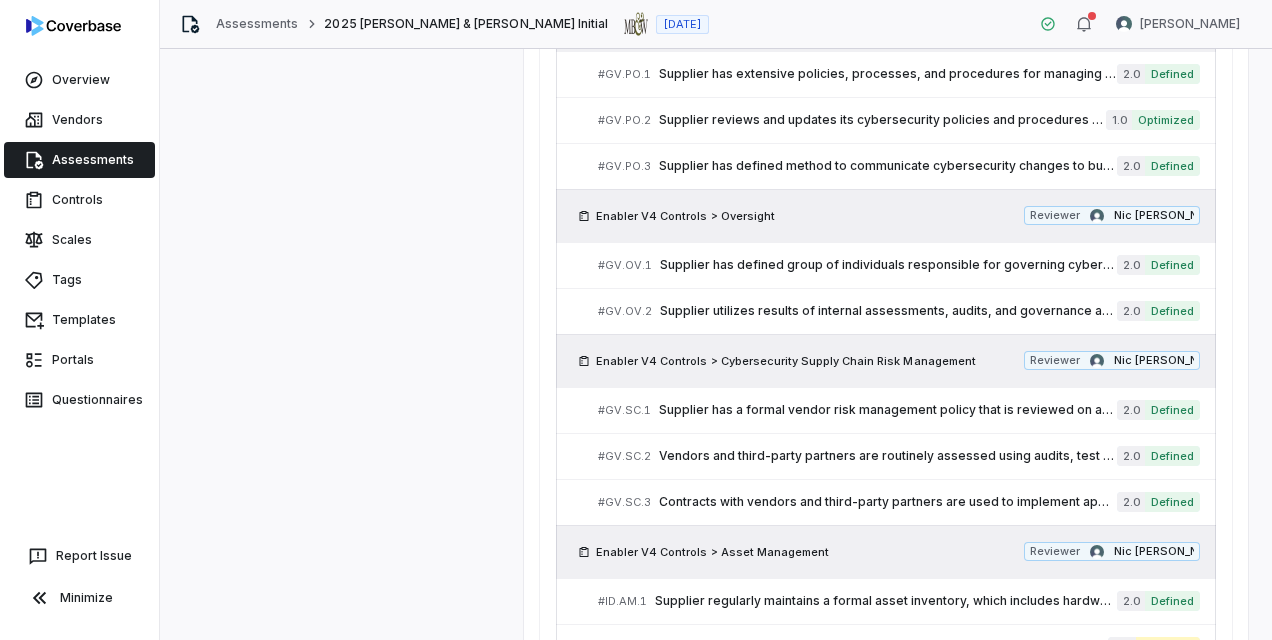 scroll, scrollTop: 1492, scrollLeft: 0, axis: vertical 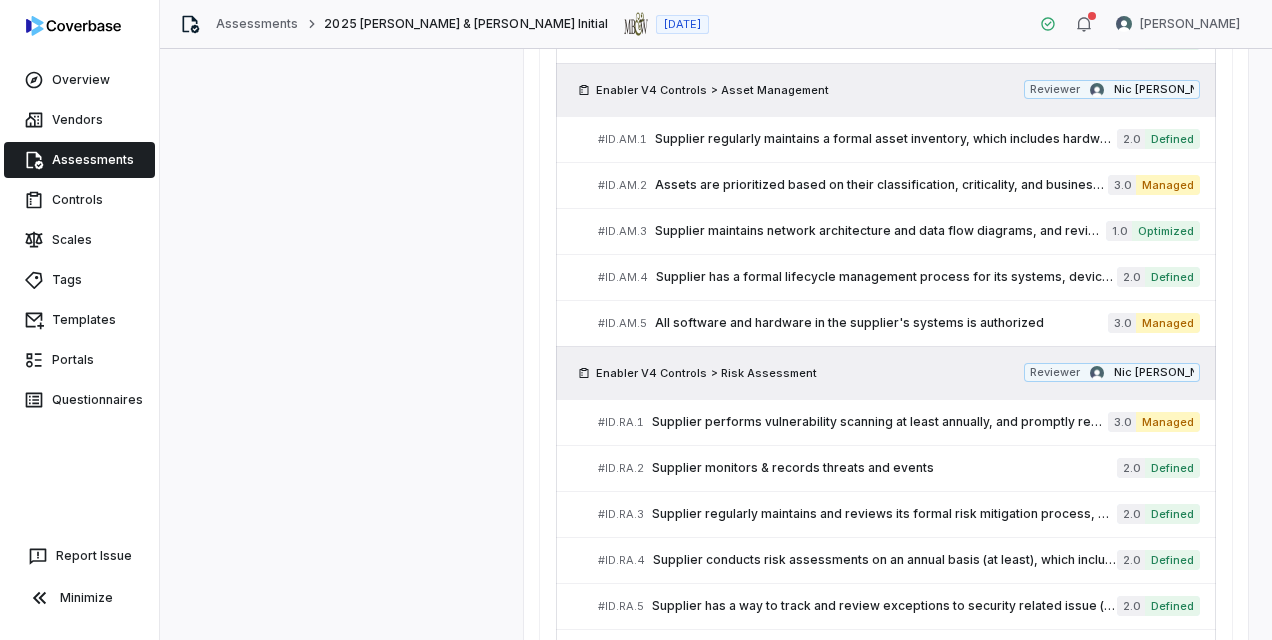 click on "# ID.RA.4 Supplier conducts risk assessments on an annual basis (at least), which include risk mitigation or remediation efforts 2.0 Defined" at bounding box center [899, 560] 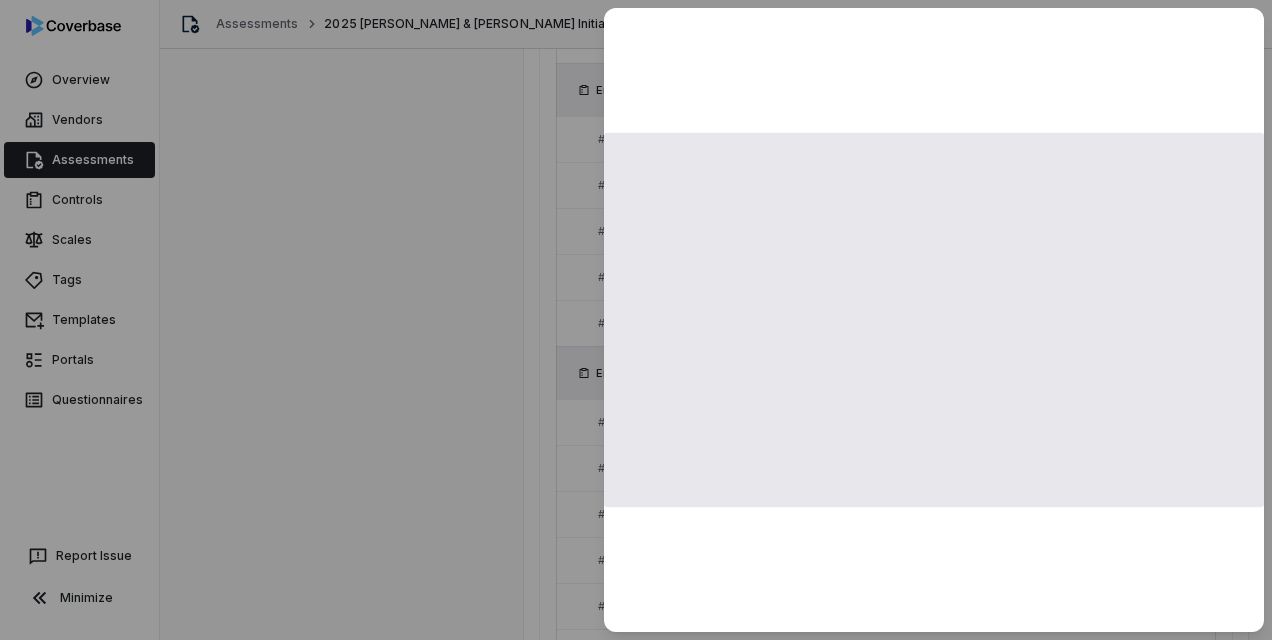 click at bounding box center (636, 320) 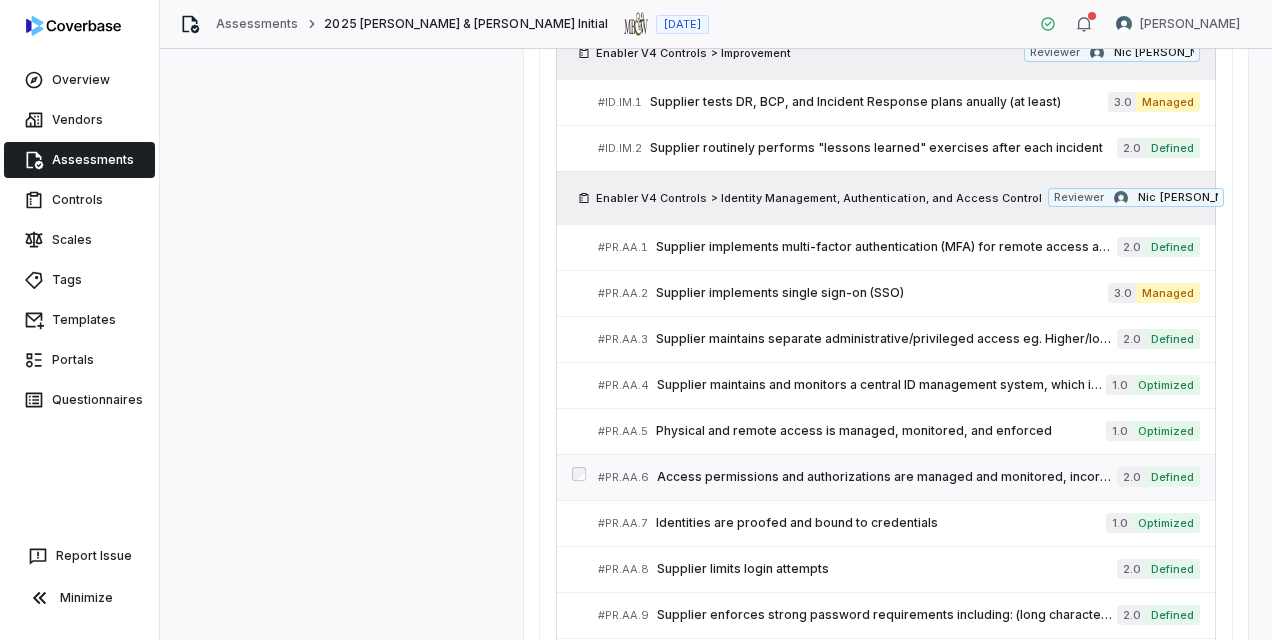 scroll, scrollTop: 2192, scrollLeft: 0, axis: vertical 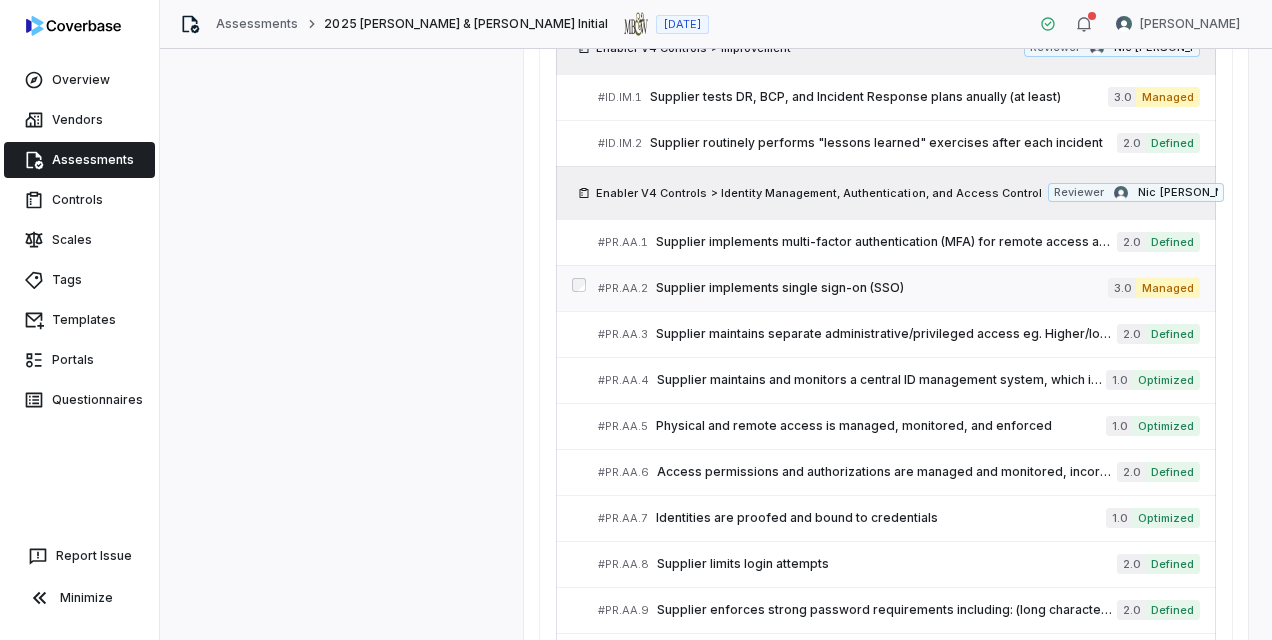click on "Supplier implements single sign-on (SSO)" at bounding box center [882, 288] 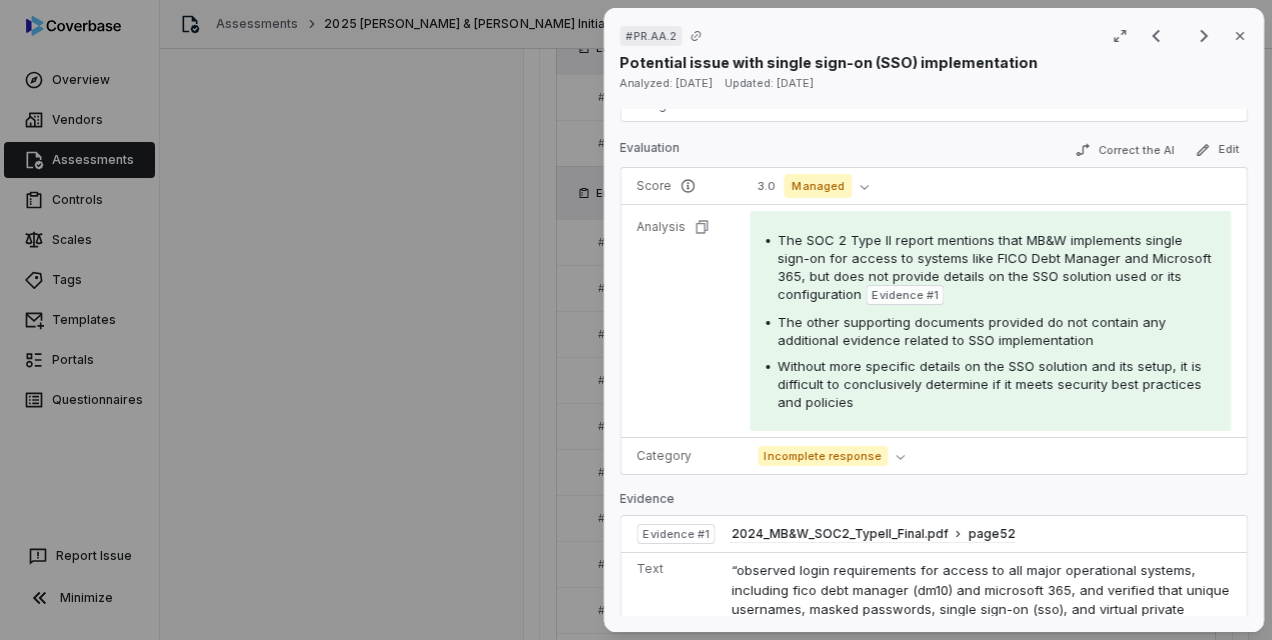 scroll, scrollTop: 0, scrollLeft: 0, axis: both 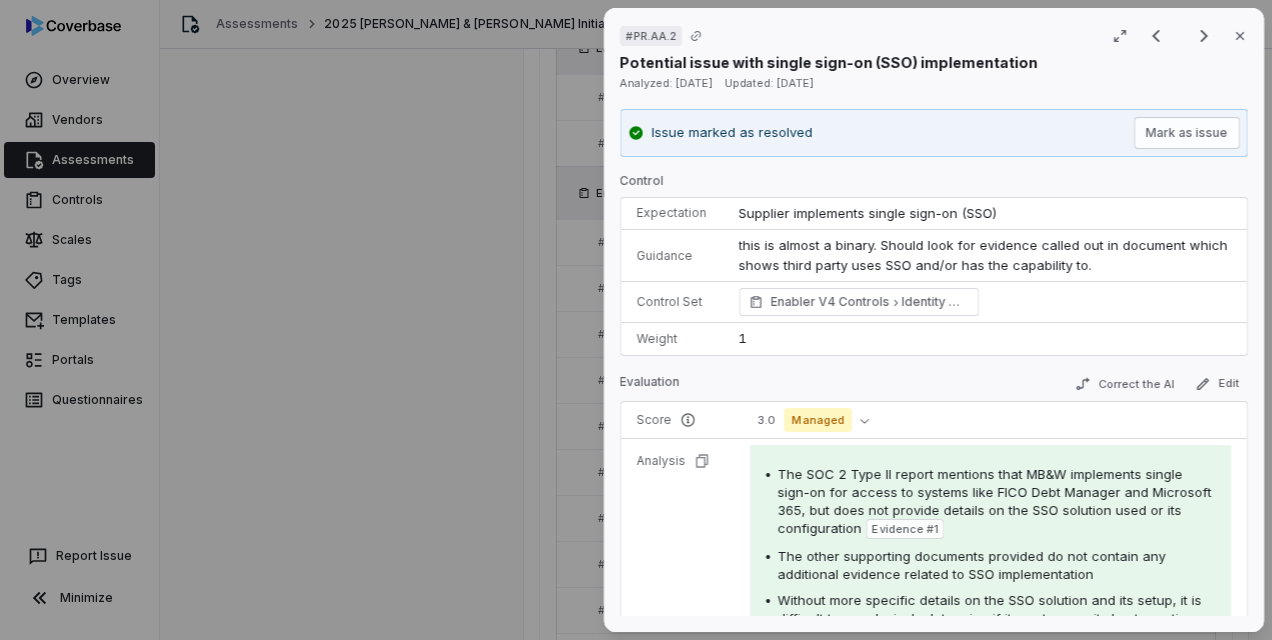 click on "# PR.AA.2 Result 33 of 73 Close Potential issue with single sign-on (SSO) implementation Analyzed: [DATE] Updated: [DATE] Issue marked as resolved Mark as issue Control Expectation Supplier implements single sign-on (SSO)  Guidance this is almost a binary. Should look for evidence called out in document which shows third party uses SSO and/or has the capability to. this is almost a binary. Should look for evidence called out in document which shows third party uses SSO and/or has the capability to. Control Set Enabler V4 Controls Identity Management, Authentication, and Access Control  Weight 1 Evaluation Correct the AI Edit   Score 3.0 Managed Analysis The SOC 2 Type II report mentions that MB&W implements single sign-on for access to systems like FICO Debt Manager and Microsoft 365, but does not provide details on the SSO solution used or its configuration Evidence # 1 The other supporting documents provided do not contain any additional evidence related to SSO implementation Category Evidence 1 52" at bounding box center (636, 320) 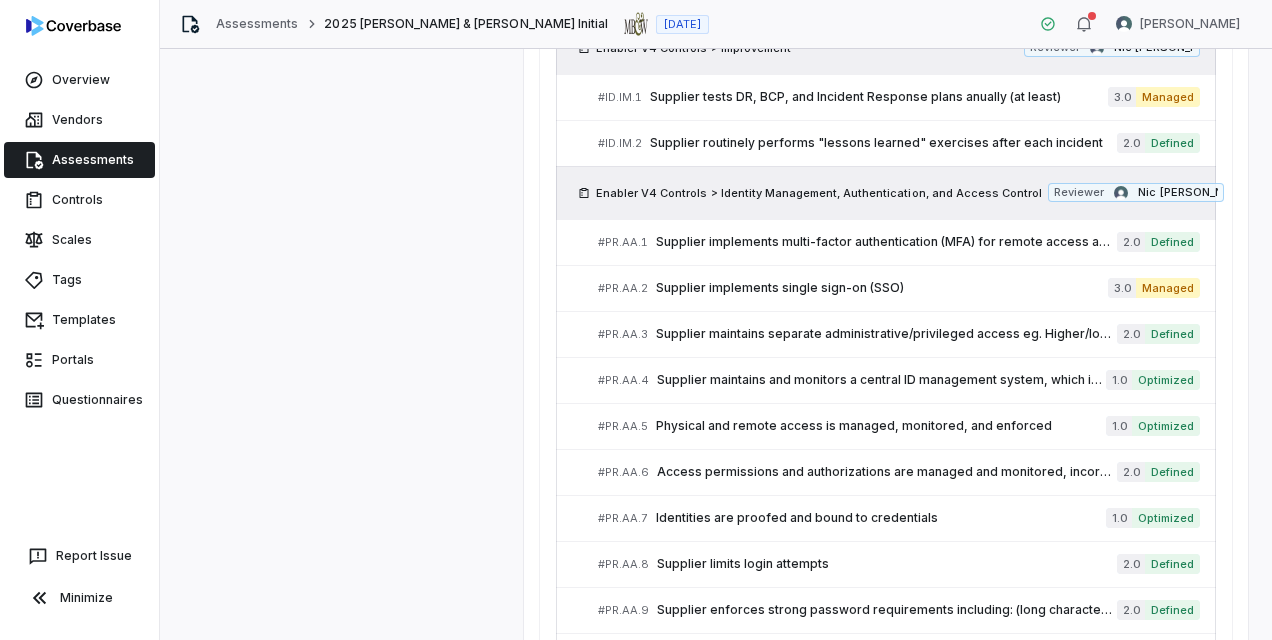click on "Assessments" at bounding box center [79, 160] 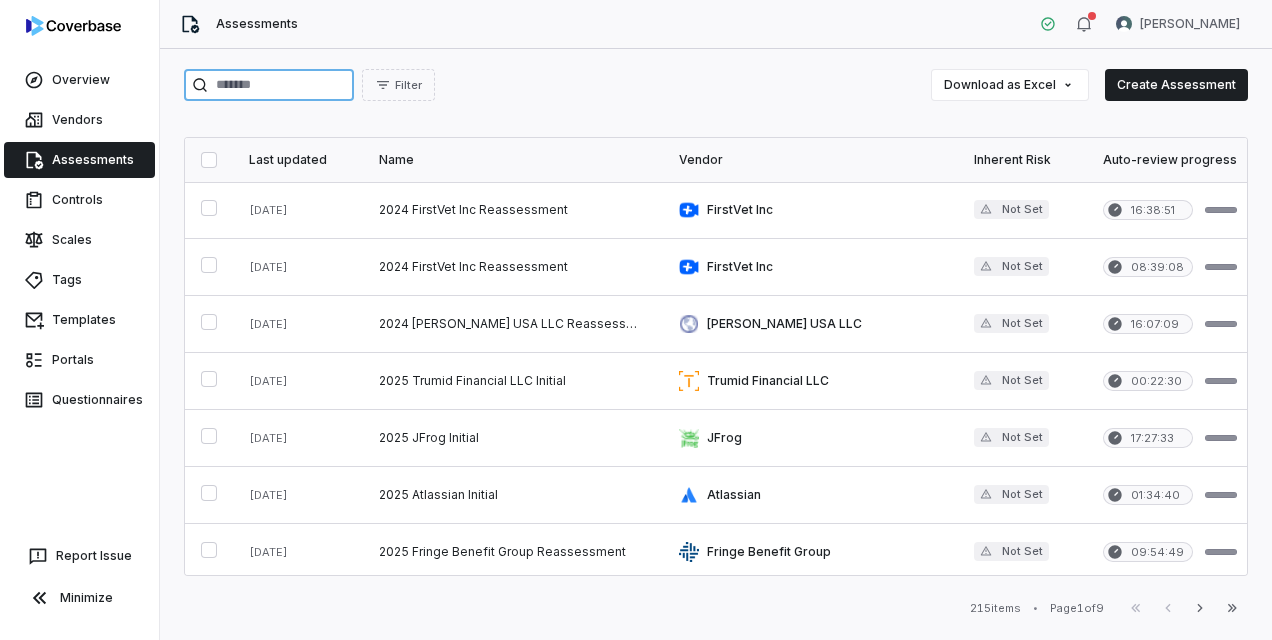 click at bounding box center [269, 85] 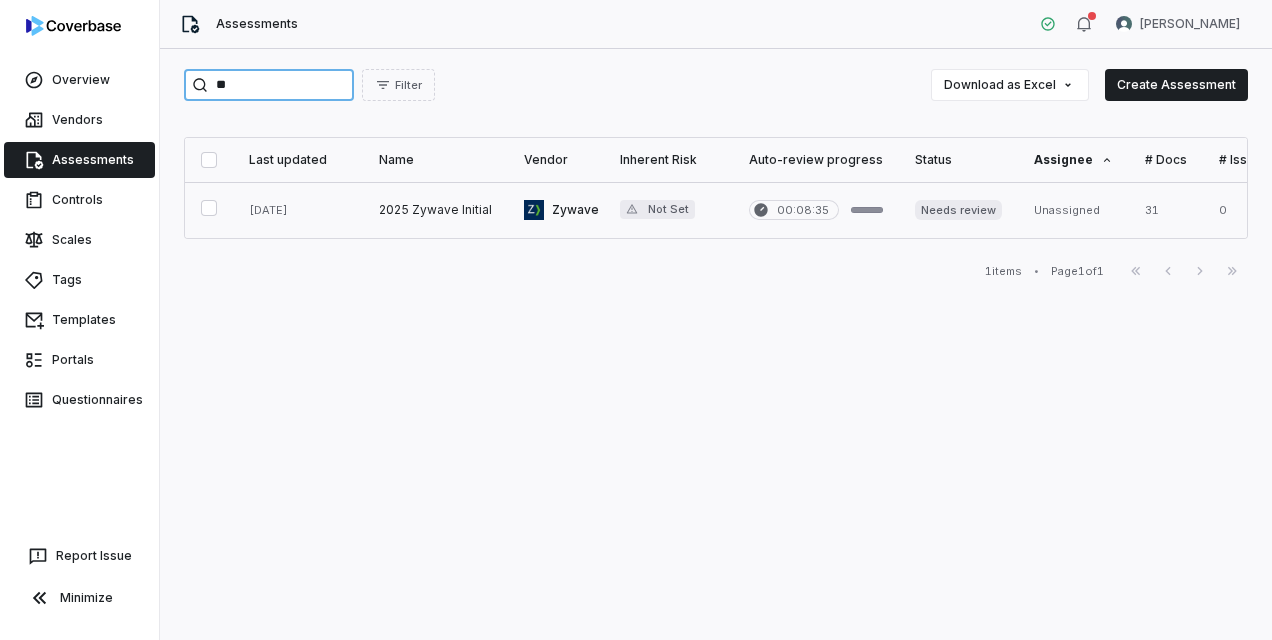 type on "**" 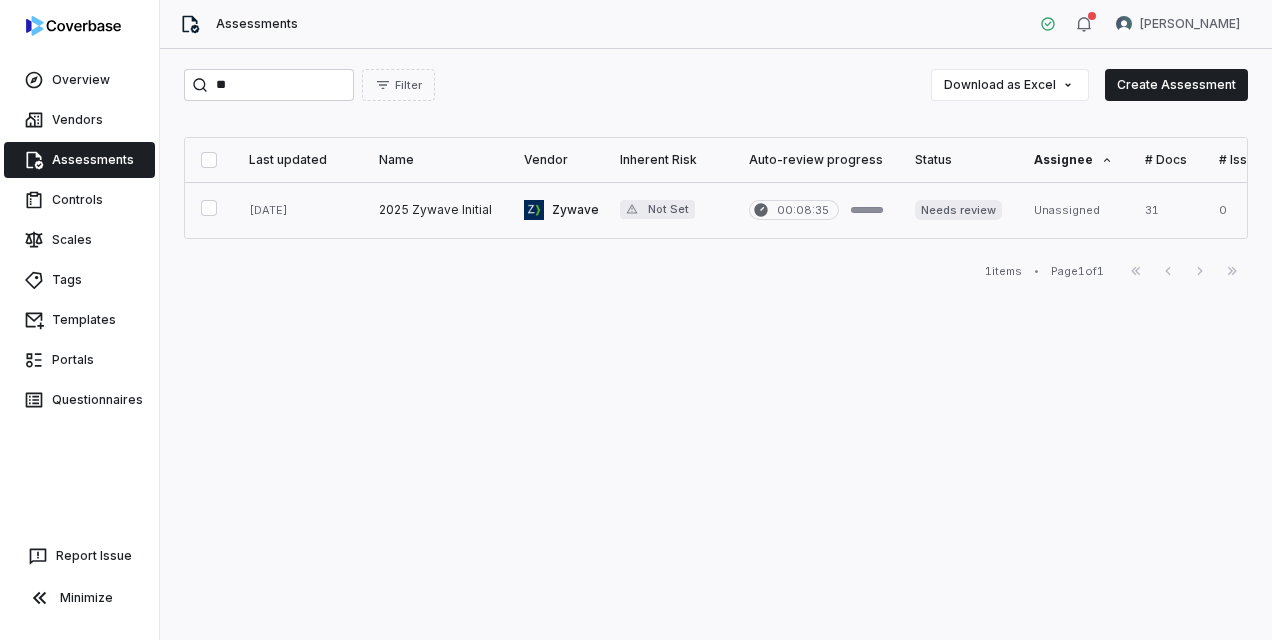 click at bounding box center (435, 210) 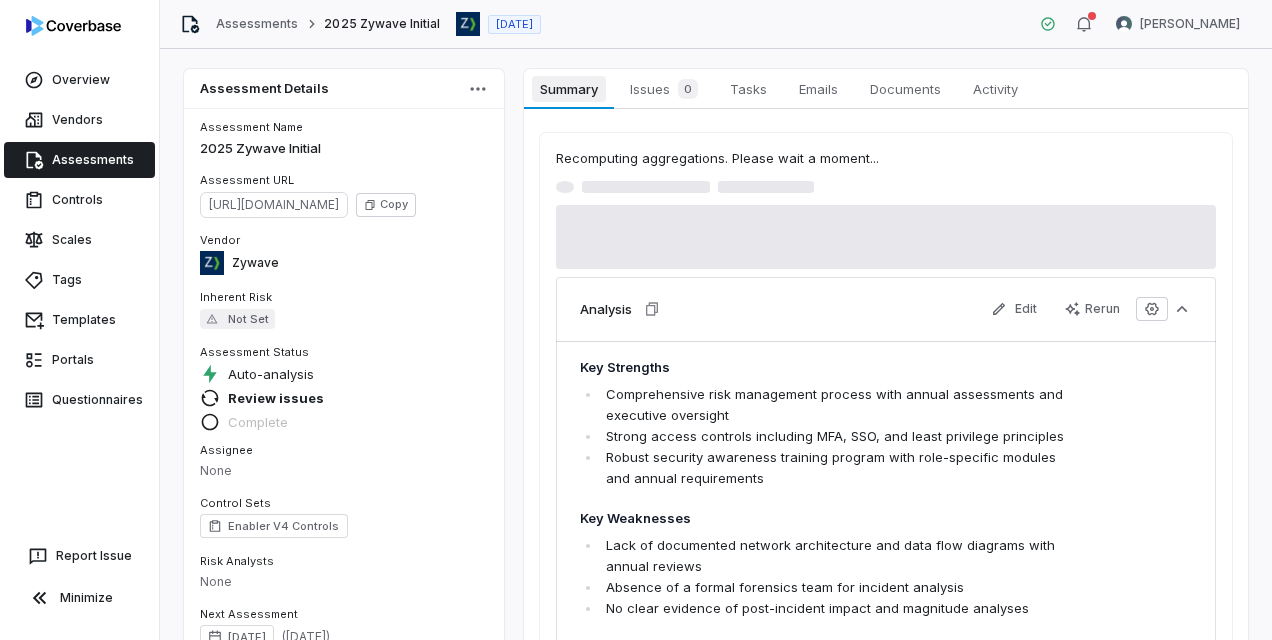 click on "Summary Summary" at bounding box center [569, 89] 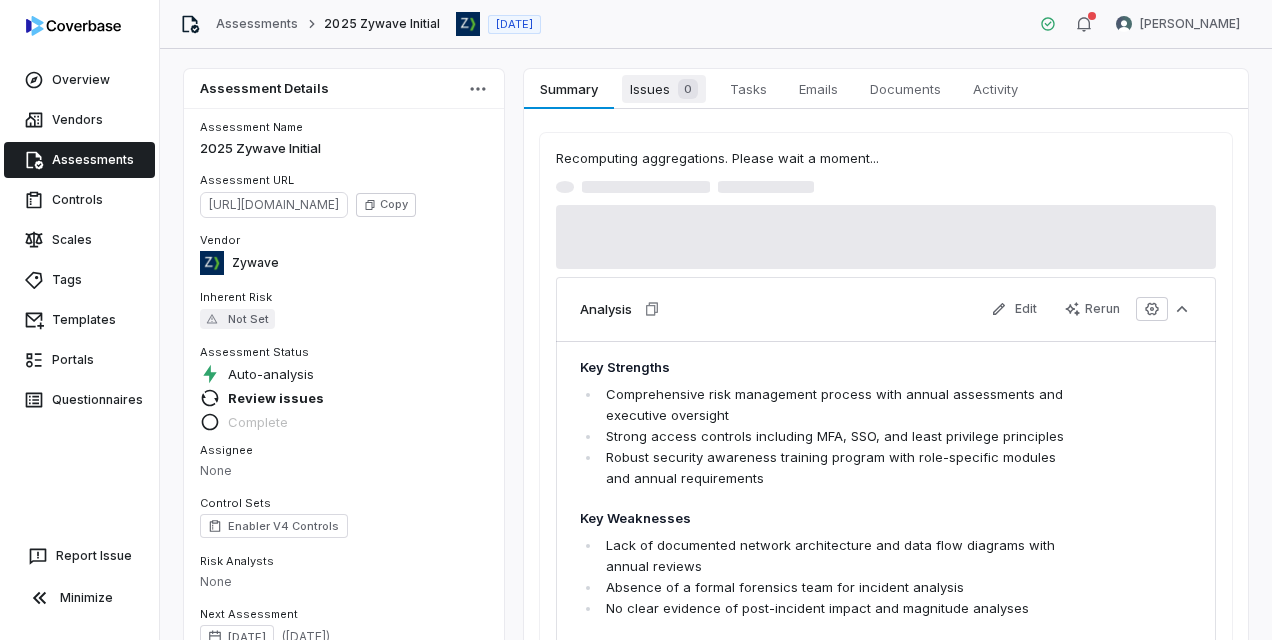click on "Issues 0" at bounding box center (664, 89) 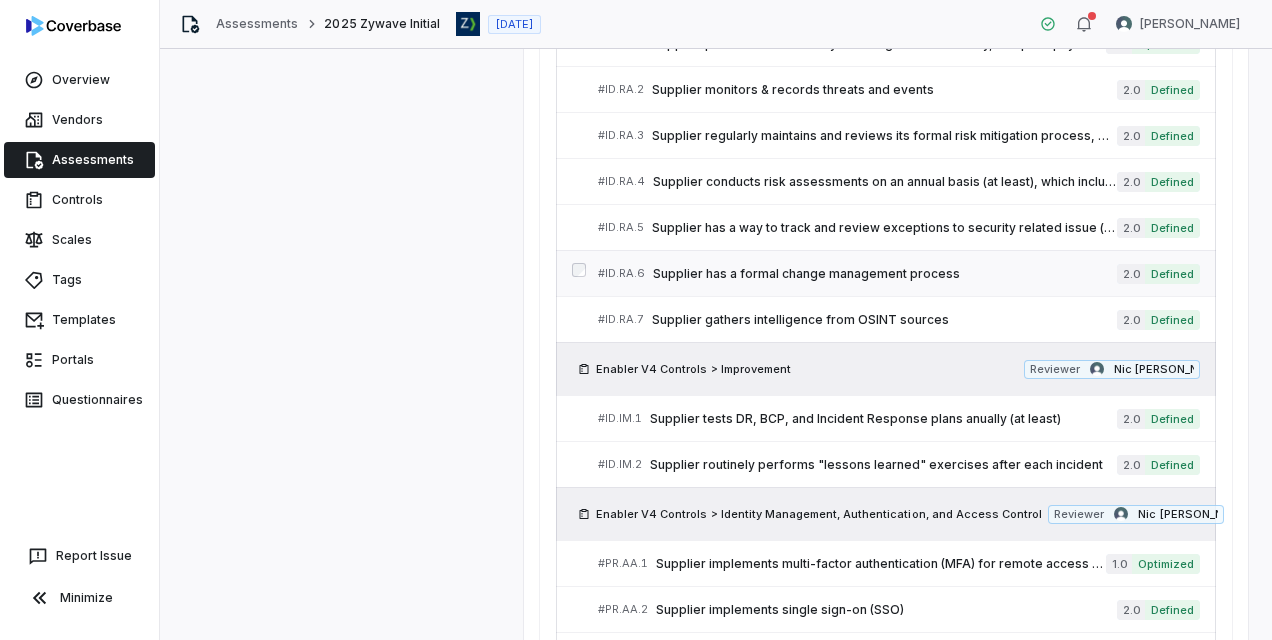 scroll, scrollTop: 1900, scrollLeft: 0, axis: vertical 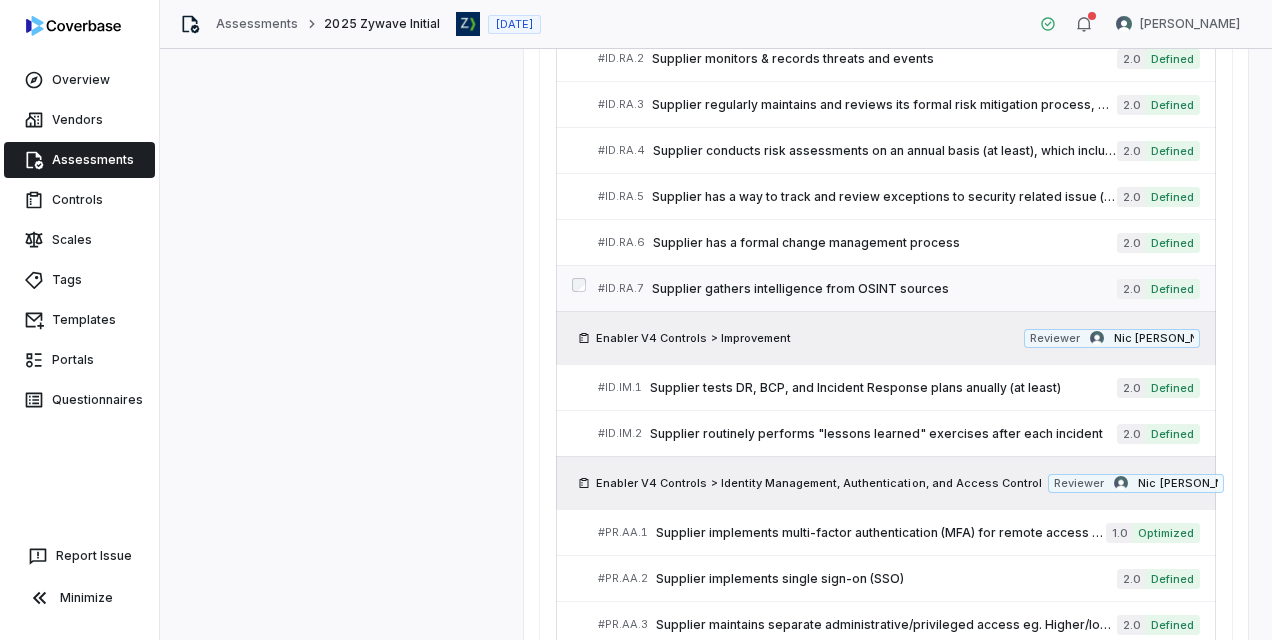 click on "Supplier gathers intelligence from OSINT sources" at bounding box center [884, 289] 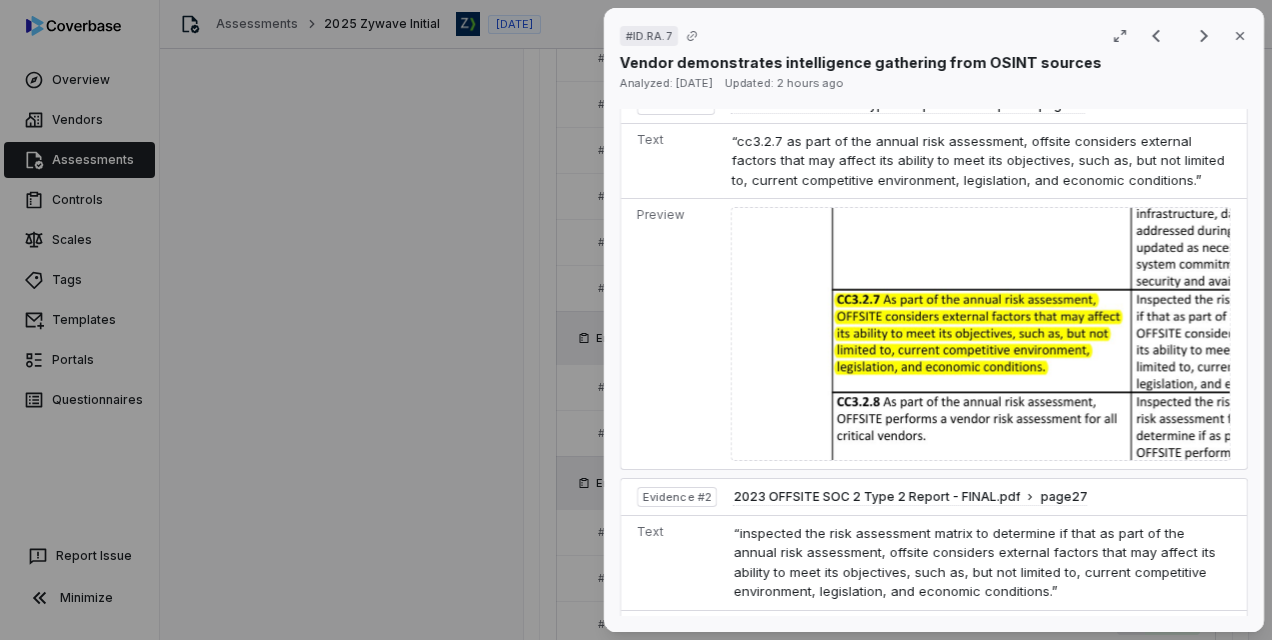 scroll, scrollTop: 800, scrollLeft: 0, axis: vertical 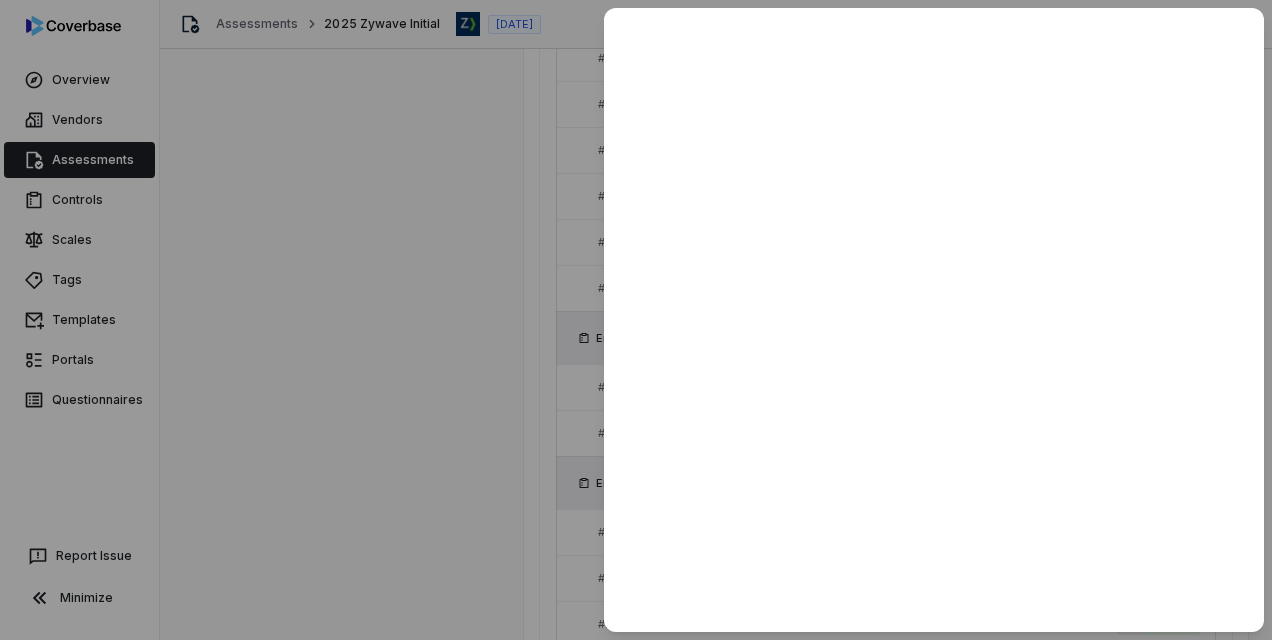 click at bounding box center (636, 320) 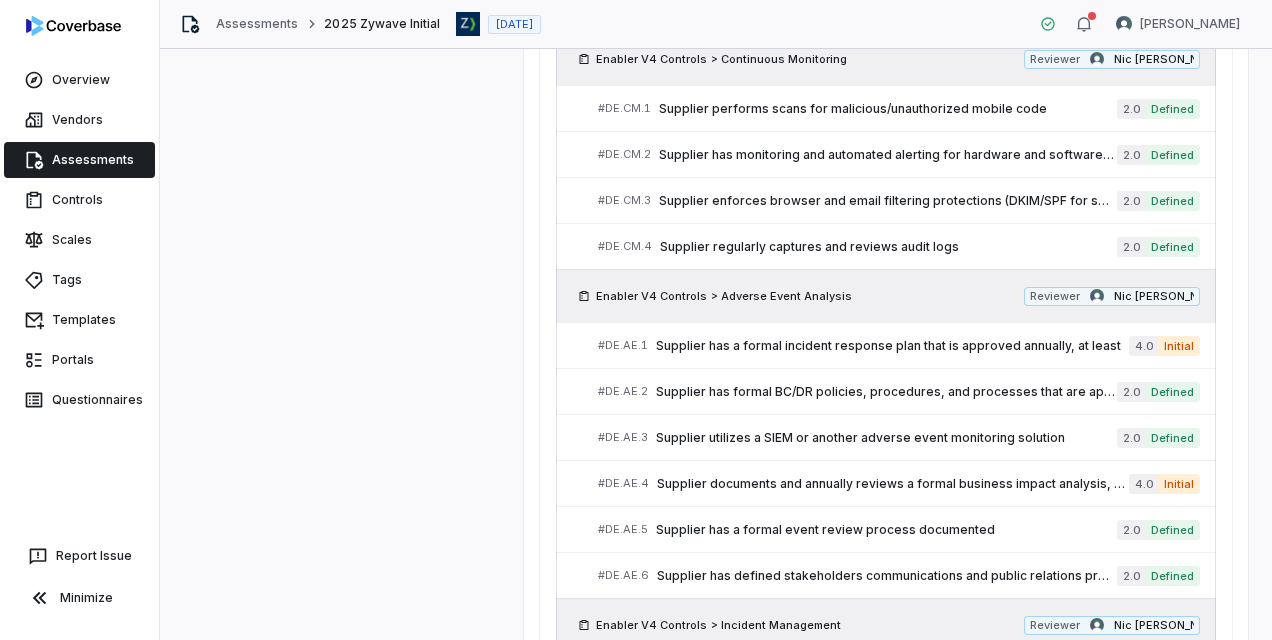 scroll, scrollTop: 4001, scrollLeft: 0, axis: vertical 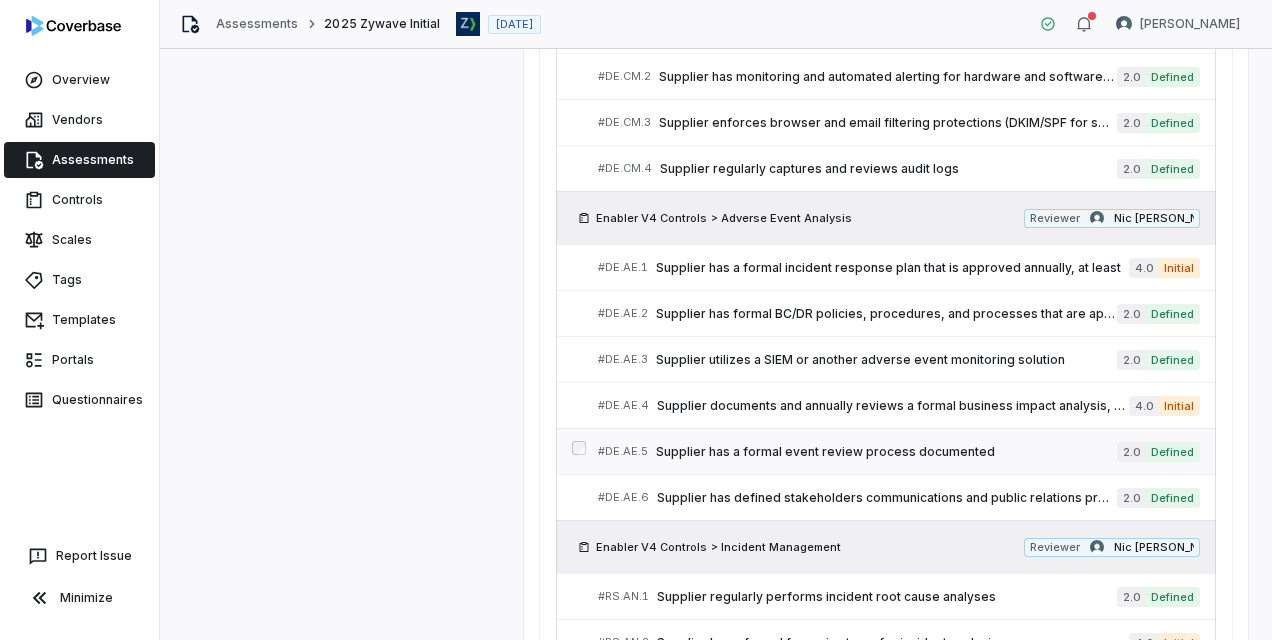click on "Supplier has a formal event review process documented" at bounding box center [886, 452] 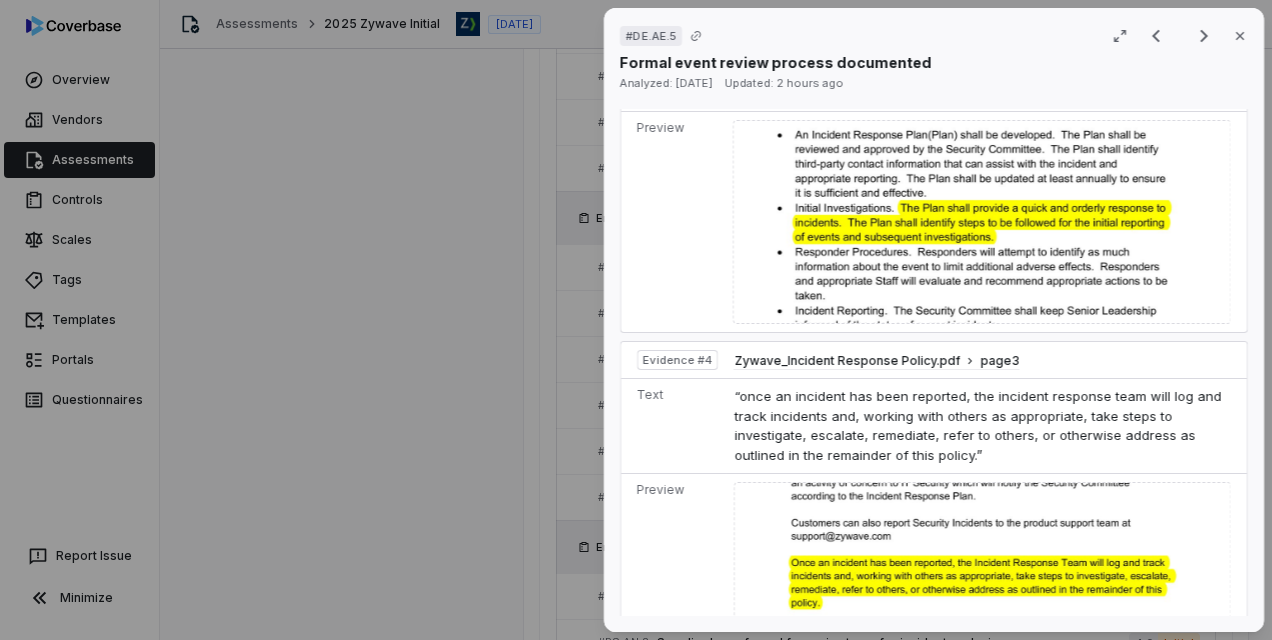 scroll, scrollTop: 2300, scrollLeft: 0, axis: vertical 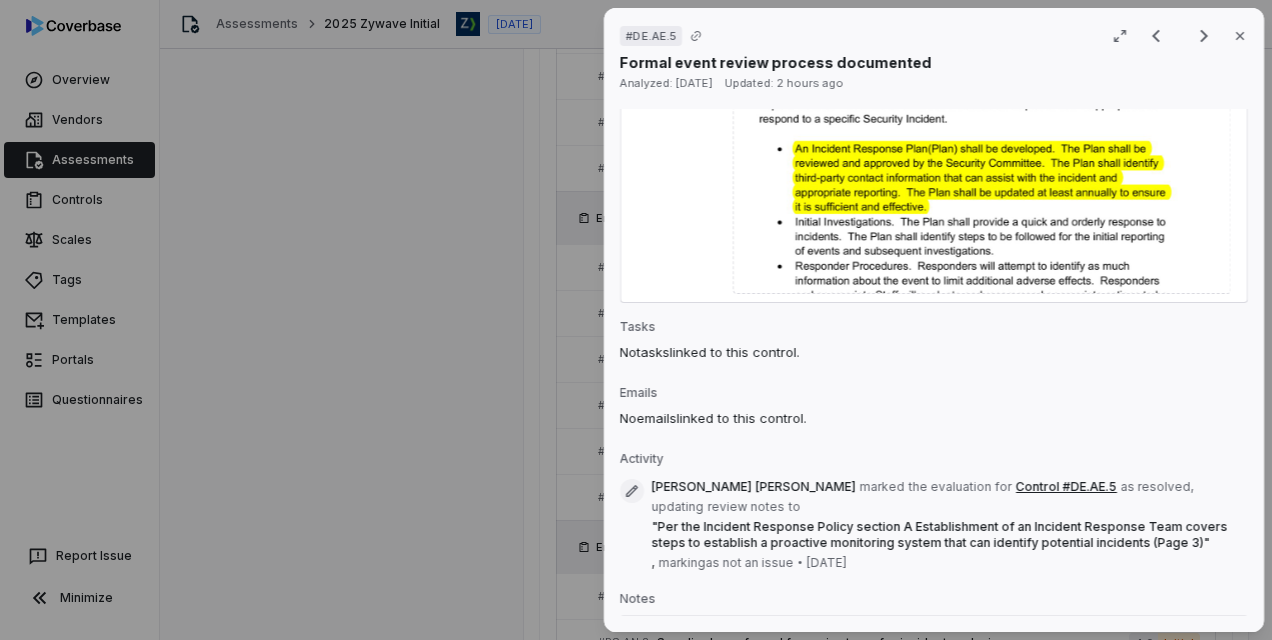 click on "# DE.AE.5 Result 69 of 73 Close Formal event review process documented Analyzed: [DATE] Updated: 2 hours ago No issue found Mark as issue Control Expectation Supplier has a formal event review process documented Guidance Documentation should cover the company's event review process regarding incidents. this should NOT focus on third party monitoring. Documentation should cover the company's event review process regarding incidents. this should NOT focus on third party monitoring. Control Set Enabler V4 Controls Adverse Event Analysis  Weight 1 Evaluation Correct the AI Edit   Score 2.0 Defined Analysis The vendor has a documented Incident Response Policy that outlines procedures for identifying, reporting, and responding to security incidents. Evidence # 1 The policy establishes an Incident Response Team and defines roles and responsibilities for incident handling. Evidence # 2 The policy includes steps for initial investigations, responder procedures, and incident reporting. Evidence # 3 Evidence # 4 5 1" at bounding box center (636, 320) 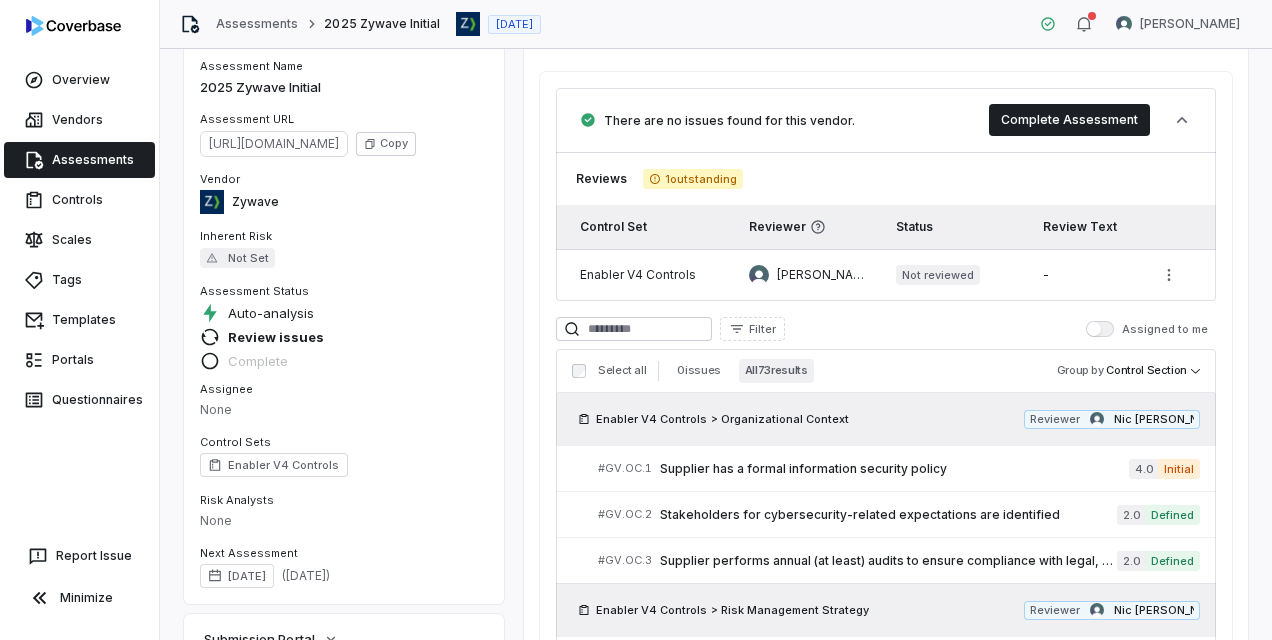 scroll, scrollTop: 0, scrollLeft: 0, axis: both 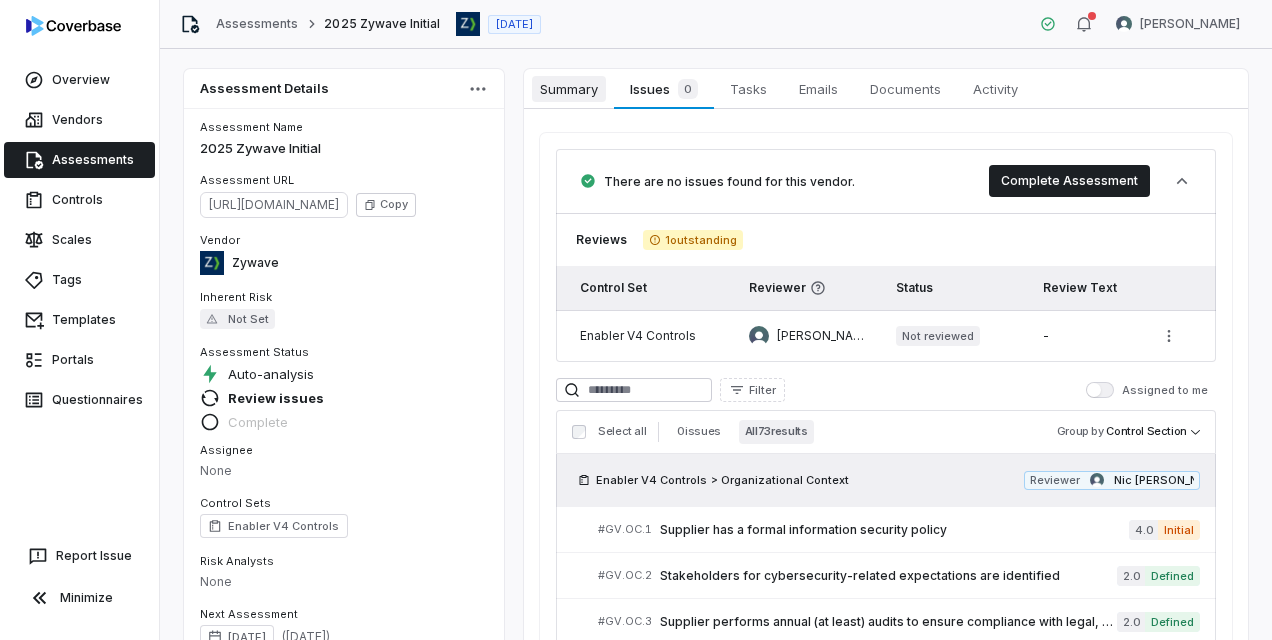 click on "Summary" at bounding box center (569, 89) 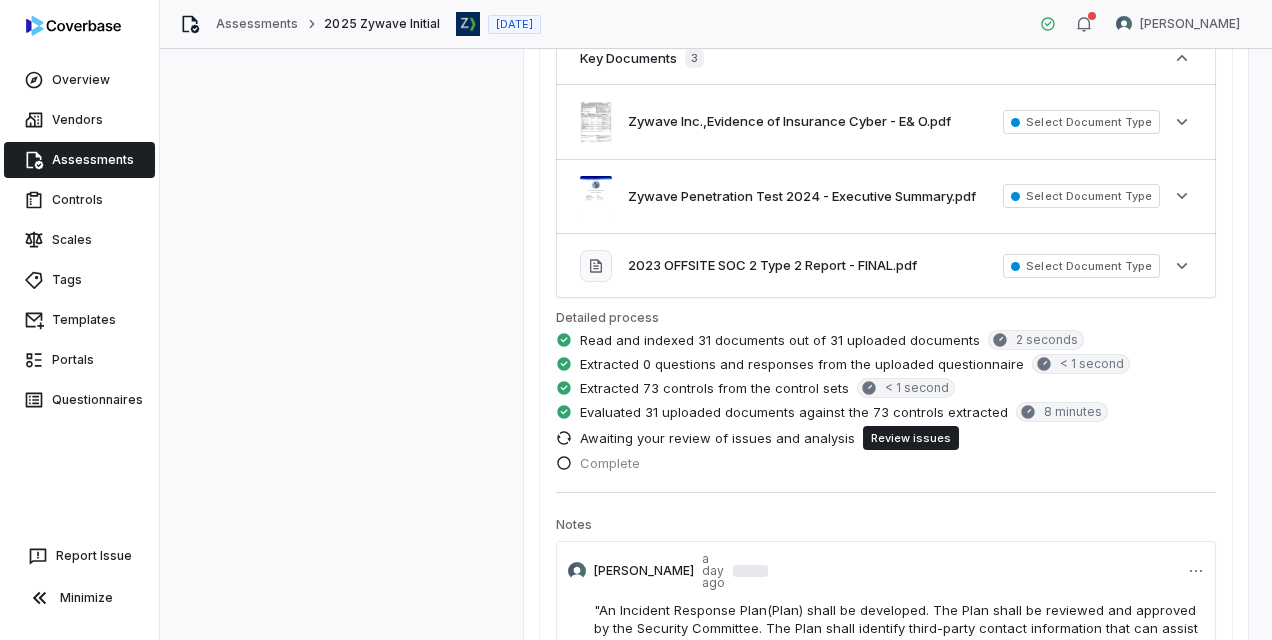 scroll, scrollTop: 0, scrollLeft: 0, axis: both 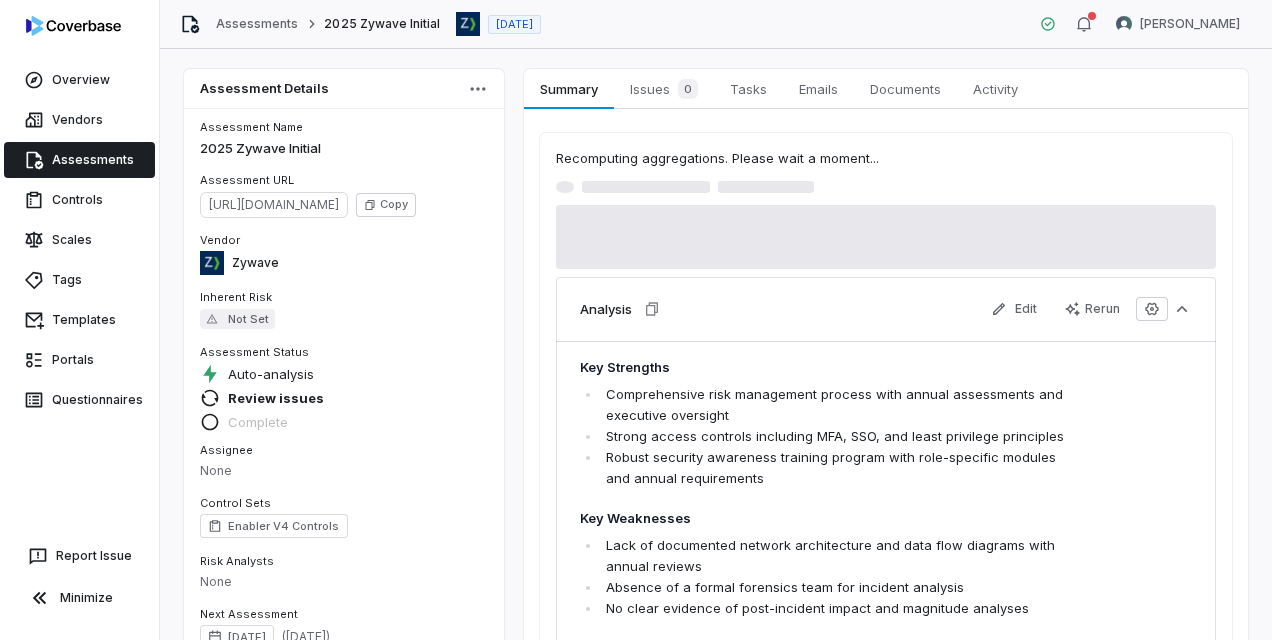 click on "Assessments" at bounding box center (79, 160) 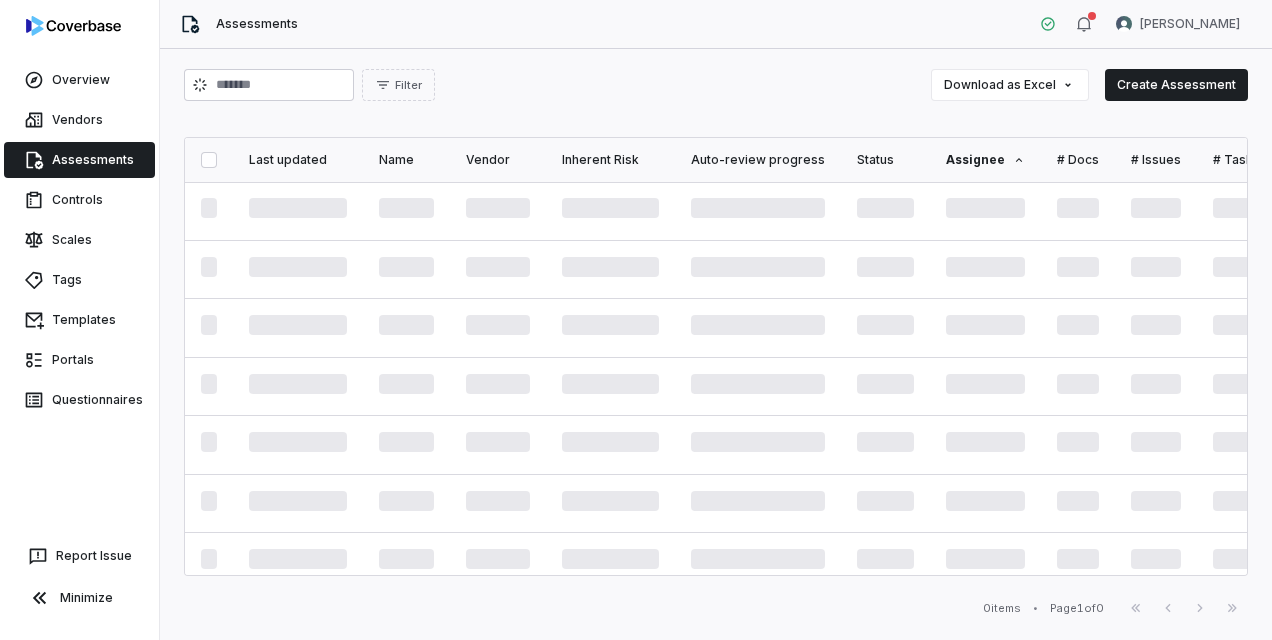 click on "Filter Download as Excel Create Assessment Last updated Name Vendor Inherent Risk Auto-review progress Status Assignee # Docs # Issues # Tasks Submitted by Date initiated 0  items • Page  1  of  0 First Page Previous Next Last Page" at bounding box center [716, 344] 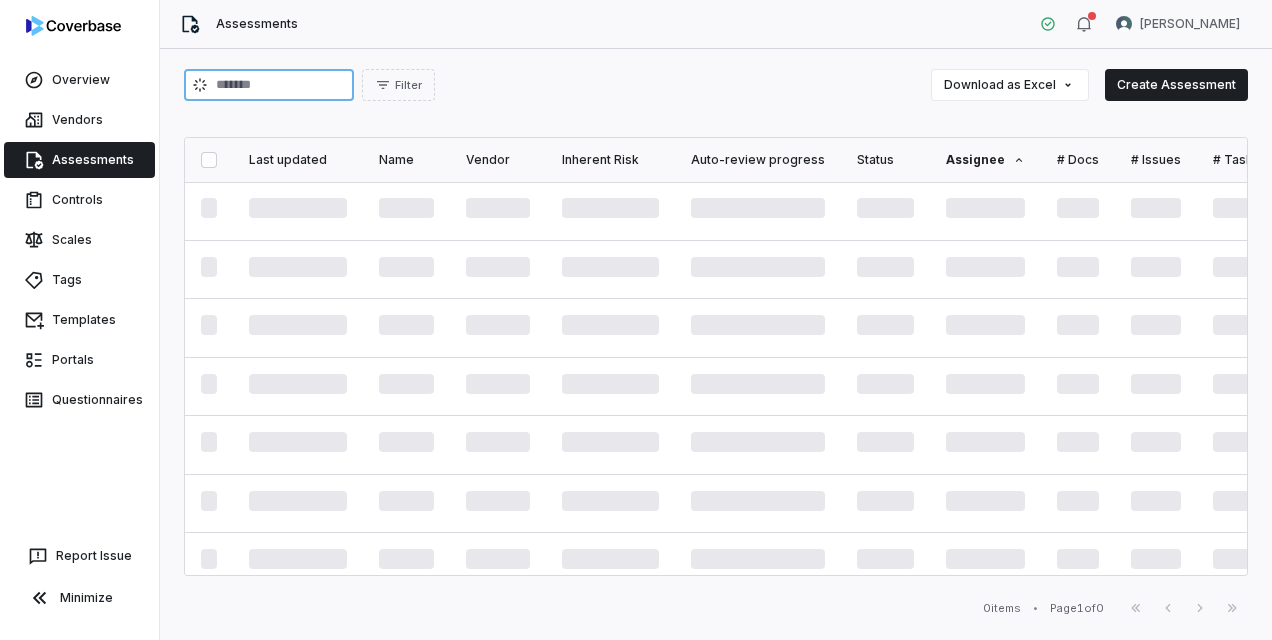click at bounding box center [269, 85] 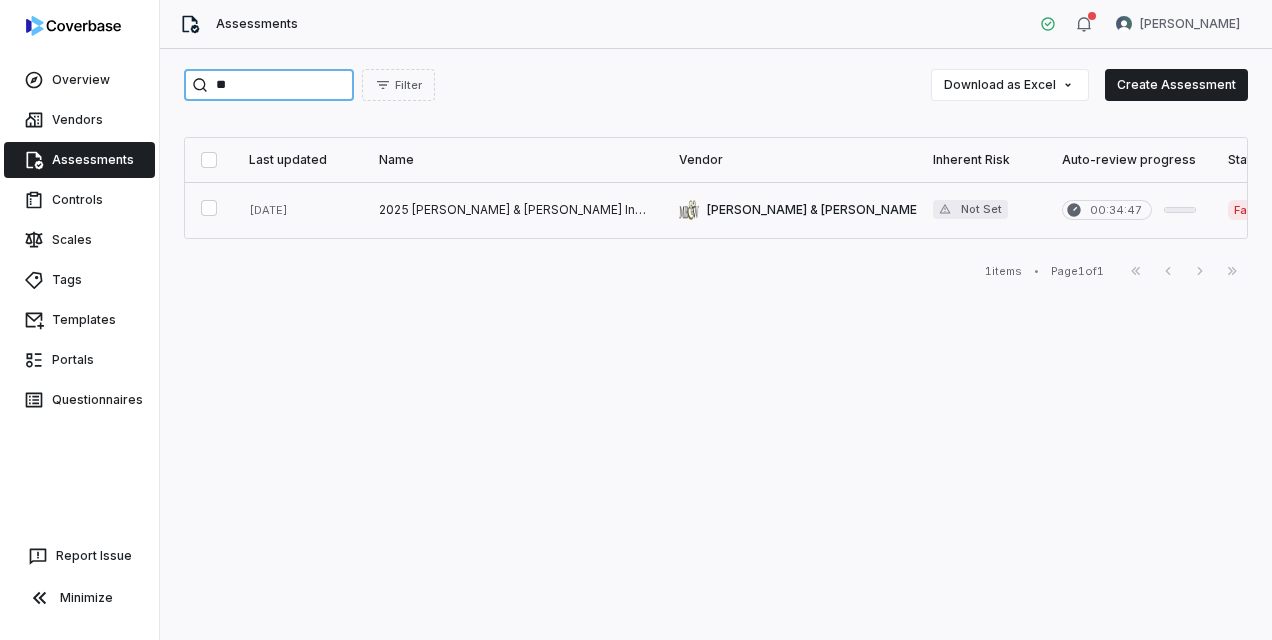 type on "**" 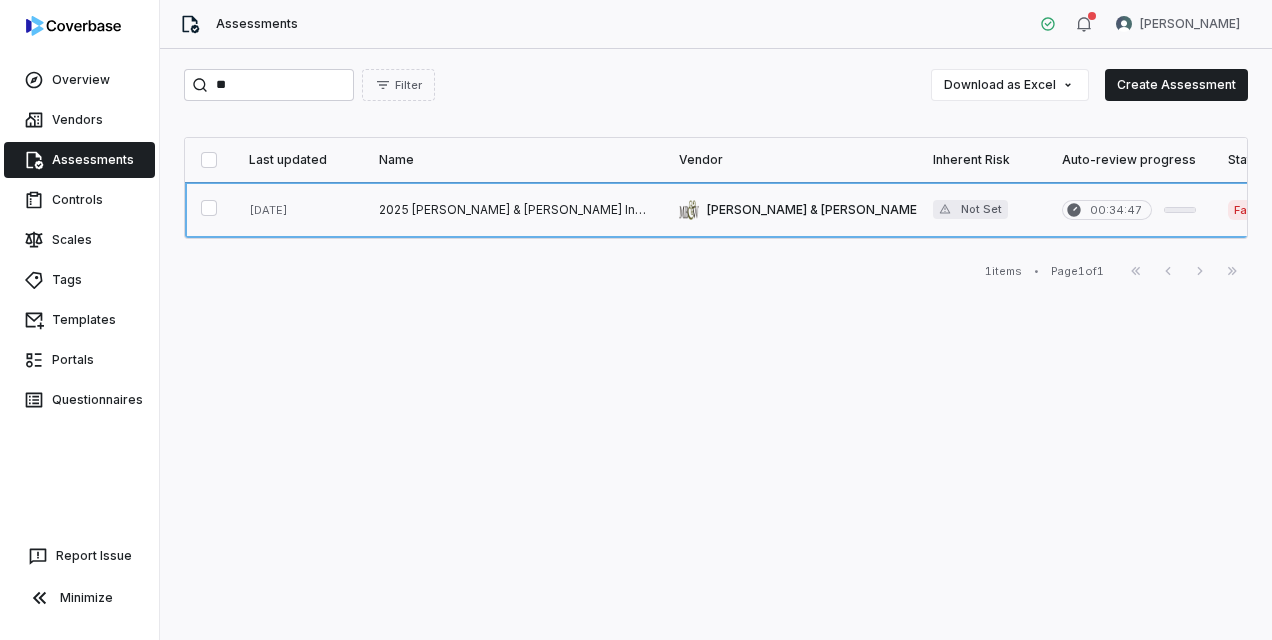 click at bounding box center (513, 210) 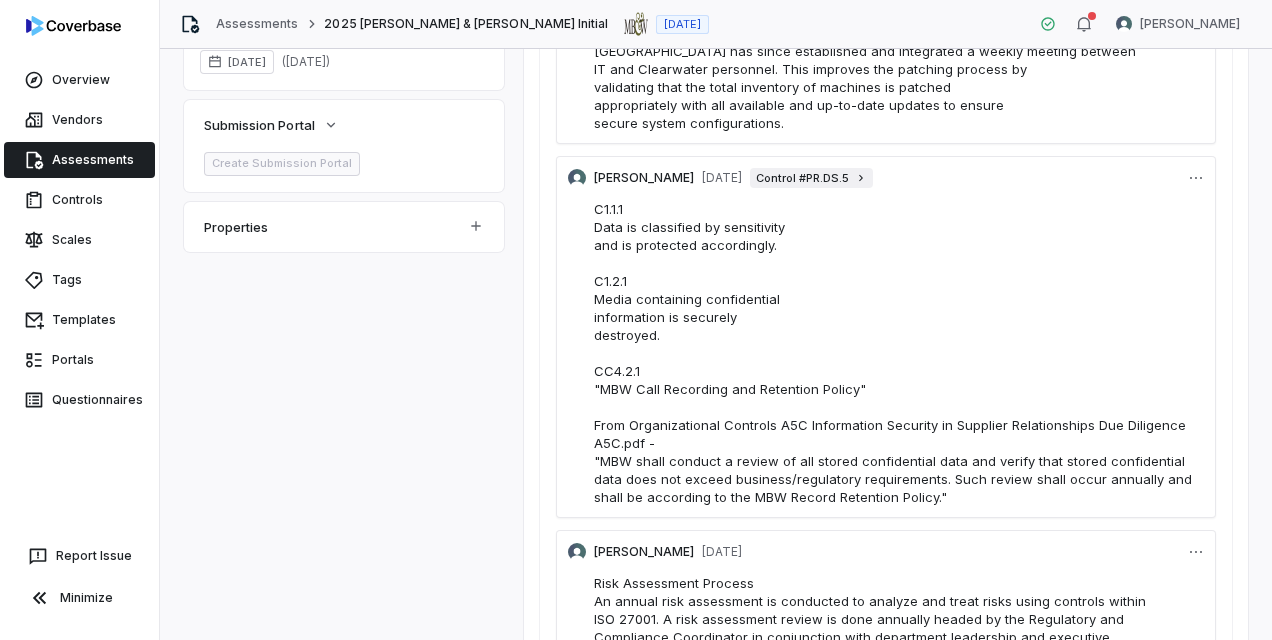 scroll, scrollTop: 0, scrollLeft: 0, axis: both 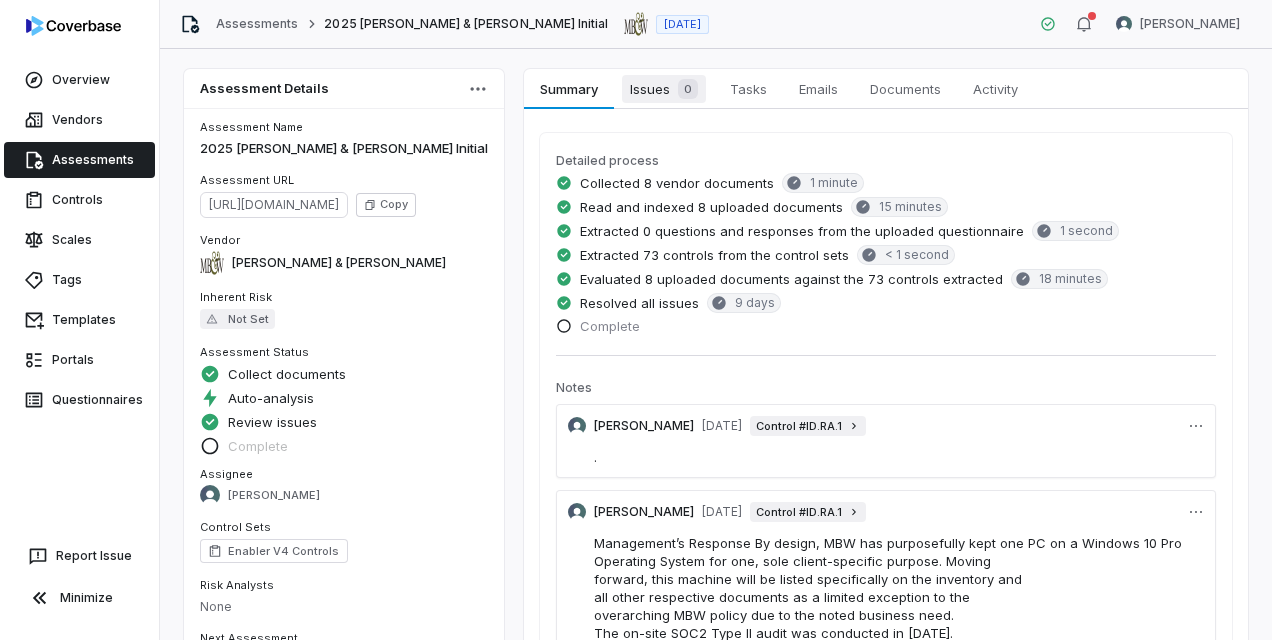 click on "Issues 0" at bounding box center [664, 89] 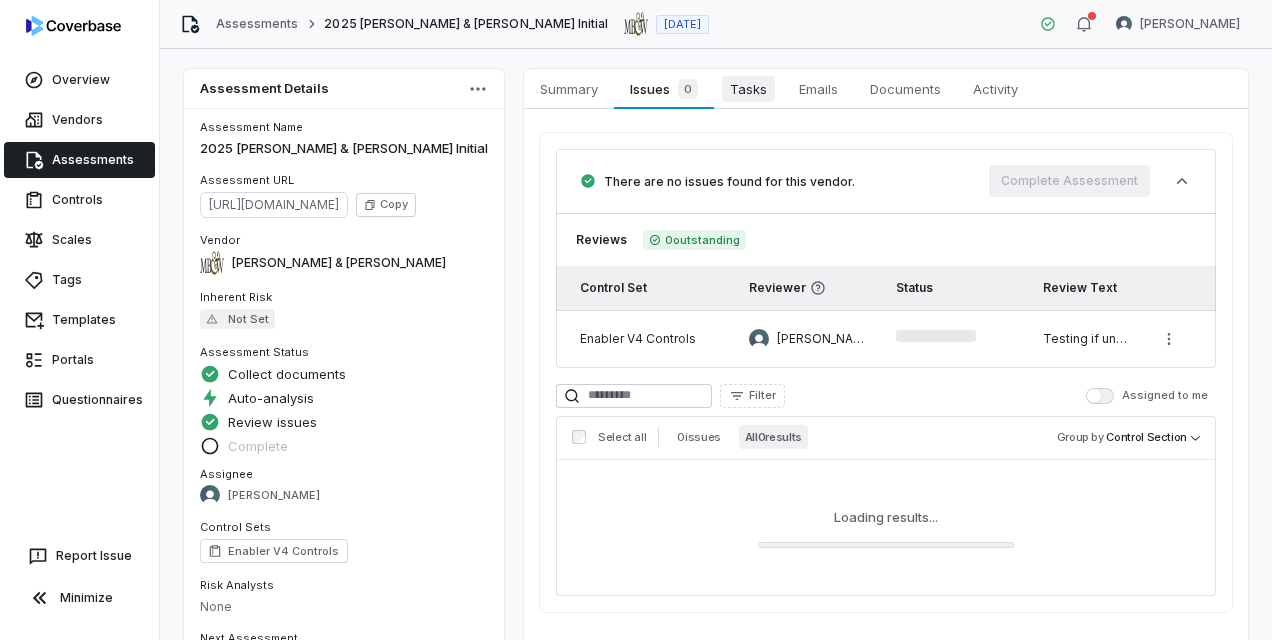 click on "Tasks" at bounding box center [748, 89] 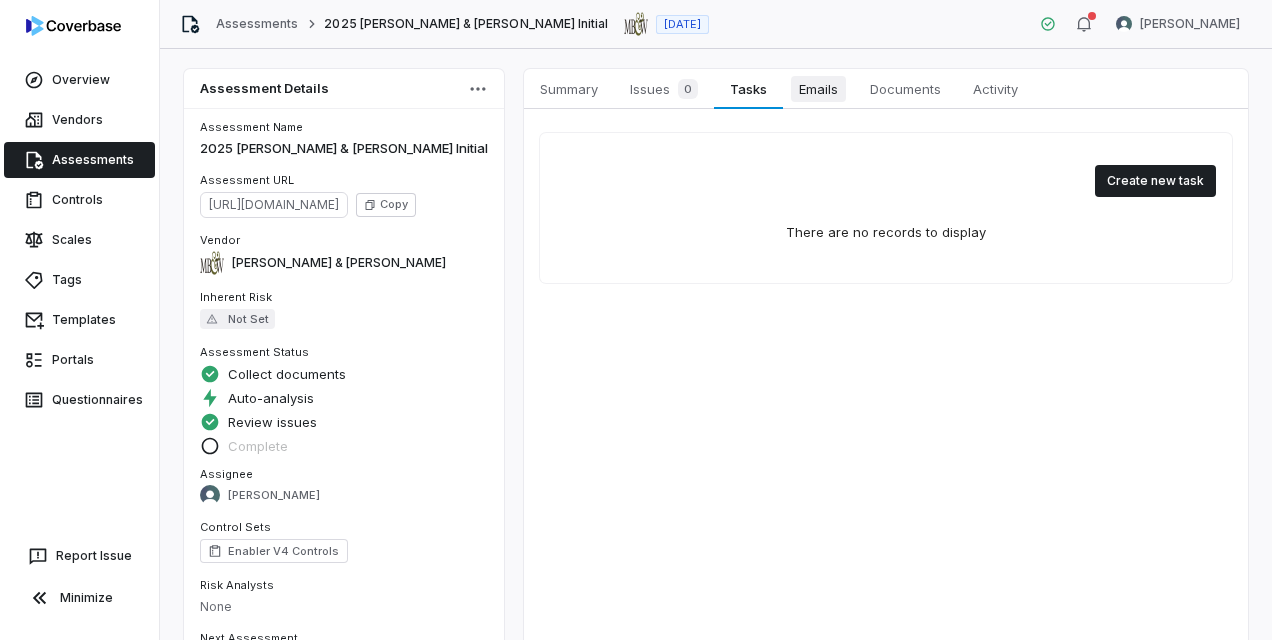 click on "Emails" at bounding box center (818, 89) 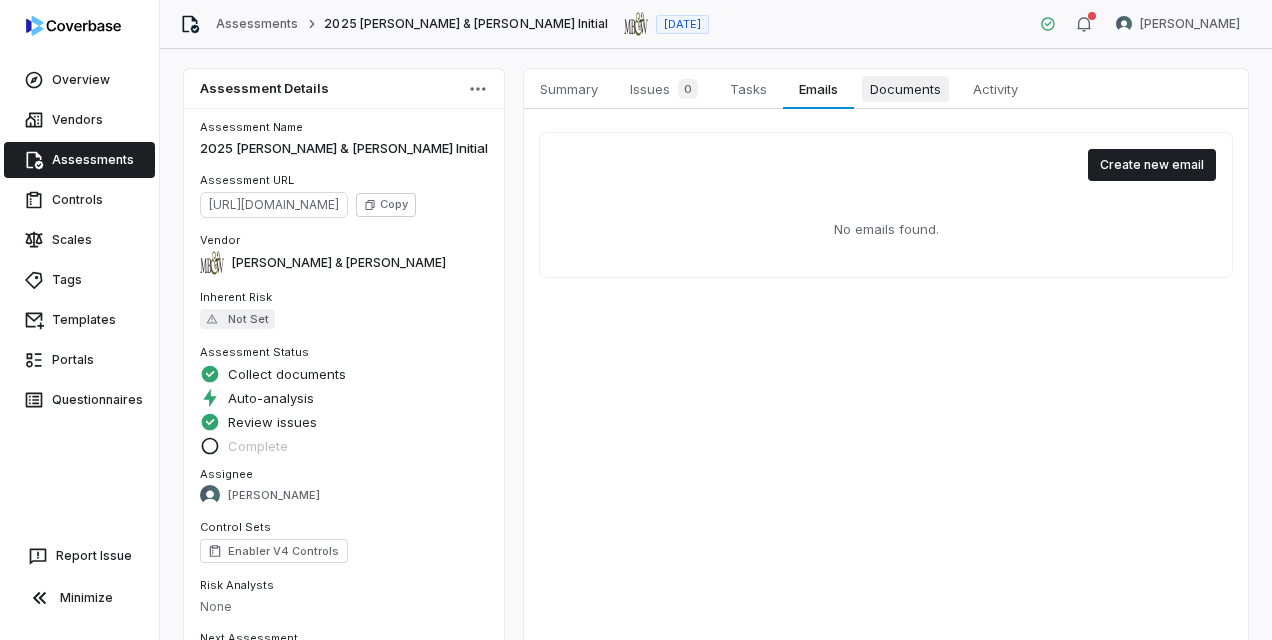 click on "Documents" at bounding box center [905, 89] 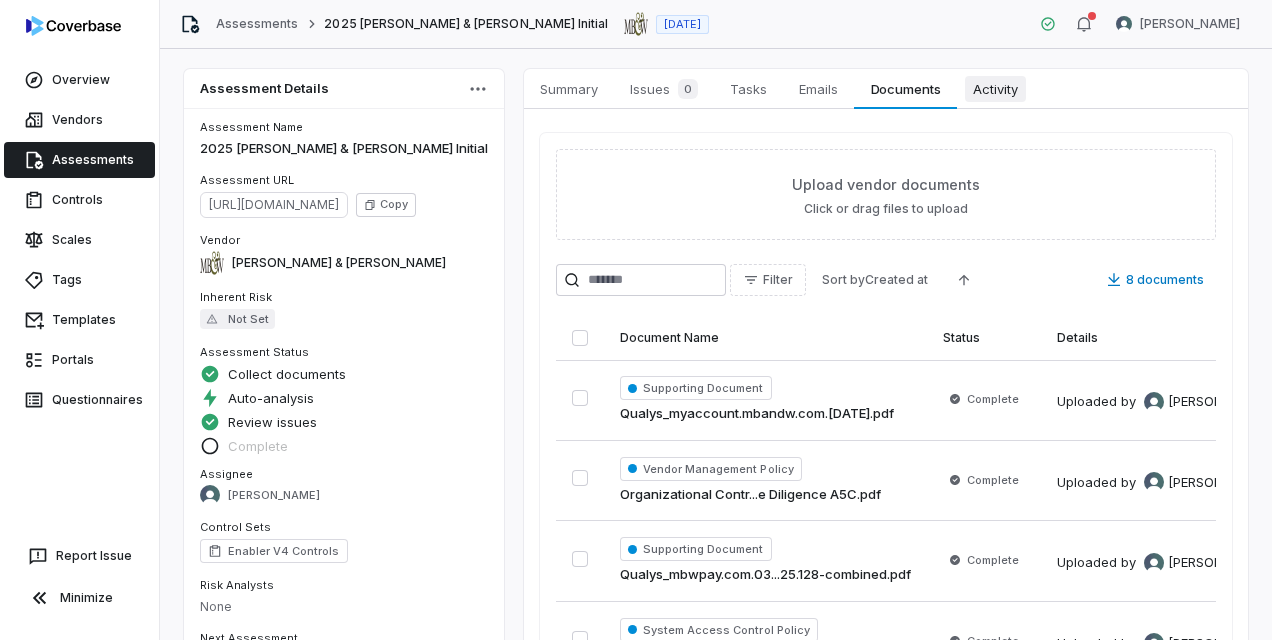 click on "Activity" at bounding box center (995, 89) 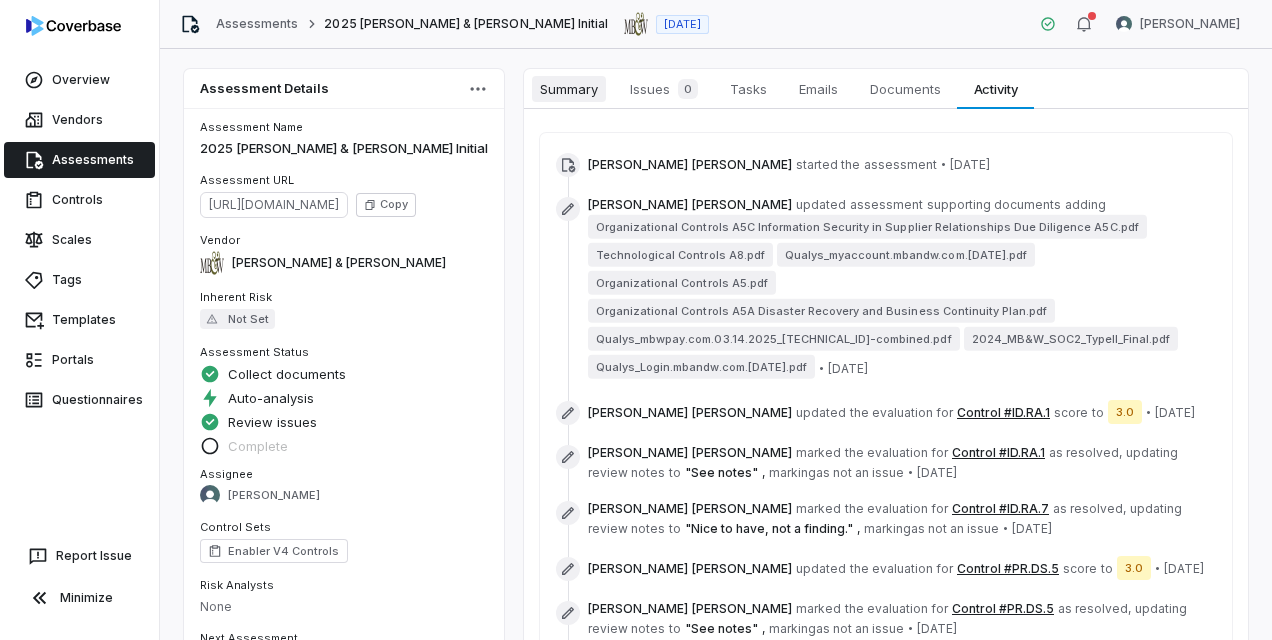 click on "Summary" at bounding box center (569, 89) 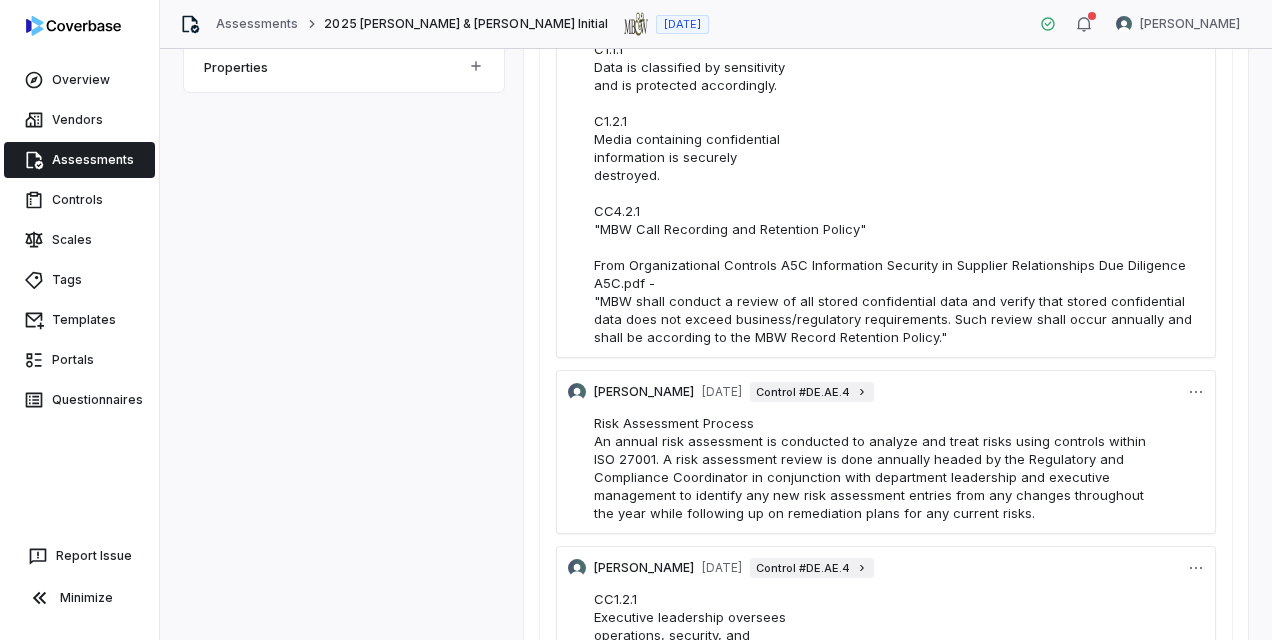 scroll, scrollTop: 0, scrollLeft: 0, axis: both 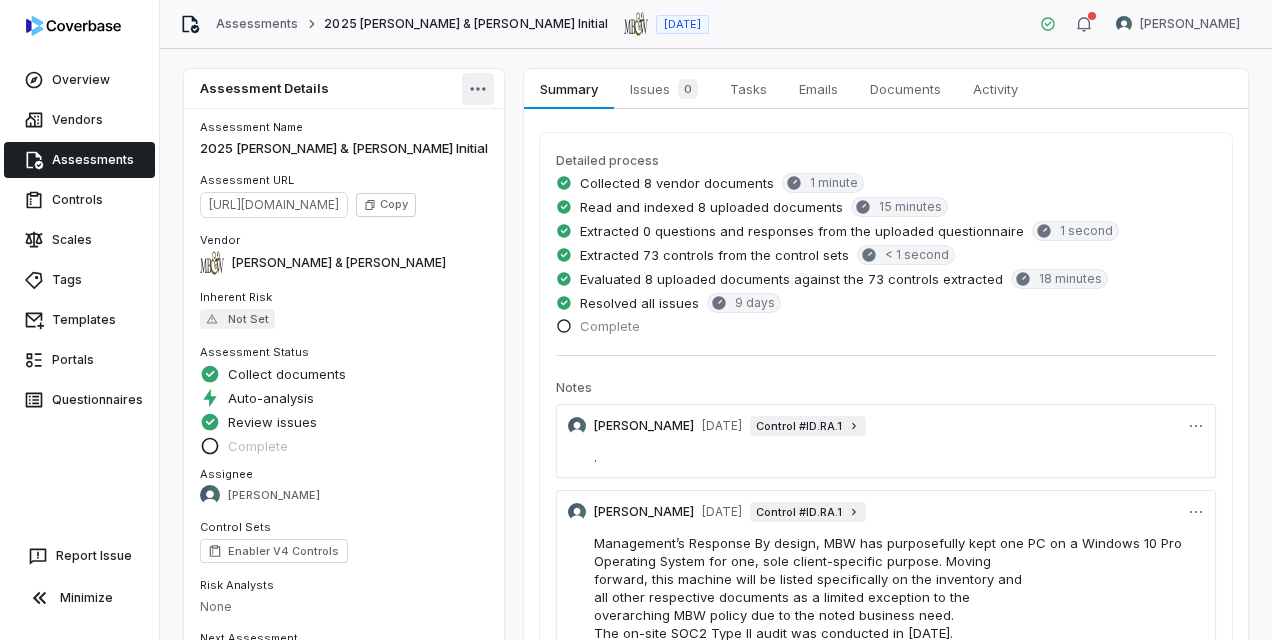 drag, startPoint x: 452, startPoint y: 98, endPoint x: 474, endPoint y: 84, distance: 26.076809 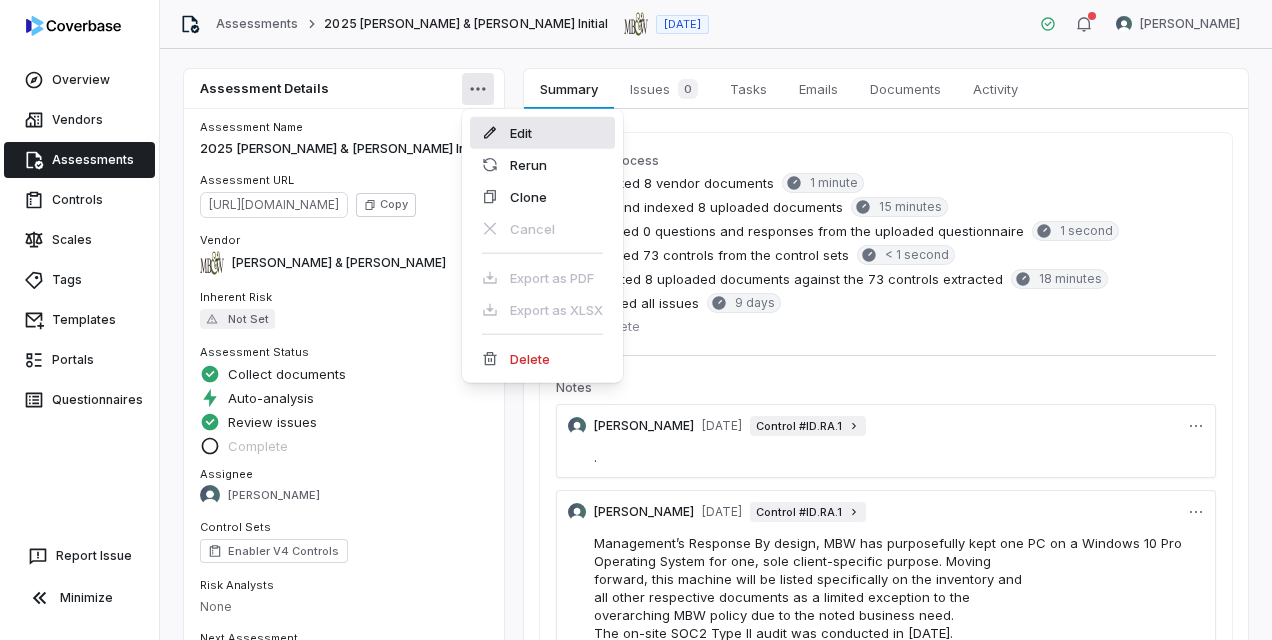 click on "Edit" at bounding box center [542, 133] 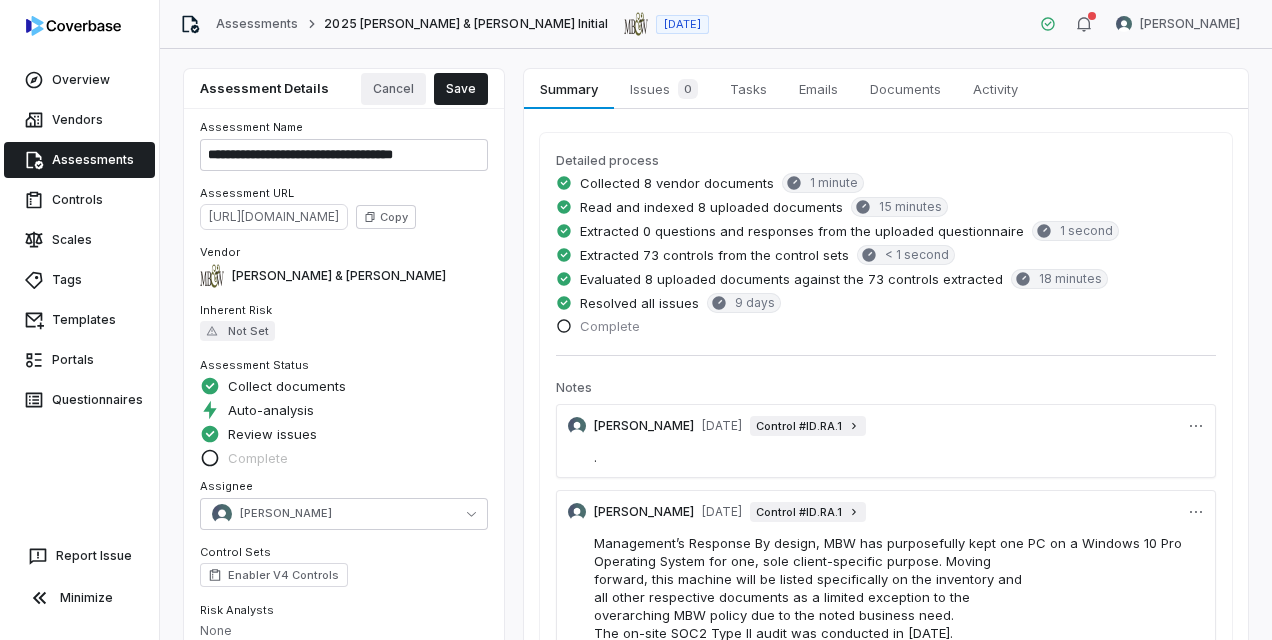 click on "Cancel" at bounding box center [393, 89] 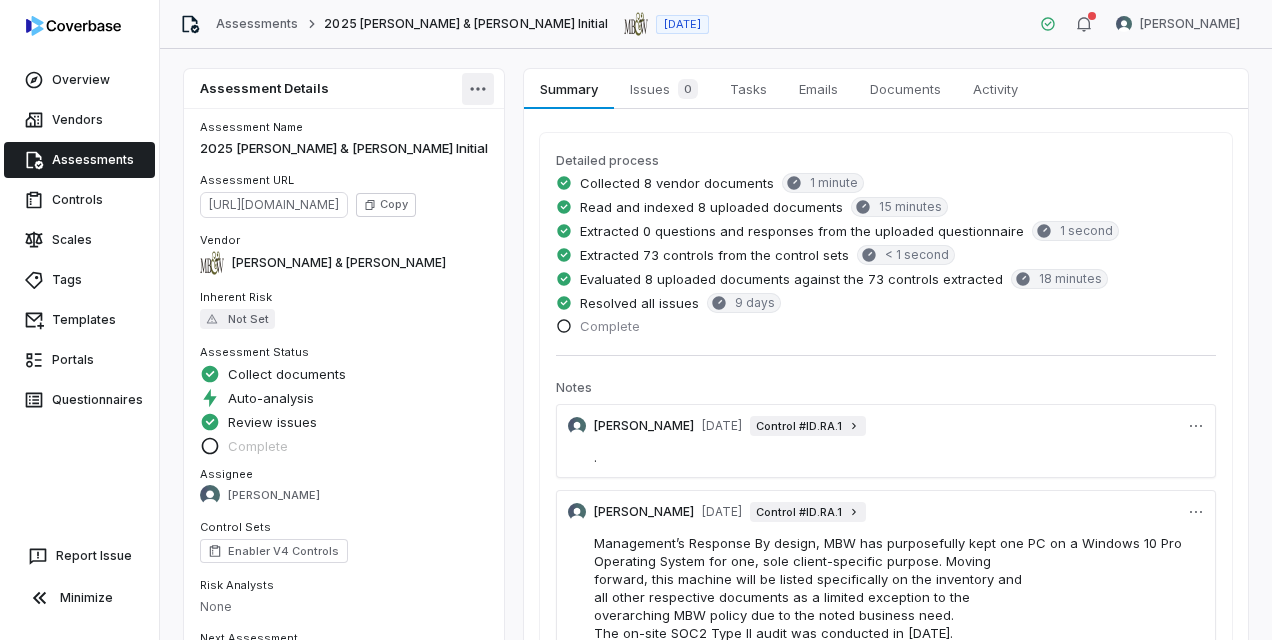 click on "Overview Vendors Assessments Controls Scales Tags Templates Portals Questionnaires Report Issue Minimize Assessments 2025 [PERSON_NAME] & [PERSON_NAME] Initial [DATE] [PERSON_NAME] Assessment Details Assessment Name 2025 [PERSON_NAME] & [PERSON_NAME] Initial Assessment URL  [URL][DOMAIN_NAME] Copy Vendor [PERSON_NAME] & [PERSON_NAME] Inherent Risk Not Set Assessment Status Collect documents Auto-analysis Review issues Complete Assignee [PERSON_NAME] Control Sets Enabler V4 Controls Risk Analysts None Next Assessment [DATE] ( [DATE] ) Submission Portal Create Submission Portal Properties Summary Summary Issues 0 Issues 0 Tasks Tasks Emails Emails Documents Documents Activity Activity Detailed process Collected 8 vendor documents 1 minute Read and indexed 8 uploaded documents 15 minutes Extracted 0 questions and responses from the uploaded questionnaire 1 second Extracted 73 controls from the control sets < 1 second 18 minutes Notes" at bounding box center [636, 320] 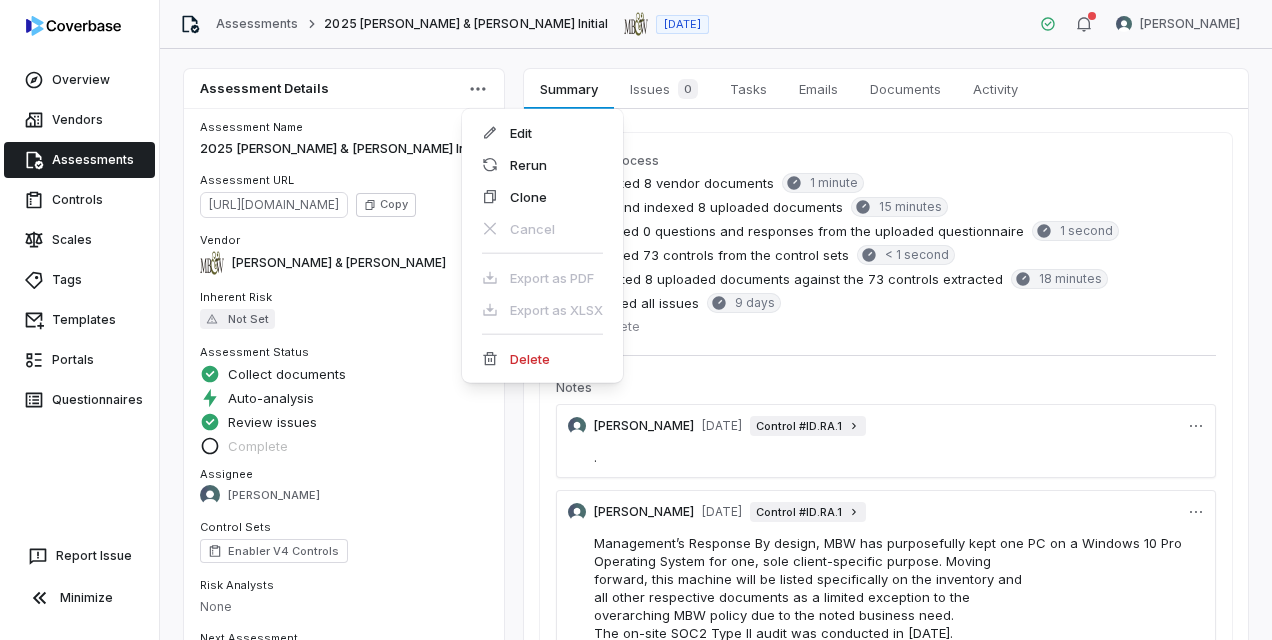 click on "Overview Vendors Assessments Controls Scales Tags Templates Portals Questionnaires Report Issue Minimize Assessments 2025 [PERSON_NAME] & [PERSON_NAME] Initial [DATE] [PERSON_NAME] Assessment Details Assessment Name 2025 [PERSON_NAME] & [PERSON_NAME] Initial Assessment URL  [URL][DOMAIN_NAME] Copy Vendor [PERSON_NAME] & [PERSON_NAME] Inherent Risk Not Set Assessment Status Collect documents Auto-analysis Review issues Complete Assignee [PERSON_NAME] Control Sets Enabler V4 Controls Risk Analysts None Next Assessment [DATE] ( [DATE] ) Submission Portal Create Submission Portal Properties Summary Summary Issues 0 Issues 0 Tasks Tasks Emails Emails Documents Documents Activity Activity Detailed process Collected 8 vendor documents 1 minute Read and indexed 8 uploaded documents 15 minutes Extracted 0 questions and responses from the uploaded questionnaire 1 second Extracted 73 controls from the control sets < 1 second 18 minutes Notes" at bounding box center [636, 320] 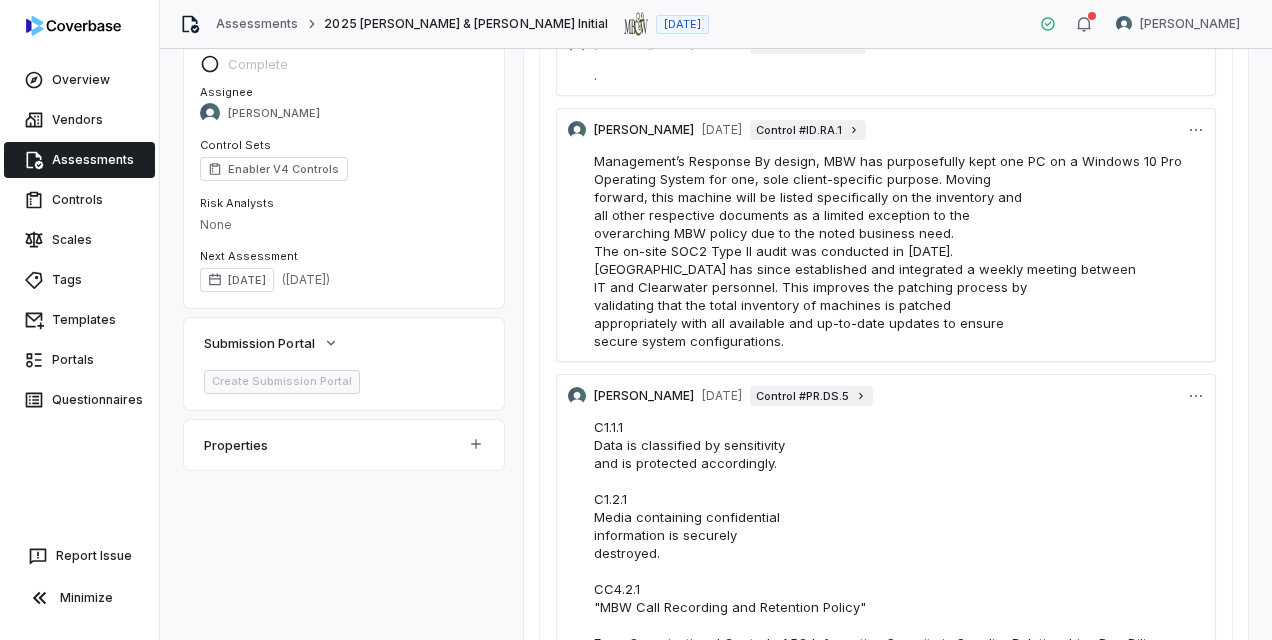 scroll, scrollTop: 0, scrollLeft: 0, axis: both 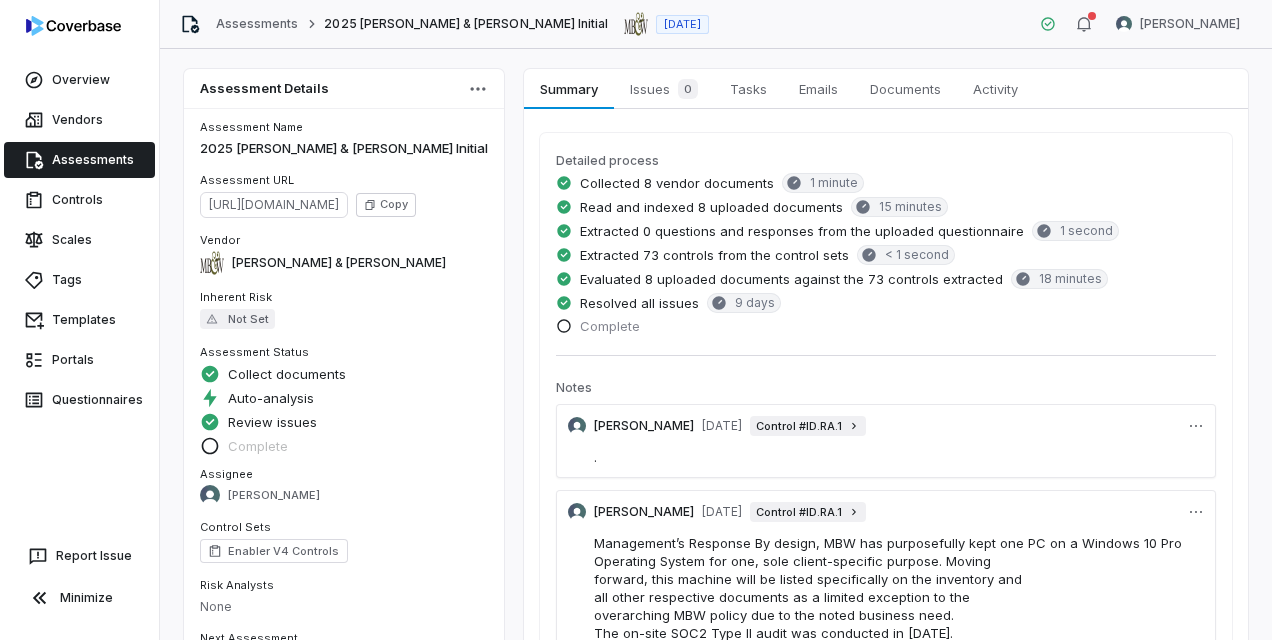 click on "Assessments" at bounding box center [79, 160] 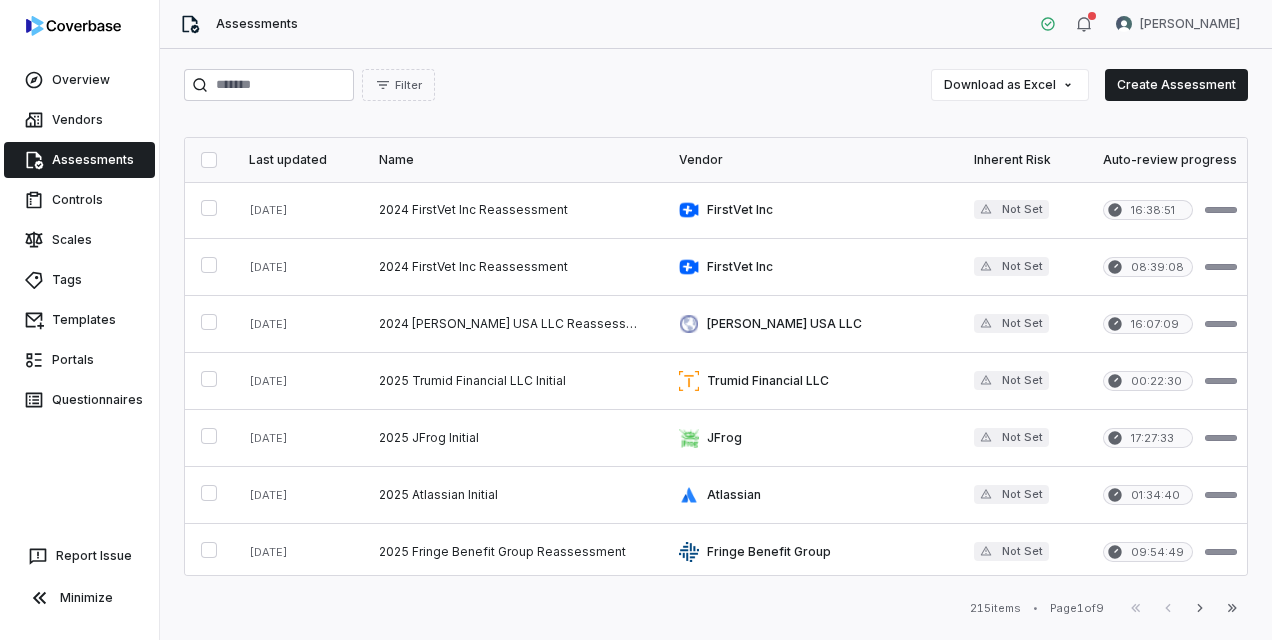 click on "Vendor" at bounding box center (810, 160) 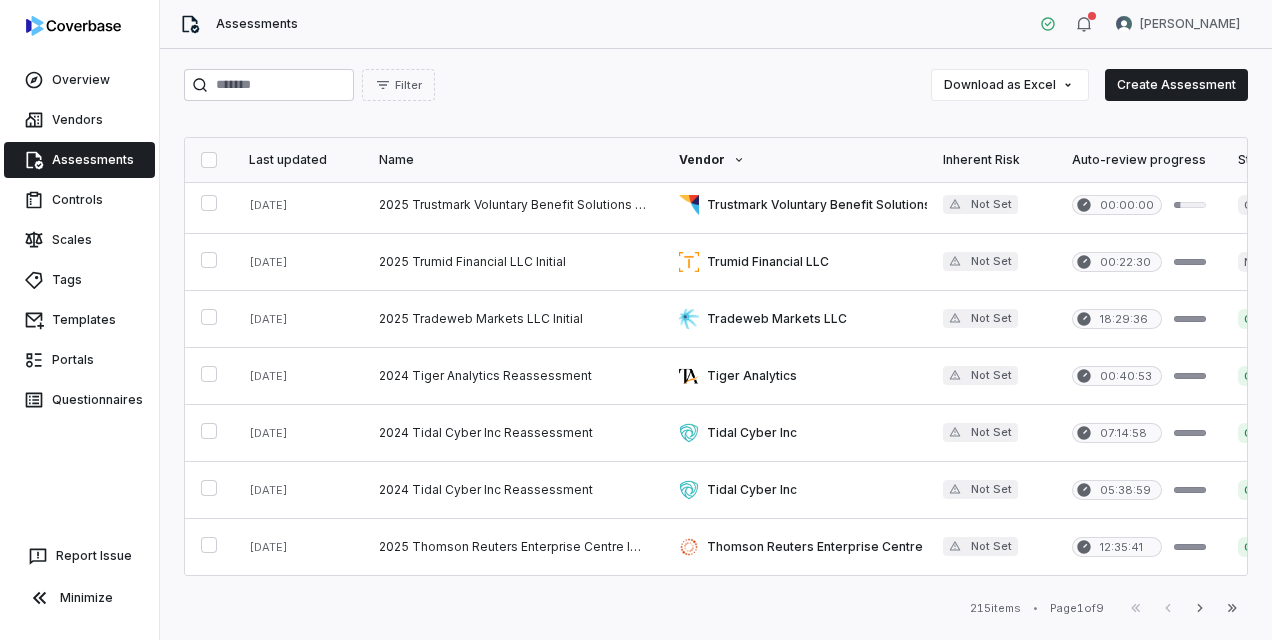 scroll, scrollTop: 0, scrollLeft: 0, axis: both 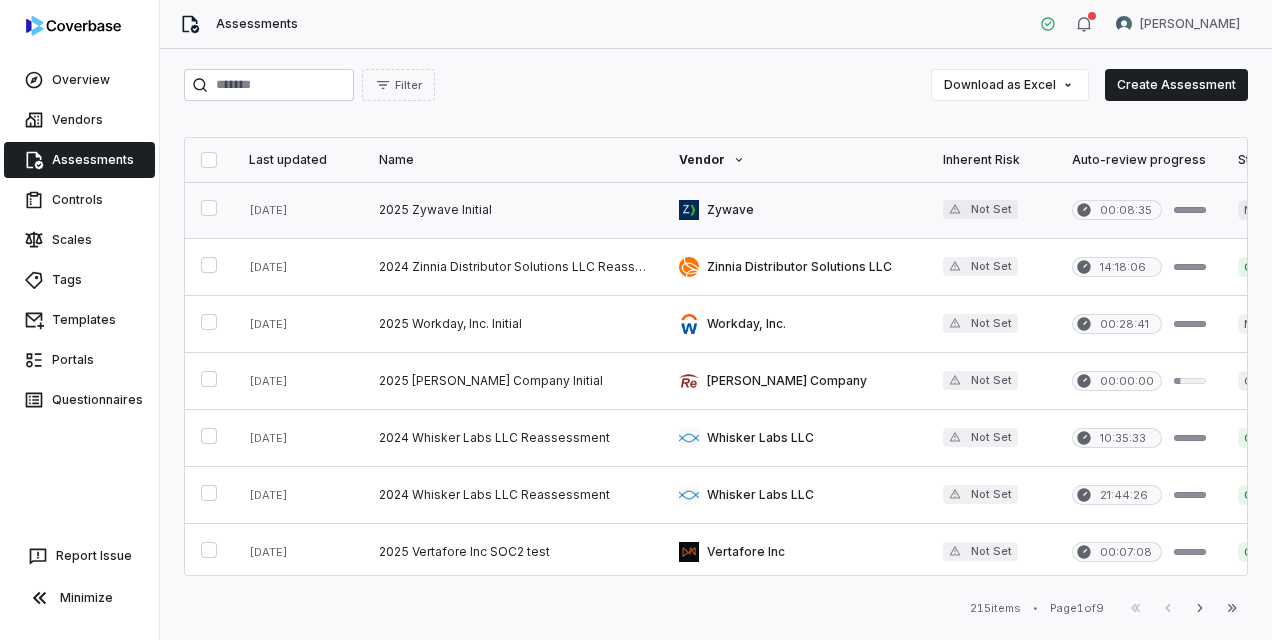 click at bounding box center (795, 210) 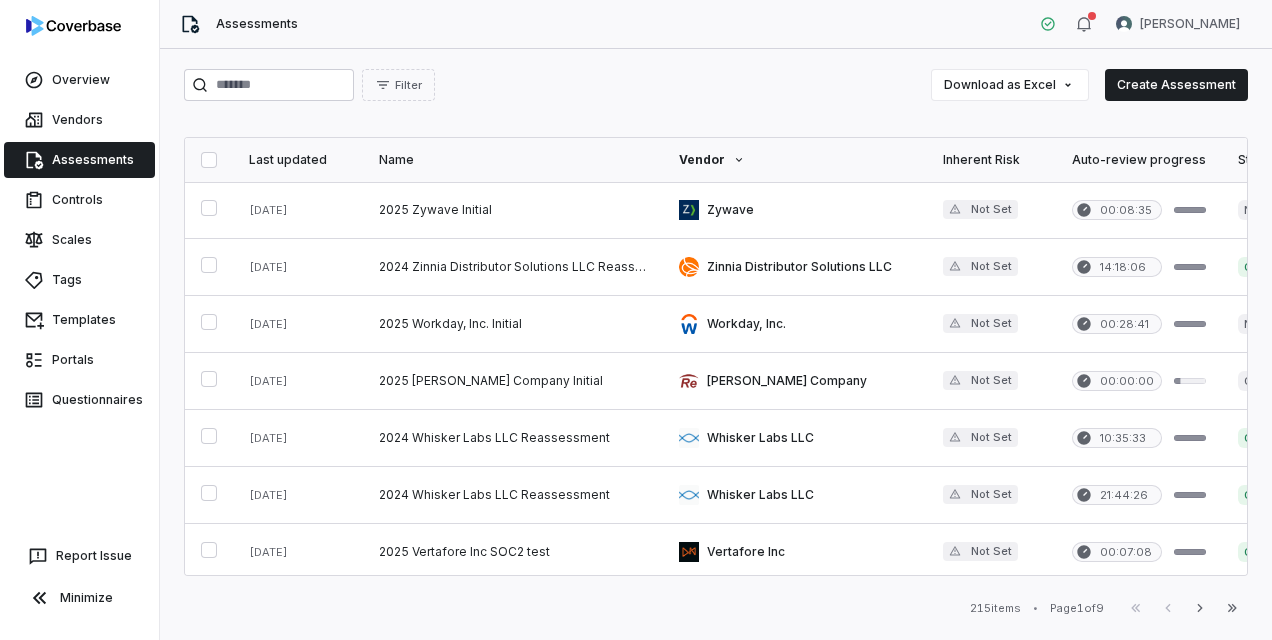 click on "Vendor" at bounding box center [795, 160] 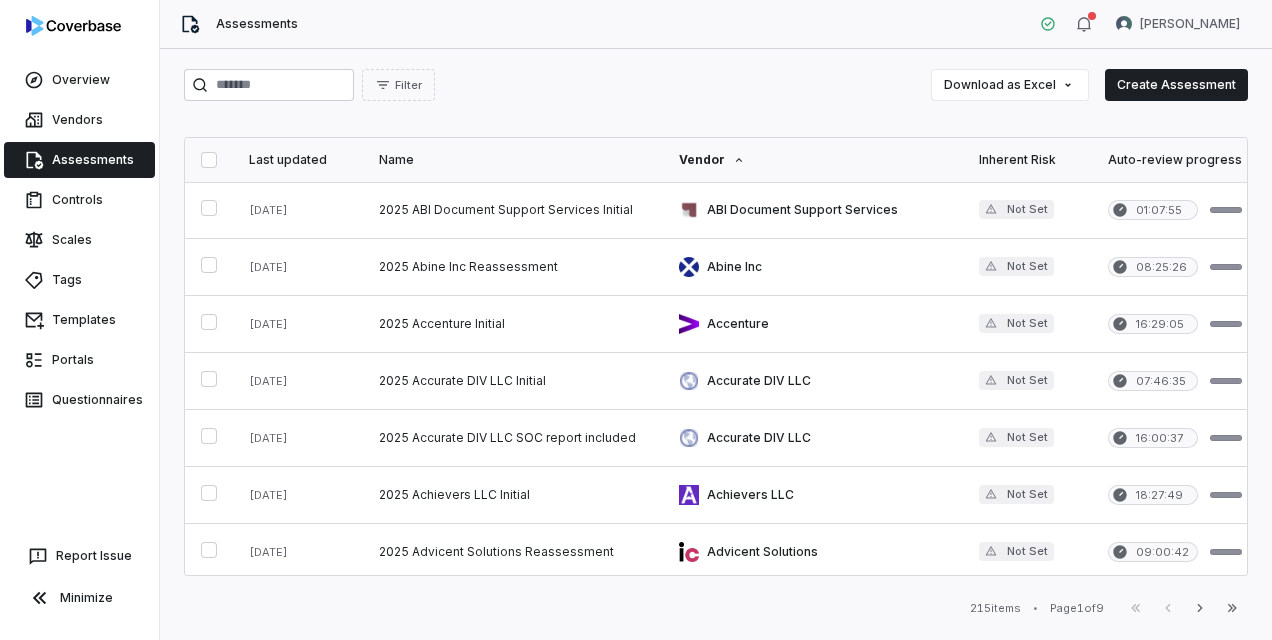 click on "Vendor" at bounding box center [813, 160] 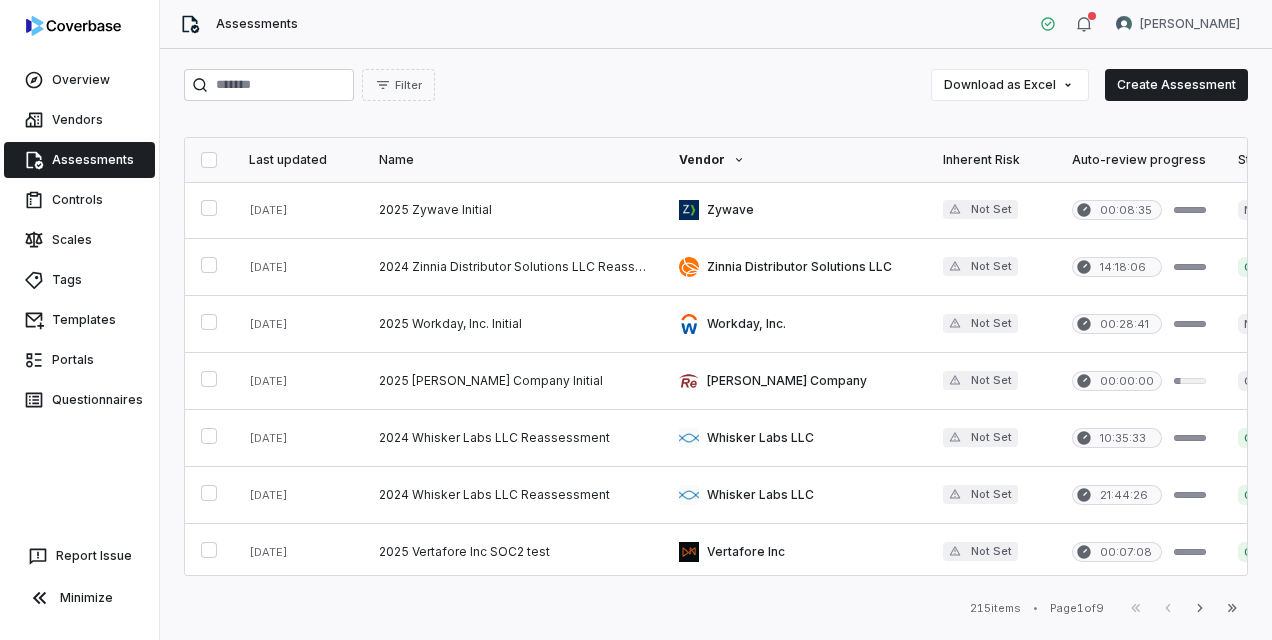 click 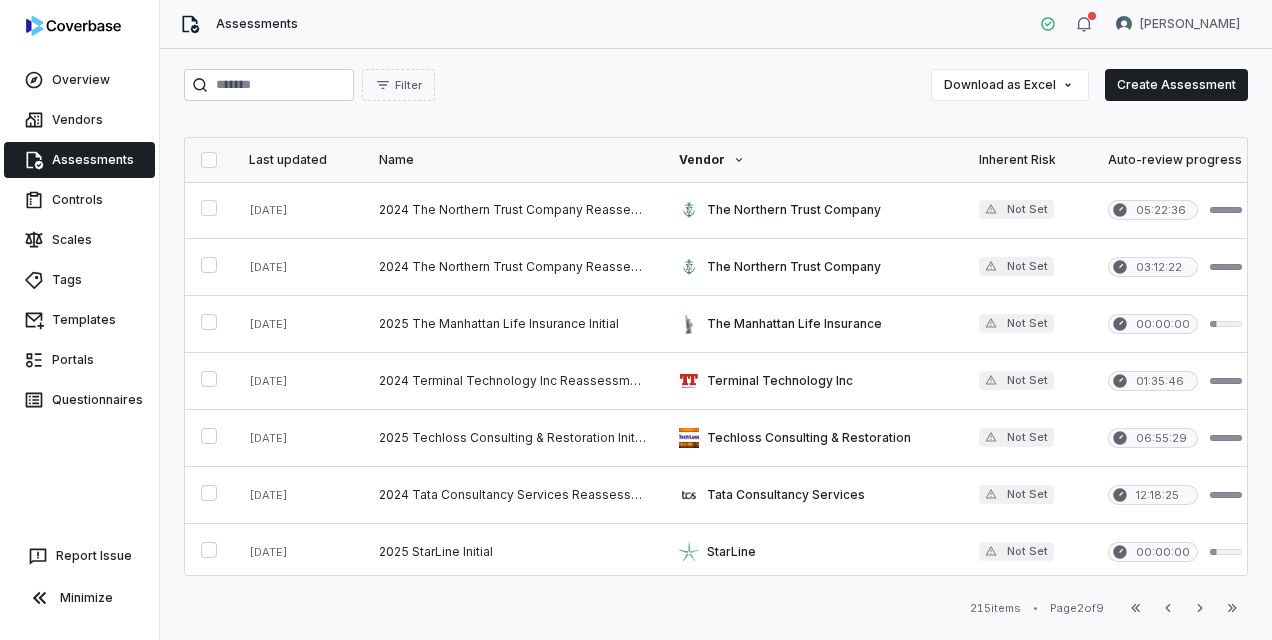 click 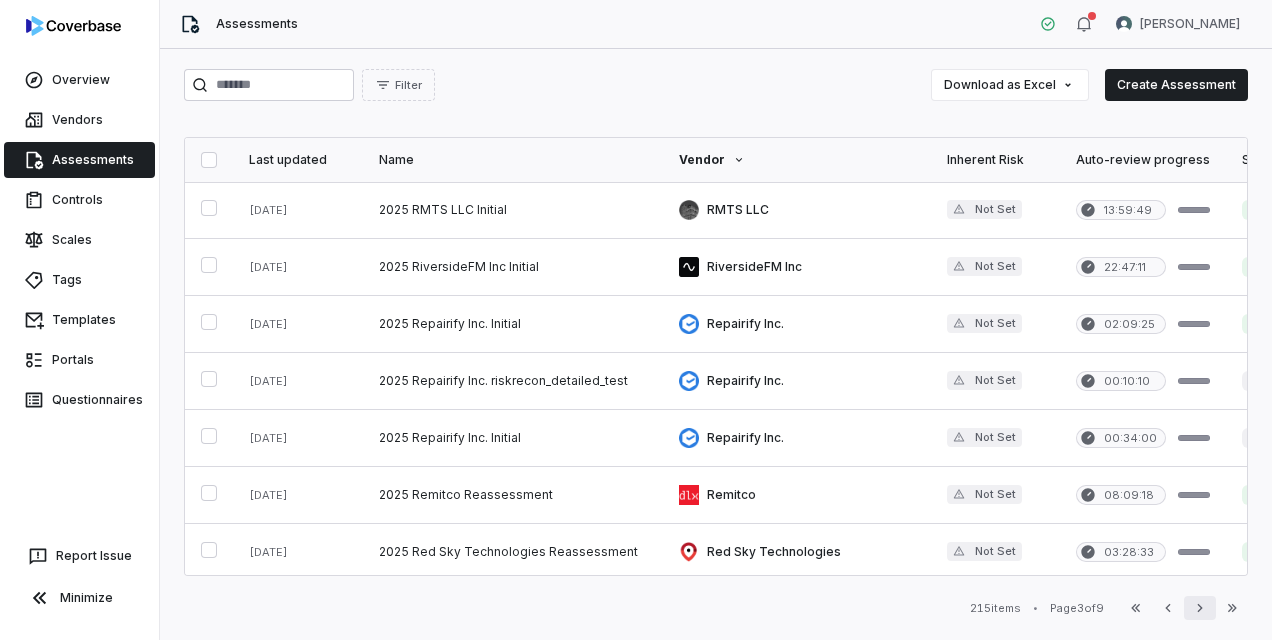 click 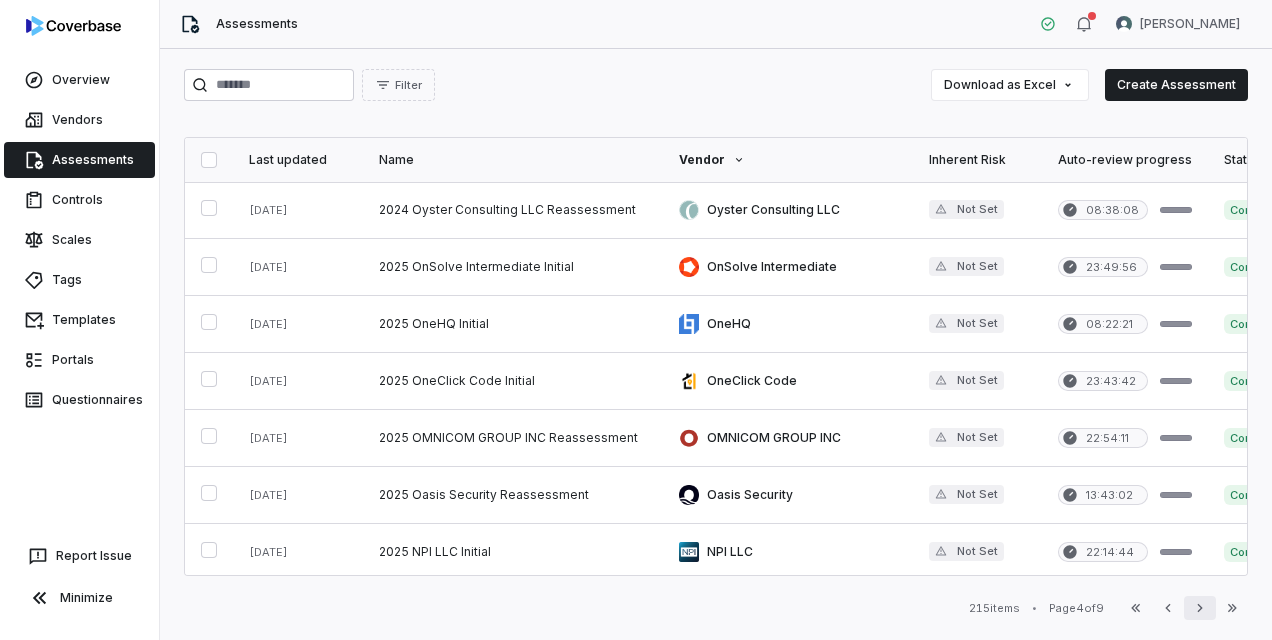 click 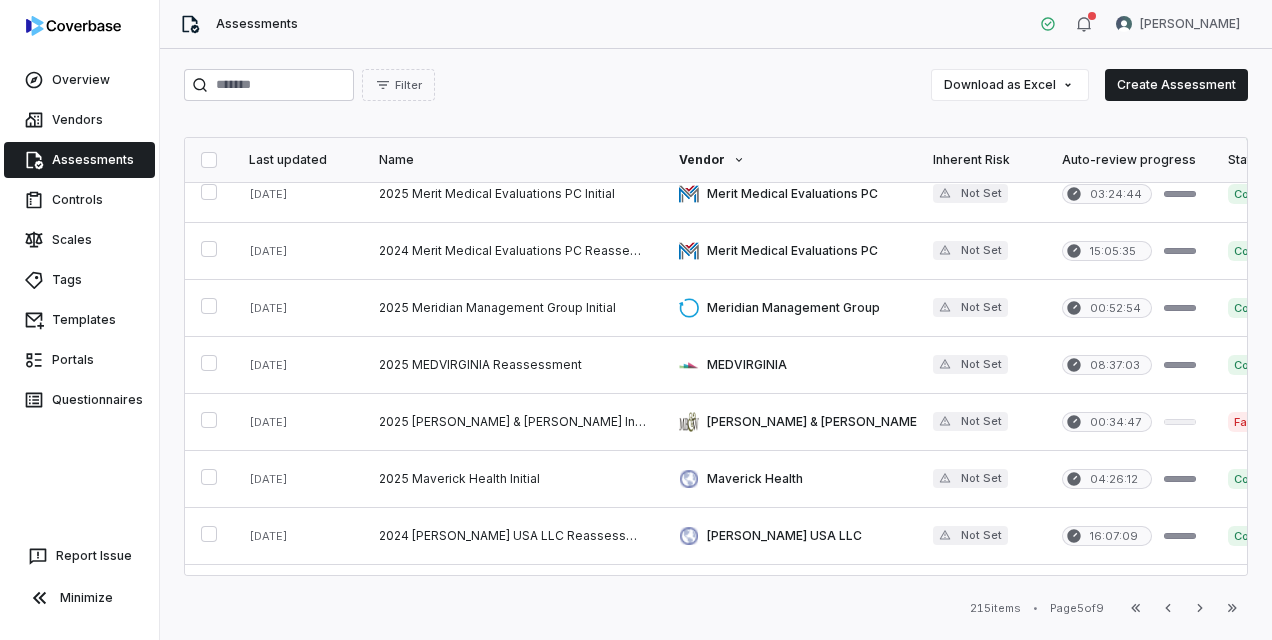 scroll, scrollTop: 800, scrollLeft: 0, axis: vertical 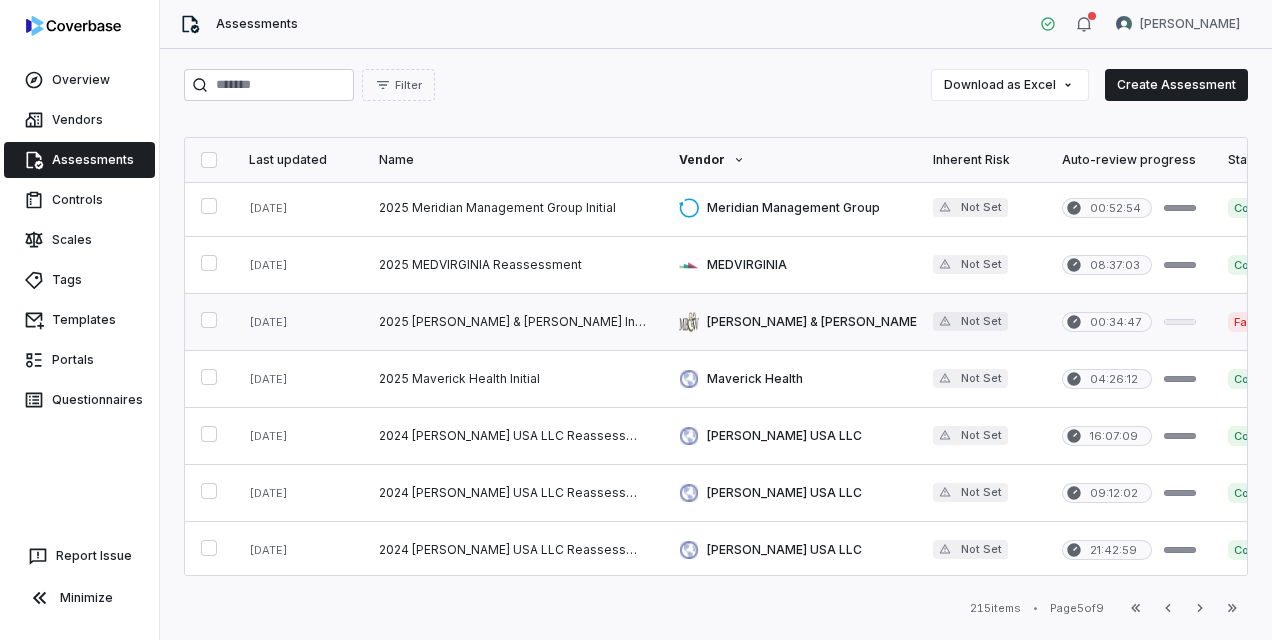 click at bounding box center (513, 322) 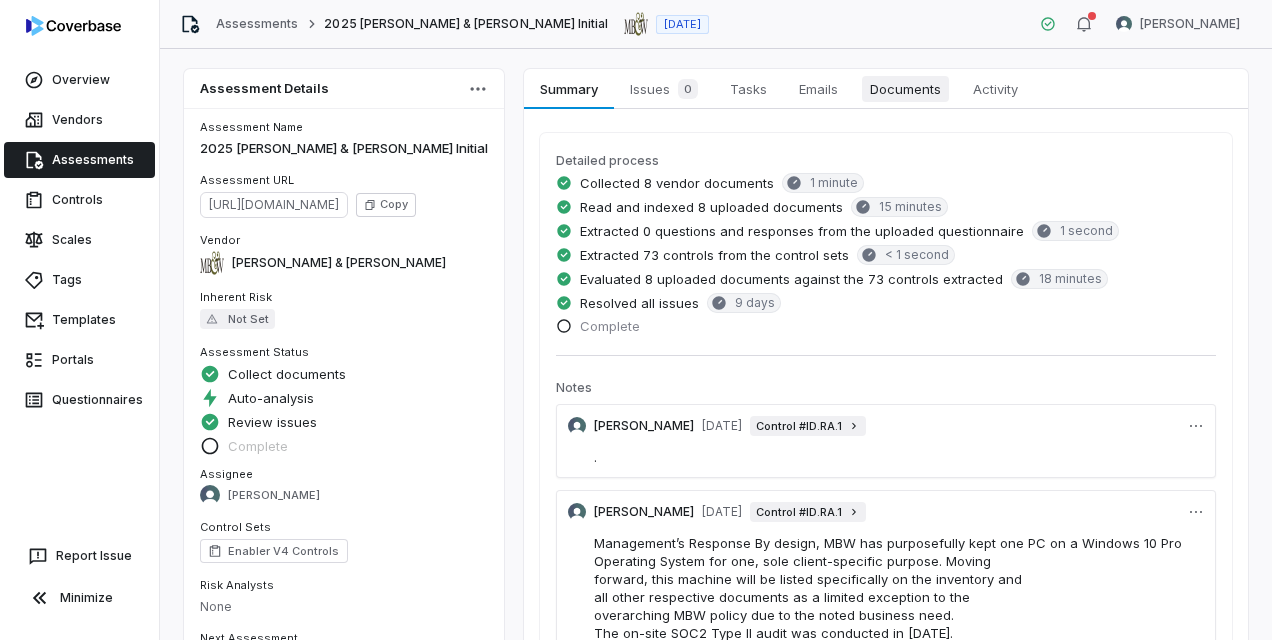 click on "Documents Documents" at bounding box center [905, 89] 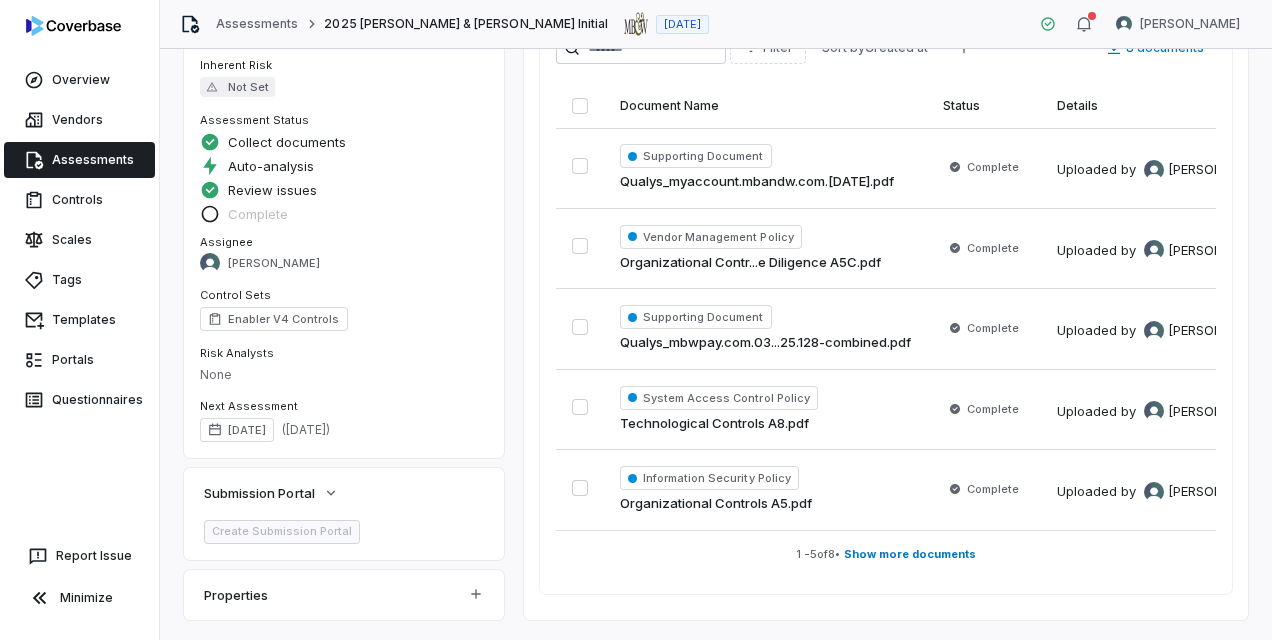 scroll, scrollTop: 0, scrollLeft: 0, axis: both 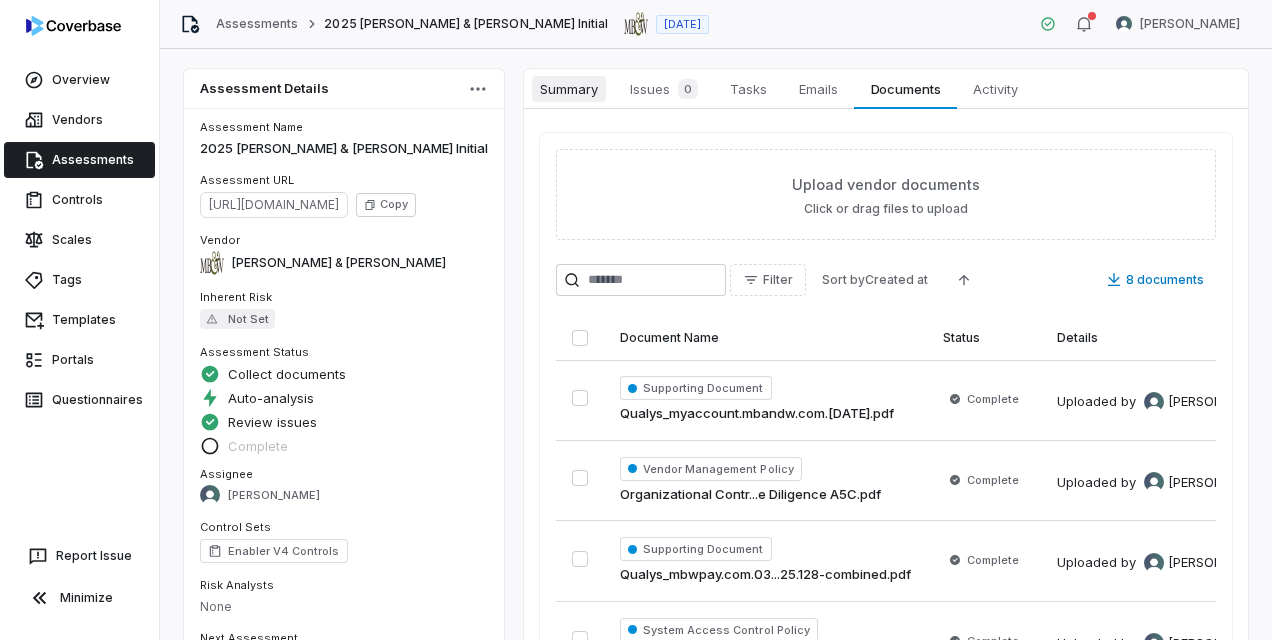 click on "Summary" at bounding box center [569, 89] 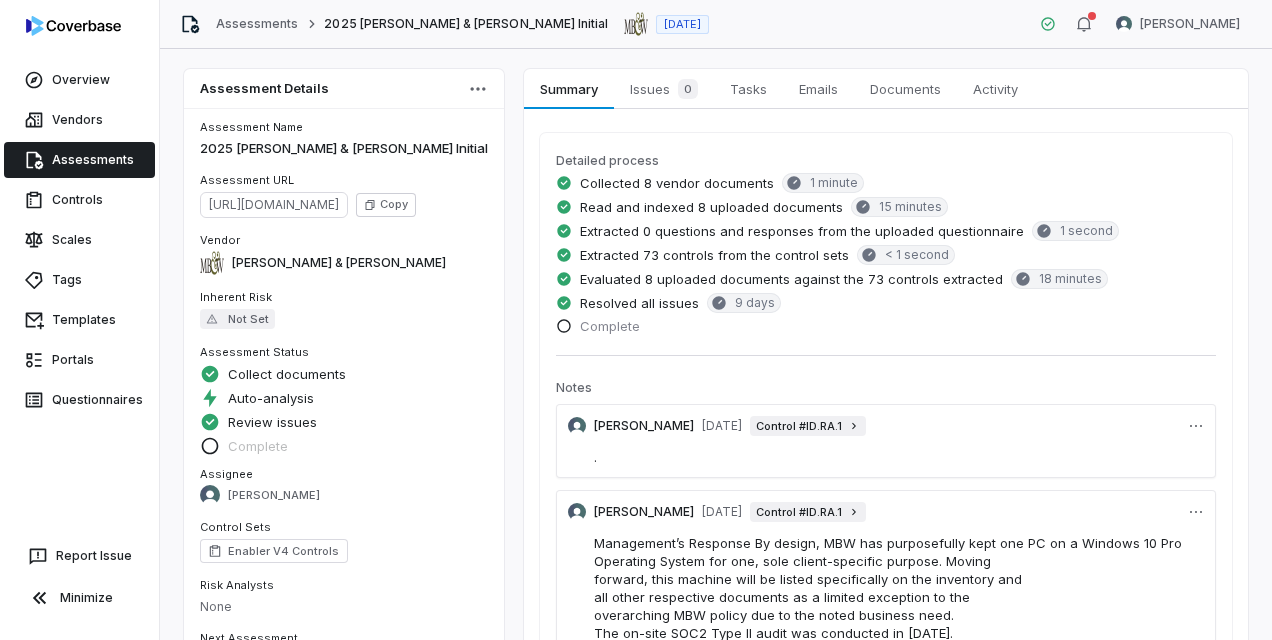 click on "Assessments" at bounding box center [79, 160] 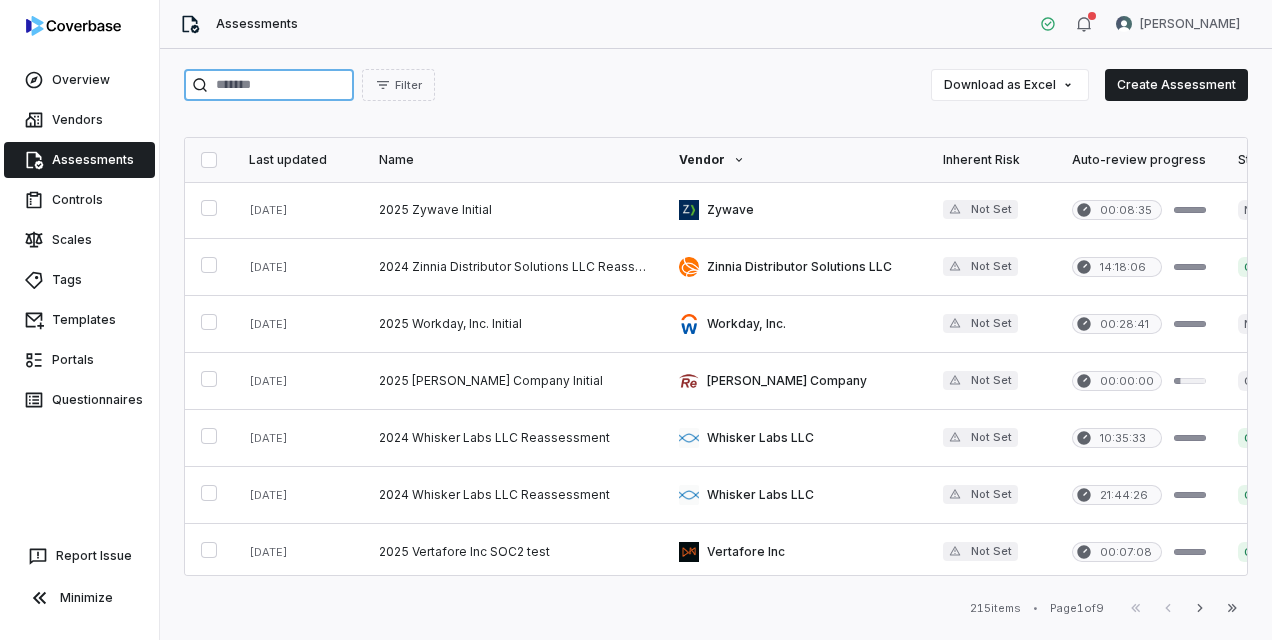 click at bounding box center (269, 85) 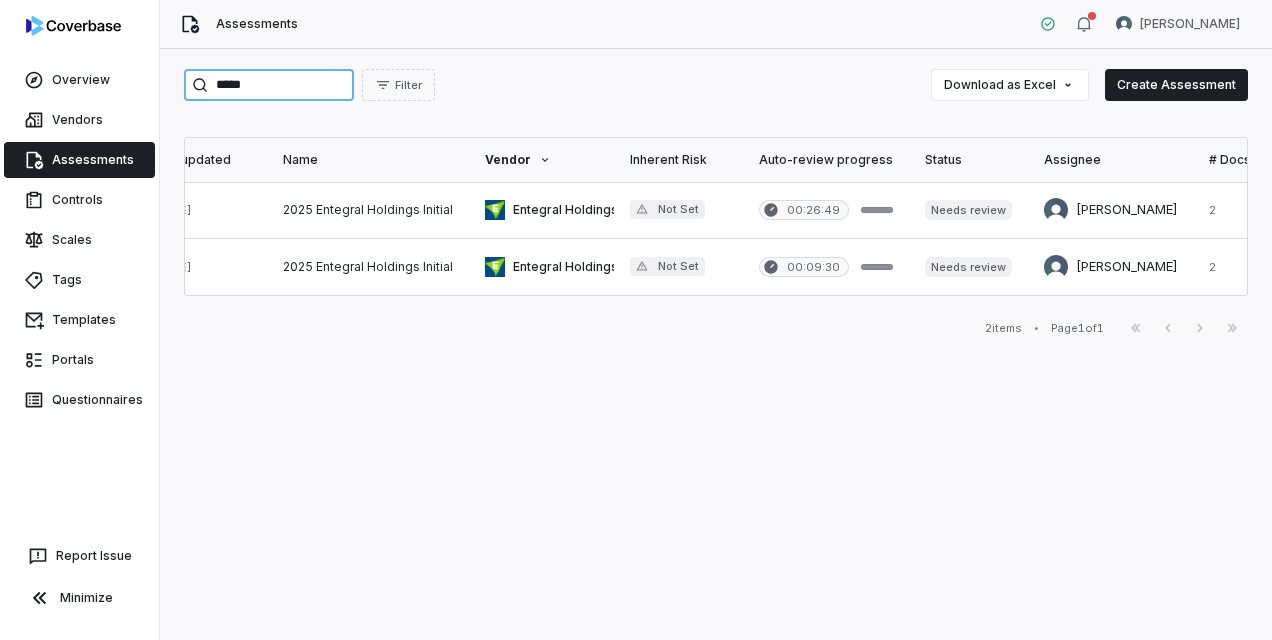 scroll, scrollTop: 0, scrollLeft: 0, axis: both 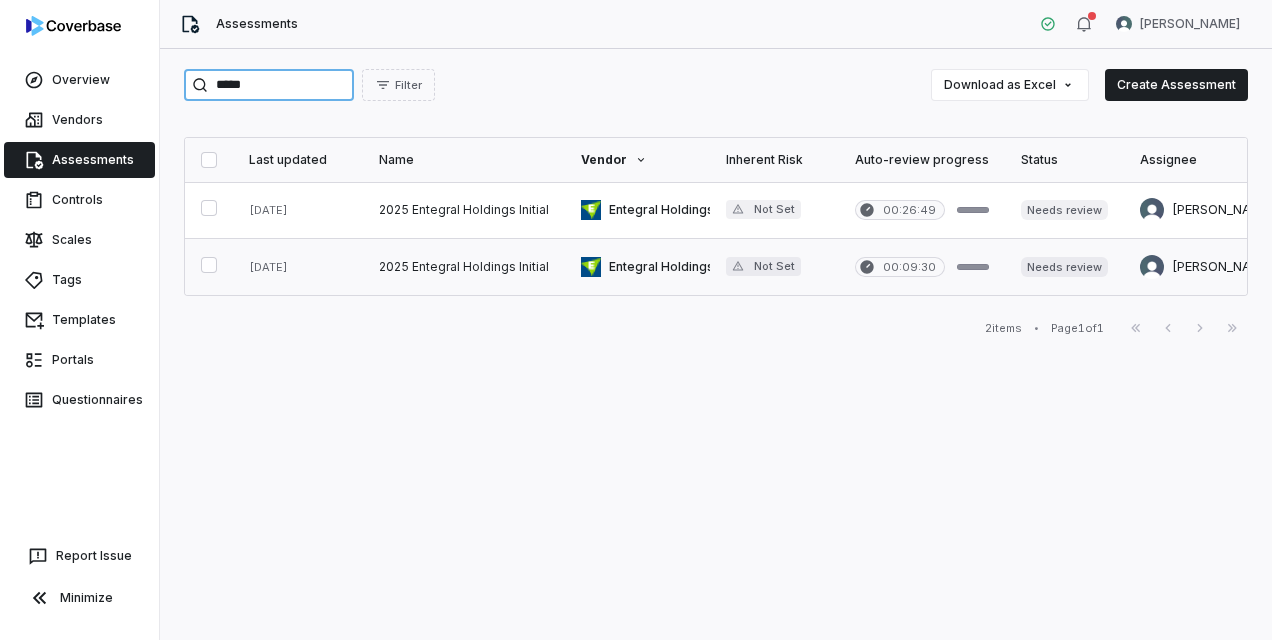 type on "*****" 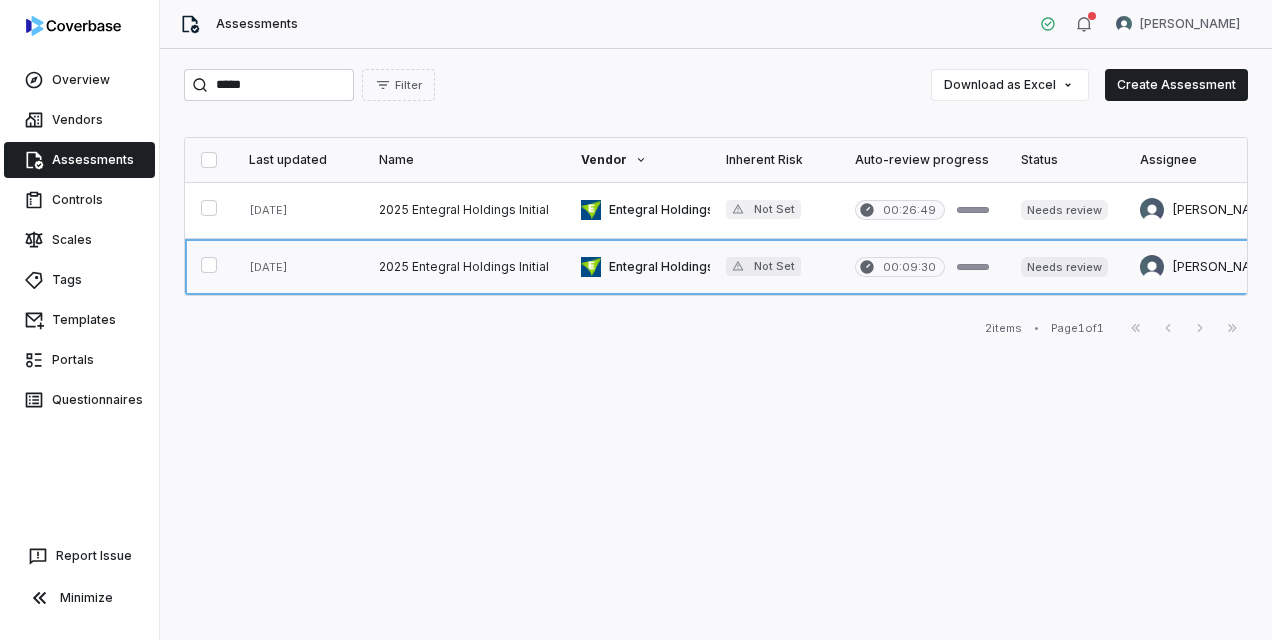 click at bounding box center (464, 267) 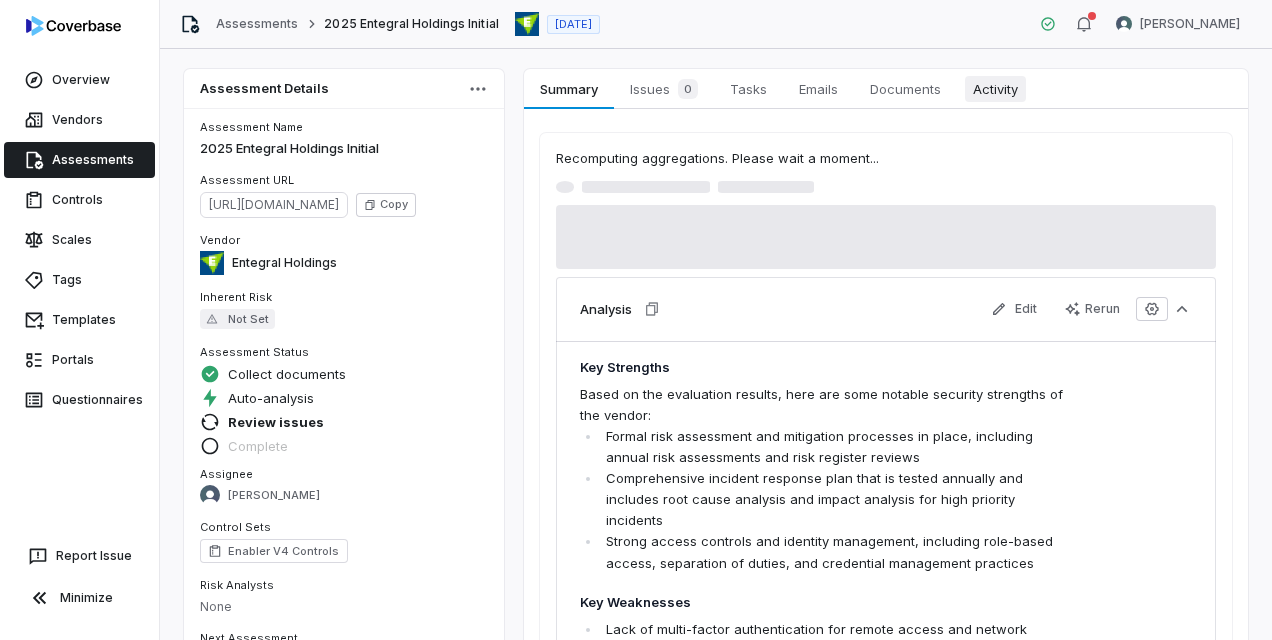 click on "Activity" at bounding box center [995, 89] 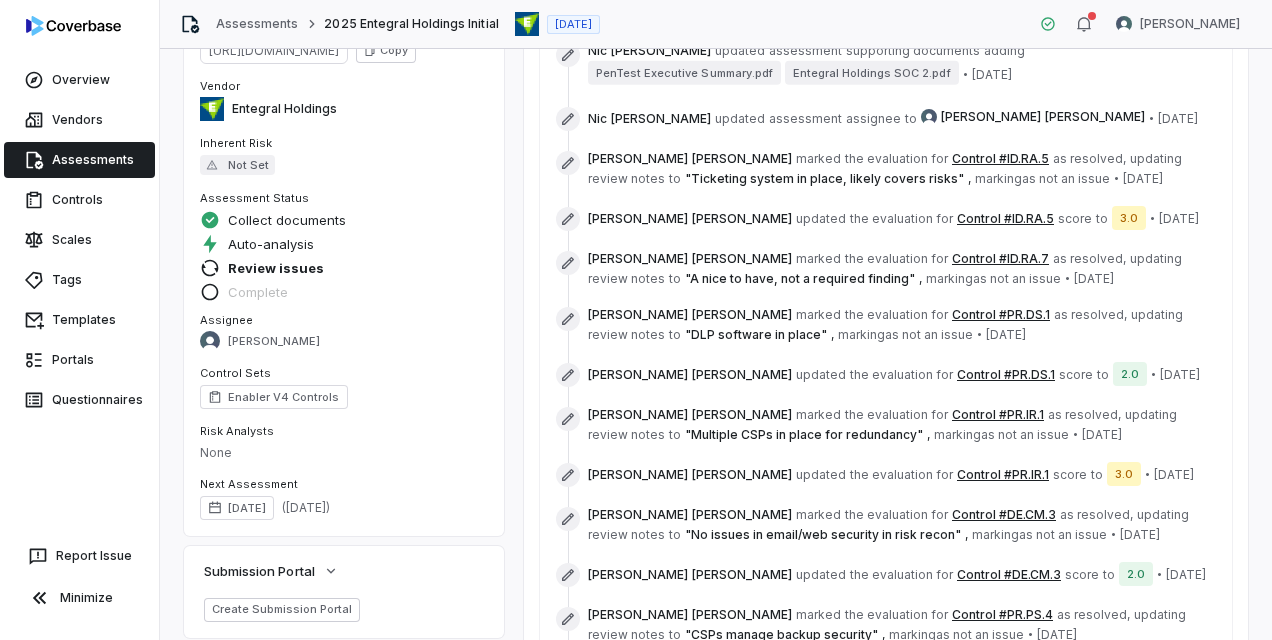 scroll, scrollTop: 8, scrollLeft: 0, axis: vertical 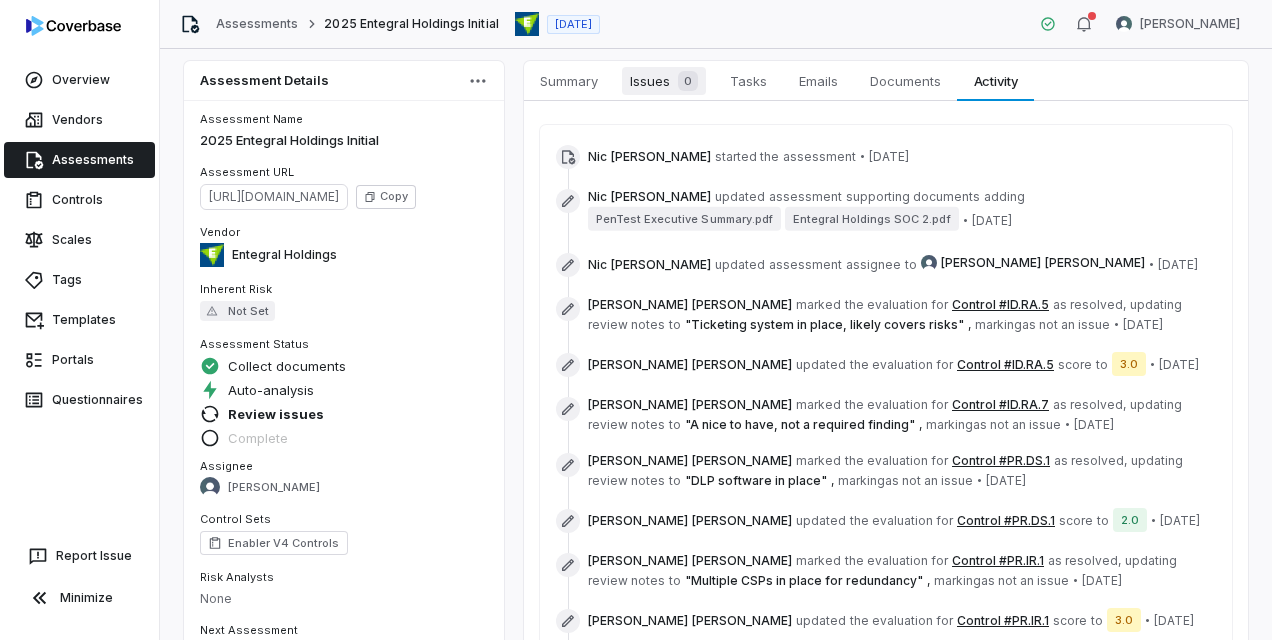 click on "Issues 0" at bounding box center [664, 81] 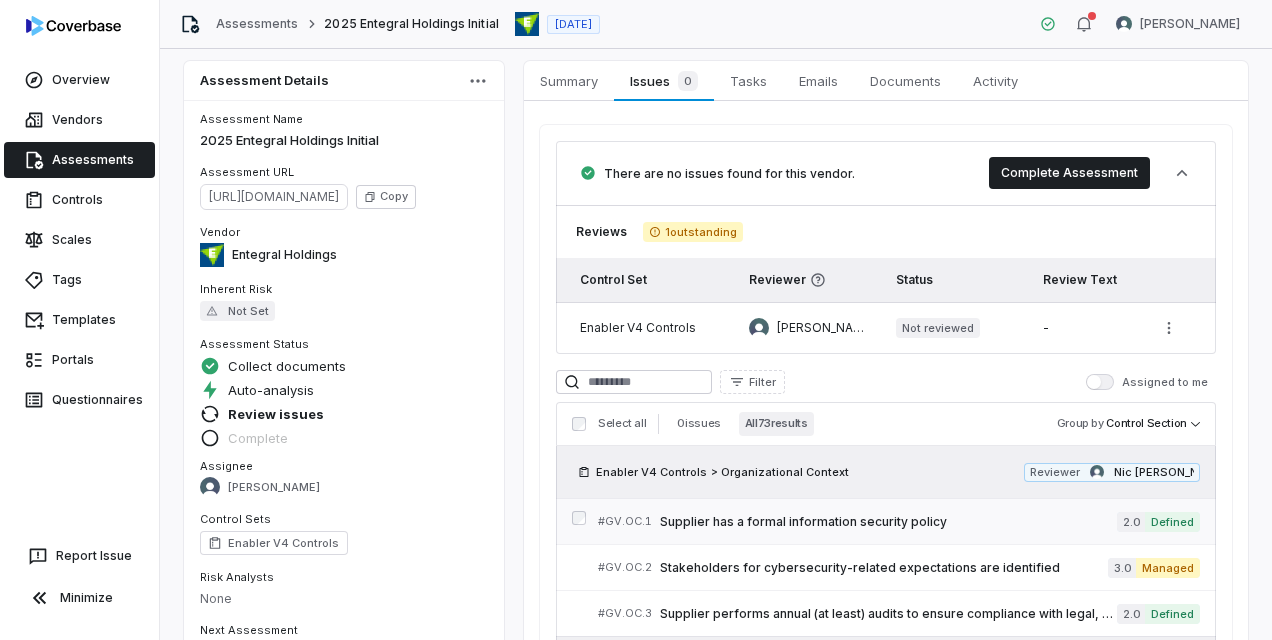 click on "Supplier has a formal information security policy" at bounding box center (888, 522) 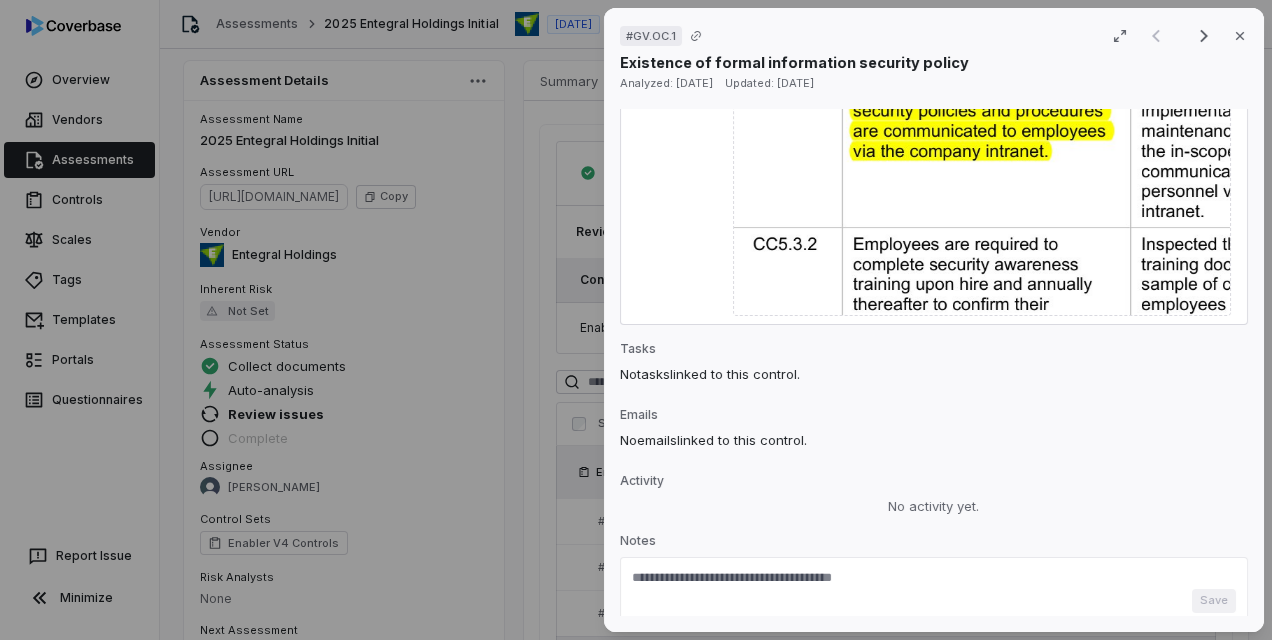 scroll, scrollTop: 1283, scrollLeft: 0, axis: vertical 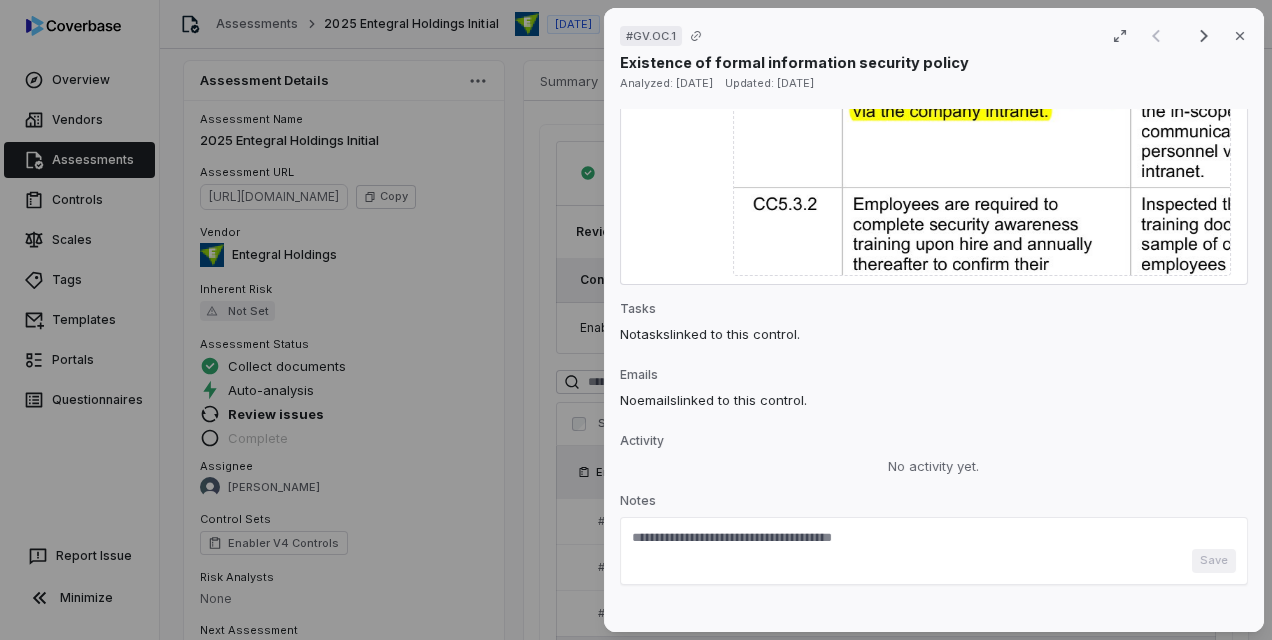 click on "# GV.OC.1 Result 1 of 25 Close Existence of formal information security policy Analyzed: [DATE] Updated: [DATE] No issue found Mark as issue Control Expectation Supplier has a formal information security policy Guidance The list in the question is an example of what we'd expect. Vendors may not always have everything in their docs. May be across multiple docs The list in the question is an example of what we'd expect. Vendors may not always have everything in their docs. May be across multiple docs Control Set Enabler V4 Controls Organizational Context  Weight 1 Evaluation Correct the AI Edit   Score 2.0 Defined Analysis The SOC 2 report indicates that Entegral has documented information security policies in place. Evidence # 1 Sections of the report mention policies around system design, operations, network management, access controls, and employee training. Evidence # 1 There is evidence that these policies are communicated to employees via the company intranet and are part of new hire training. 2 1" at bounding box center [636, 320] 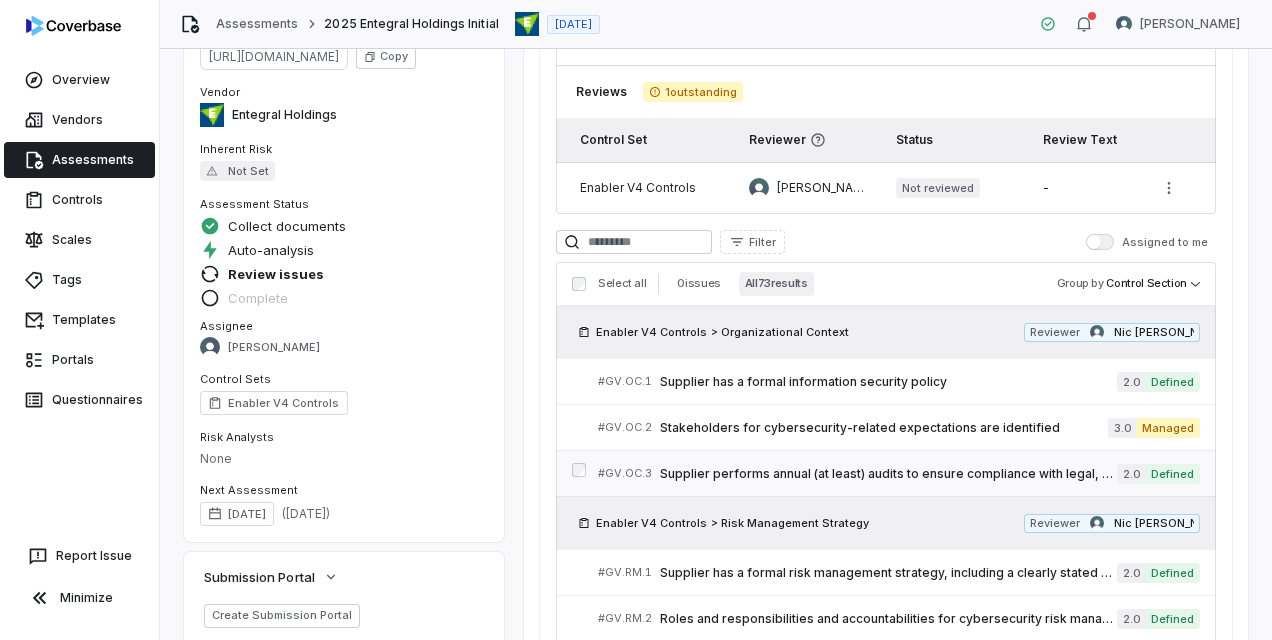 scroll, scrollTop: 208, scrollLeft: 0, axis: vertical 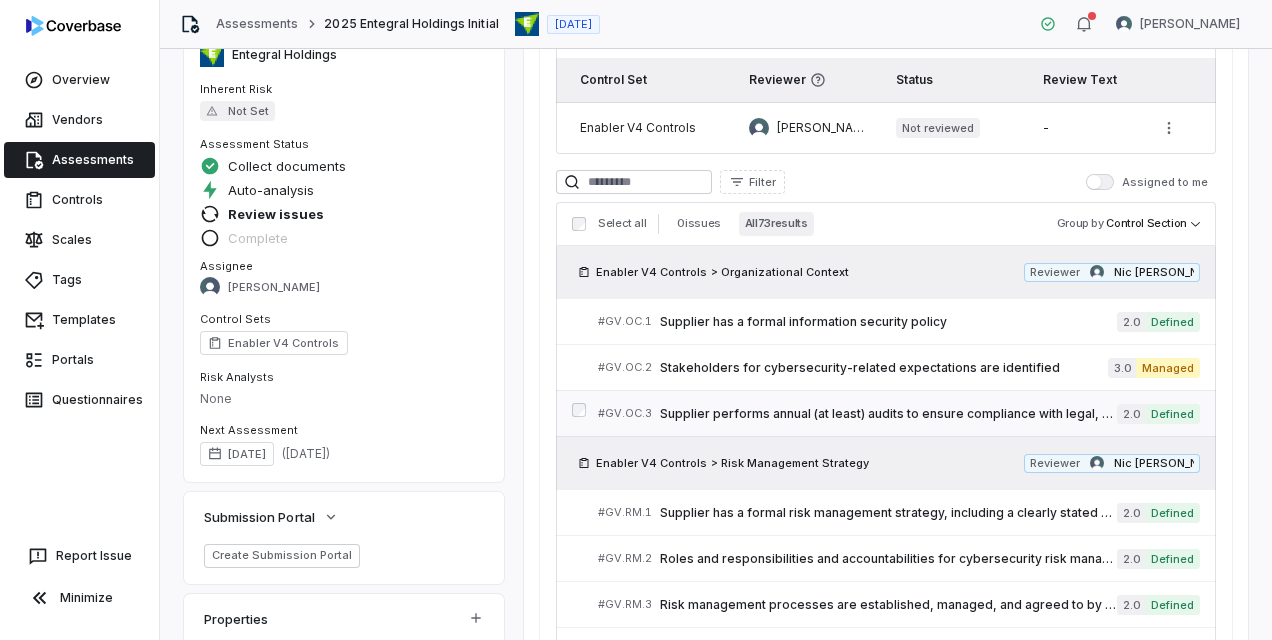 click on "Supplier performs annual (at least) audits to ensure compliance with legal, regulatory, and industry requirements" at bounding box center (888, 414) 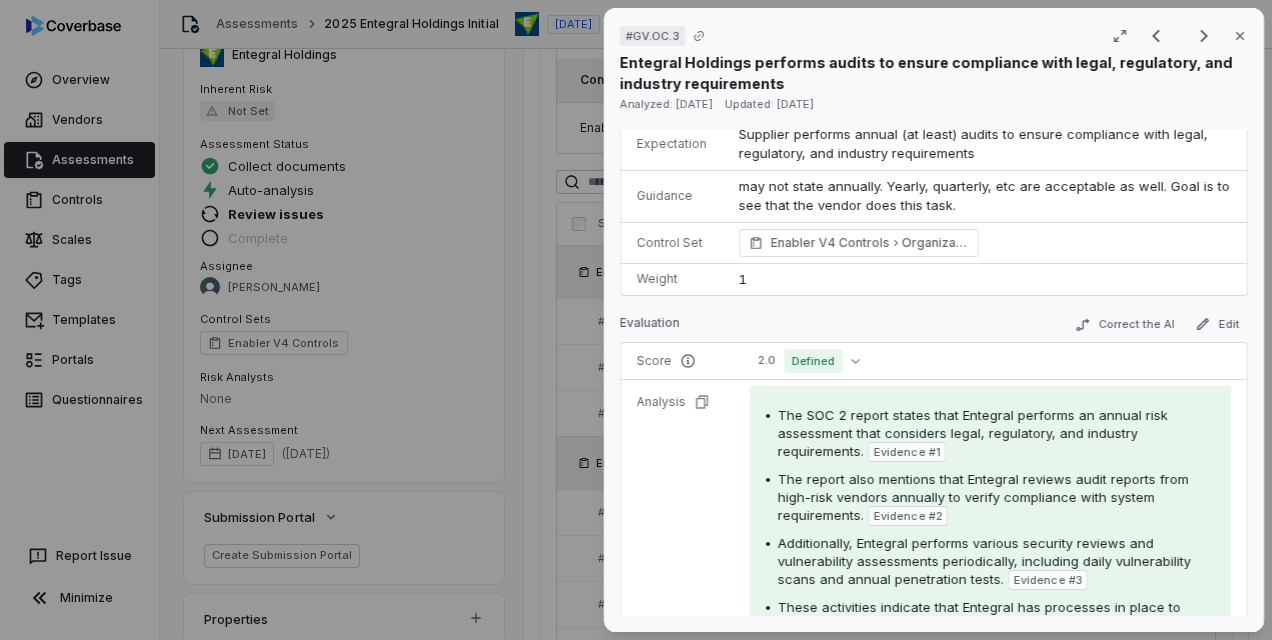 scroll, scrollTop: 0, scrollLeft: 0, axis: both 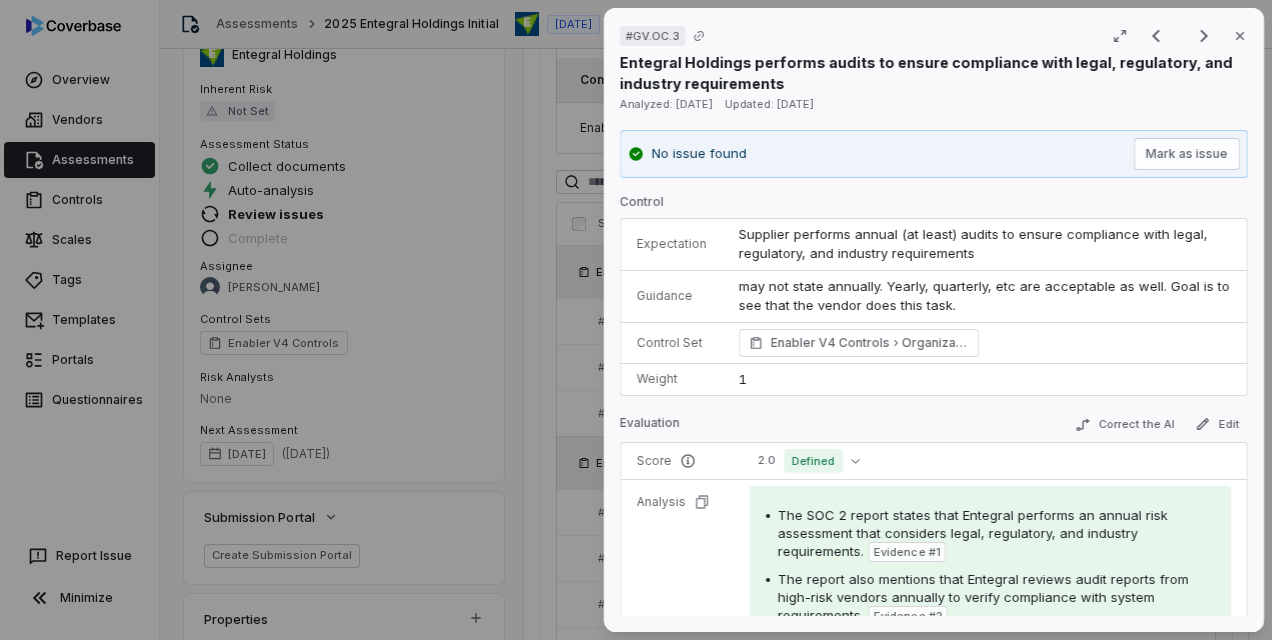 click on "# GV.OC.3 Result 3 of 25 Close Entegral Holdings performs audits to ensure compliance with legal, regulatory, and industry requirements Analyzed: [DATE] Updated: [DATE] No issue found Mark as issue Control Expectation Supplier performs annual (at least) audits to ensure compliance with legal, regulatory, and industry requirements Guidance may not state annually. Yearly, quarterly, etc are acceptable as well. Goal is to see that the vendor does this task. may not state annually. Yearly, quarterly, etc are acceptable as well. Goal is to see that the vendor does this task. Control Set Enabler V4 Controls Organizational Context  Weight 1 Evaluation Correct the AI Edit   Score 2.0 Defined Analysis The SOC 2 report states that Entegral performs an annual risk assessment that considers legal, regulatory, and industry requirements. Evidence # 1 The report also mentions that Entegral reviews audit reports from high-risk vendors annually to verify compliance with system requirements. Evidence # 2 Evidence # 3 1" at bounding box center [636, 320] 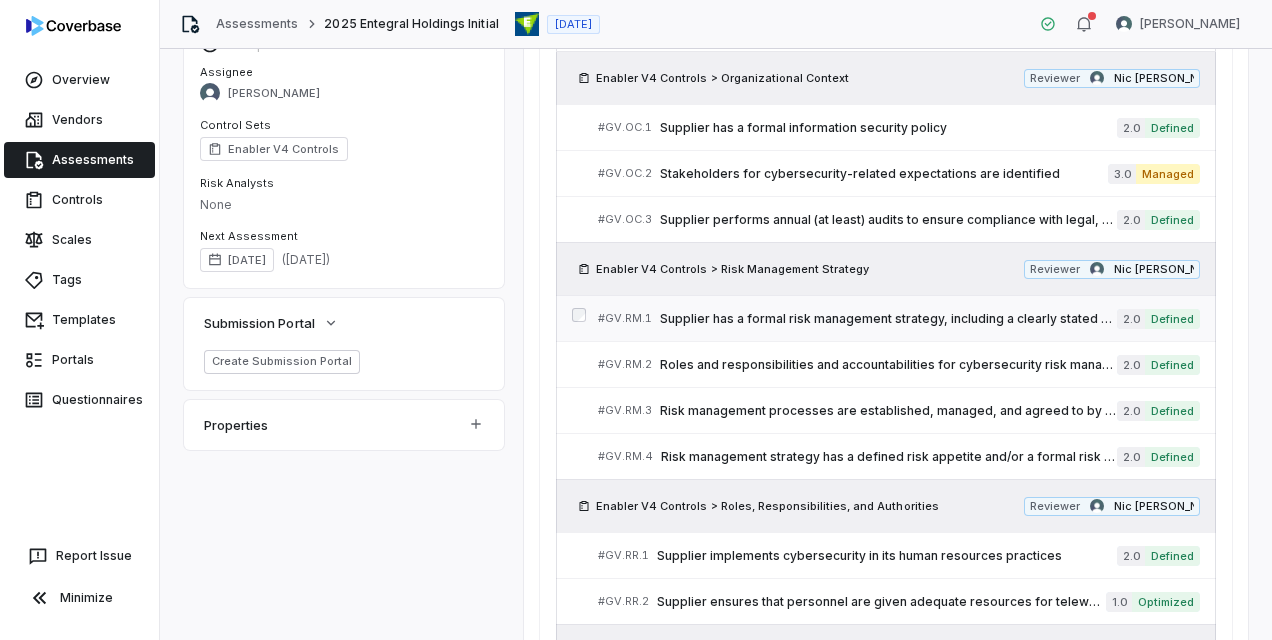 scroll, scrollTop: 508, scrollLeft: 0, axis: vertical 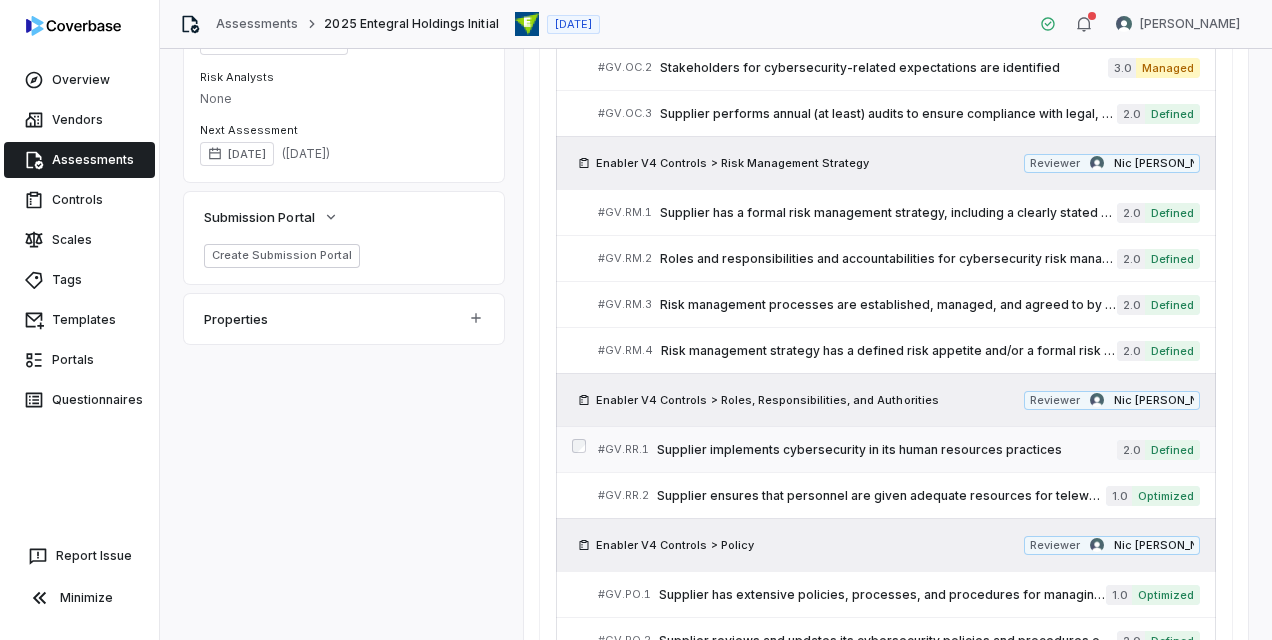 click on "Supplier implements cybersecurity in its human resources practices" at bounding box center [887, 450] 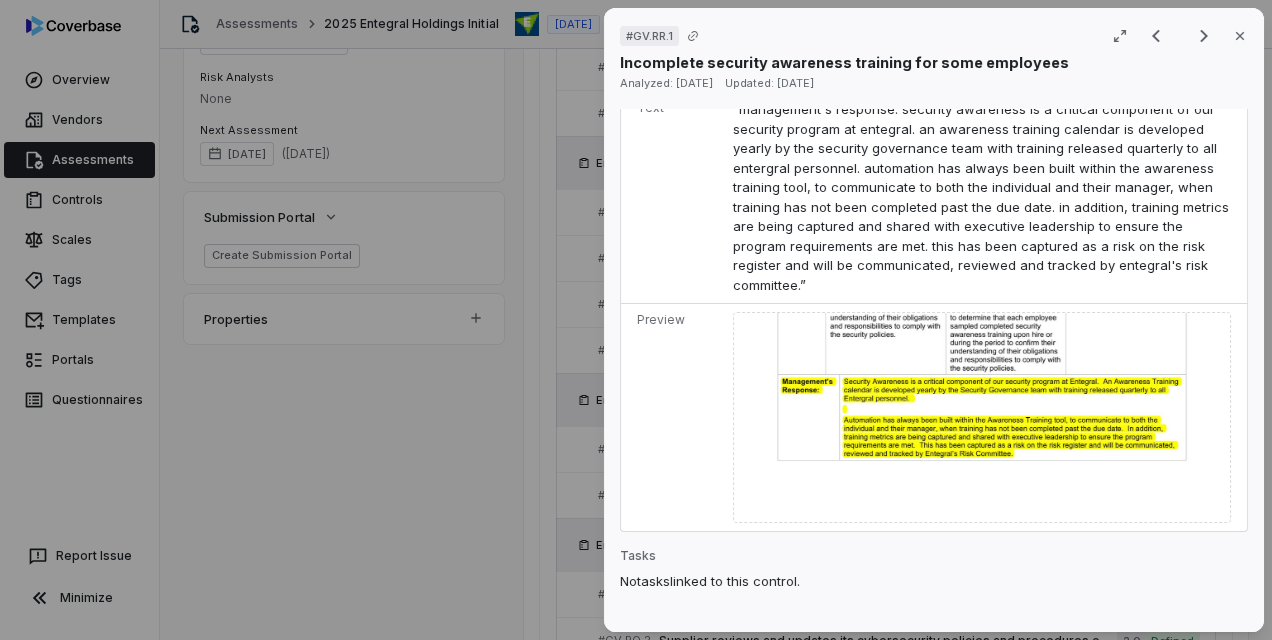 scroll, scrollTop: 2000, scrollLeft: 0, axis: vertical 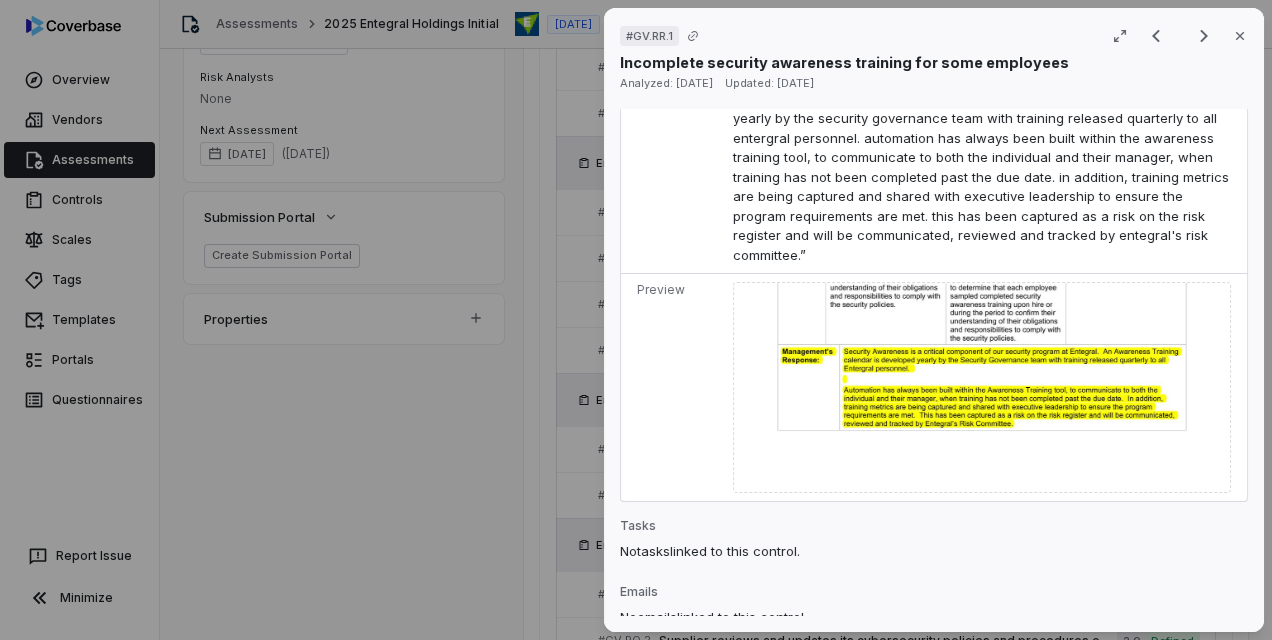 click on "# GV.RR.1 Result 8 of 25 Close Incomplete security awareness training for some employees Analyzed: [DATE] Updated: [DATE] No issue found [PERSON_NAME] as issue Control Expectation Supplier implements cybersecurity in its human resources practices  Guidance i.e., training, deprovisioning and personnel screening i.e., training, deprovisioning and personnel screening Control Set Enabler V4 Controls Roles, Responsibilities, and Authorities  Weight 1 Evaluation Correct the AI Edit   Score 2.0 Defined Analysis The SOC 2 report identified exceptions where some employees did not complete security awareness training by the required due dates Evidence # 1 For control CC1.5.3, two out of 25 current employees sampled did not complete training on time Evidence # 1 For control CC5.3.2, two out of 25 current employees and four out of 10 new hires did not complete training on time Evidence # 2 While Entegral has processes to track and enforce training, some gaps were identified in the audit period Evidence # 3 Category 1 29 2" at bounding box center (636, 320) 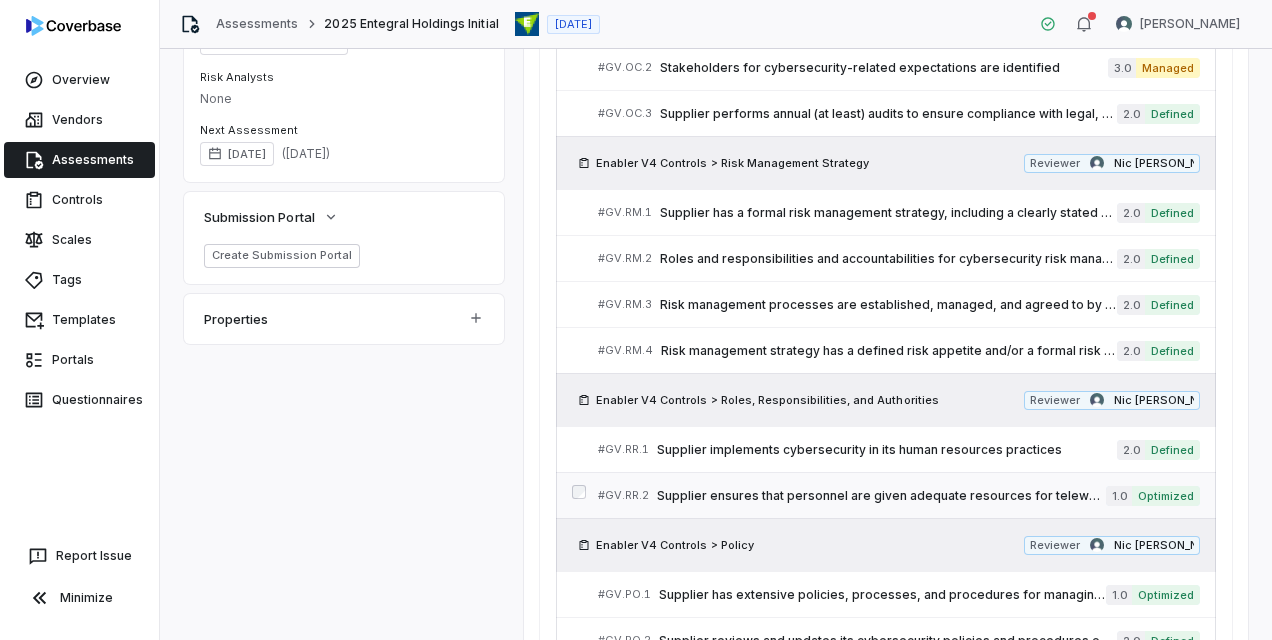 click on "Supplier ensures that personnel are given adequate resources  for telework, as applicable" at bounding box center (881, 496) 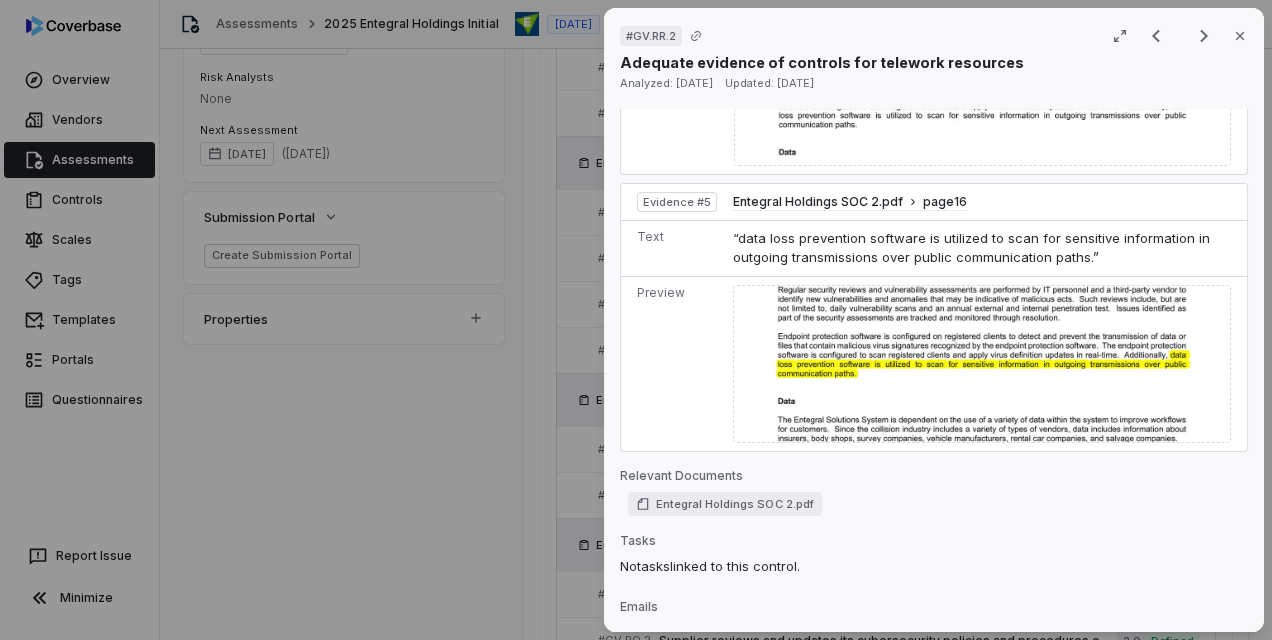 scroll, scrollTop: 3355, scrollLeft: 0, axis: vertical 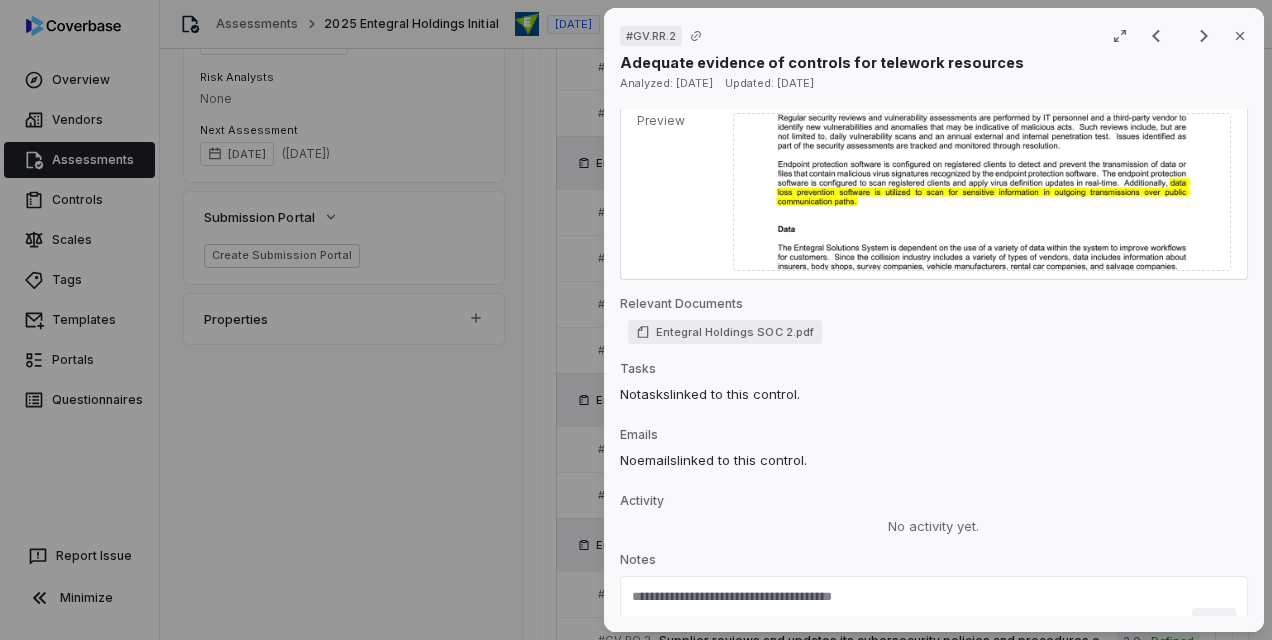 click on "# GV.RR.2 Result 9 of 25 Close Adequate evidence of controls for telework resources Analyzed: [DATE] Updated: [DATE] No issue found Mark as issue Control Expectation Supplier ensures that personnel are given adequate resources  for telework, as applicable Guidance i.e. training, VPN, antivirus, MDM, as applicable. The supplier's SOC 2 outlines antivirus is implemented, and the Statement of Applicability A.6.2.2 outlines remote working controls are implemented as well. Any evidence involving training should be added as well i.e. training, VPN, antivirus, MDM, as applicable. The supplier's SOC 2 outlines antivirus is implemented, and the Statement of Applicability A.6.2.2 outlines remote working controls are implemented as well. Any evidence involving training should be added as well See more Control Set Enabler V4 Controls Roles, Responsibilities, and Authorities  Weight 1 Evaluation Correct the AI Edit   Score 1.0 Optimized Analysis Evidence # 1 Evidence # 2 Evidence # 3 Evidence # 4 Evidence # 5 1 39" at bounding box center [636, 320] 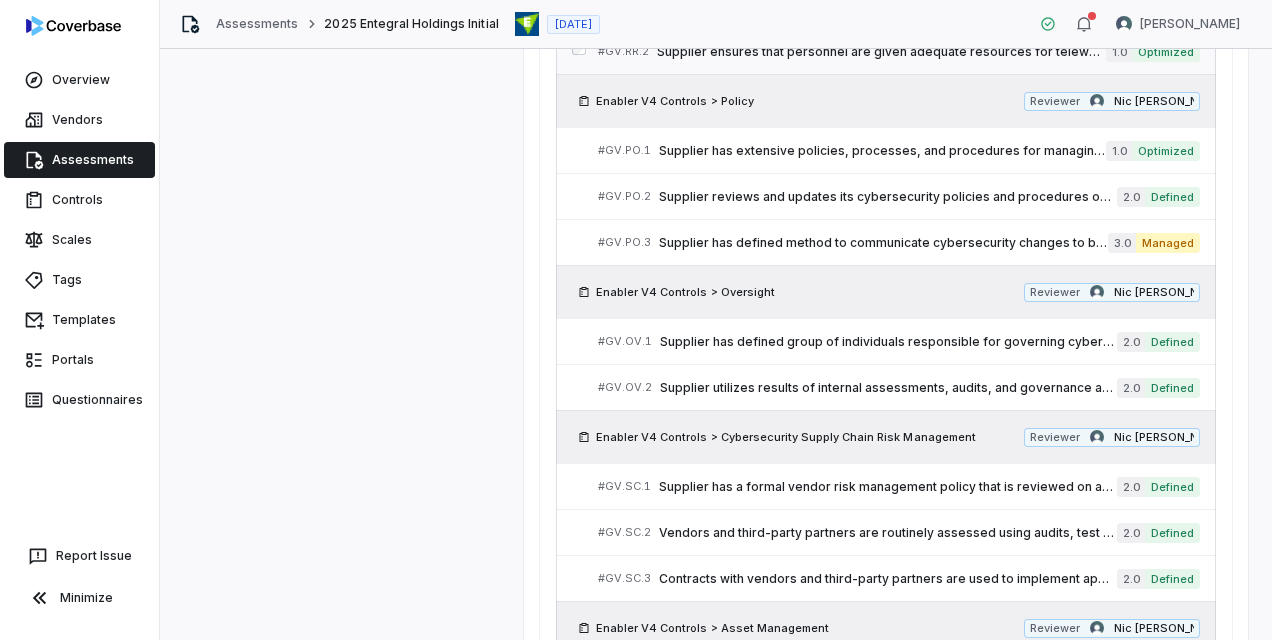 scroll, scrollTop: 1491, scrollLeft: 0, axis: vertical 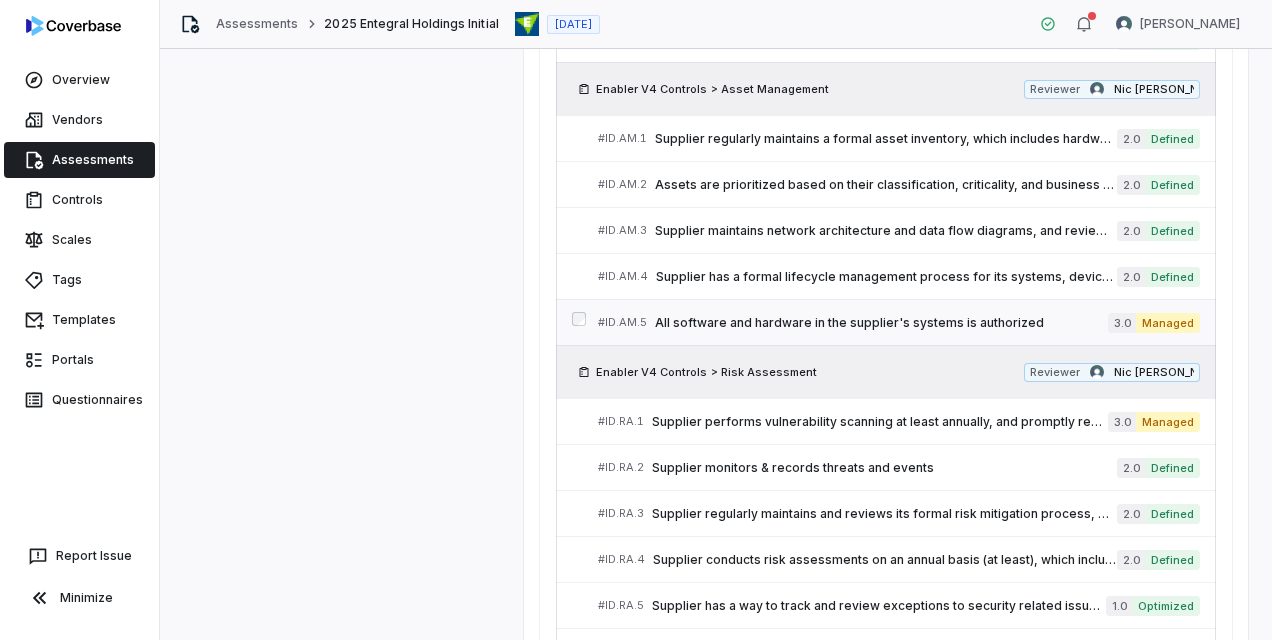 click on "All software and hardware in the supplier's systems is authorized" at bounding box center [881, 323] 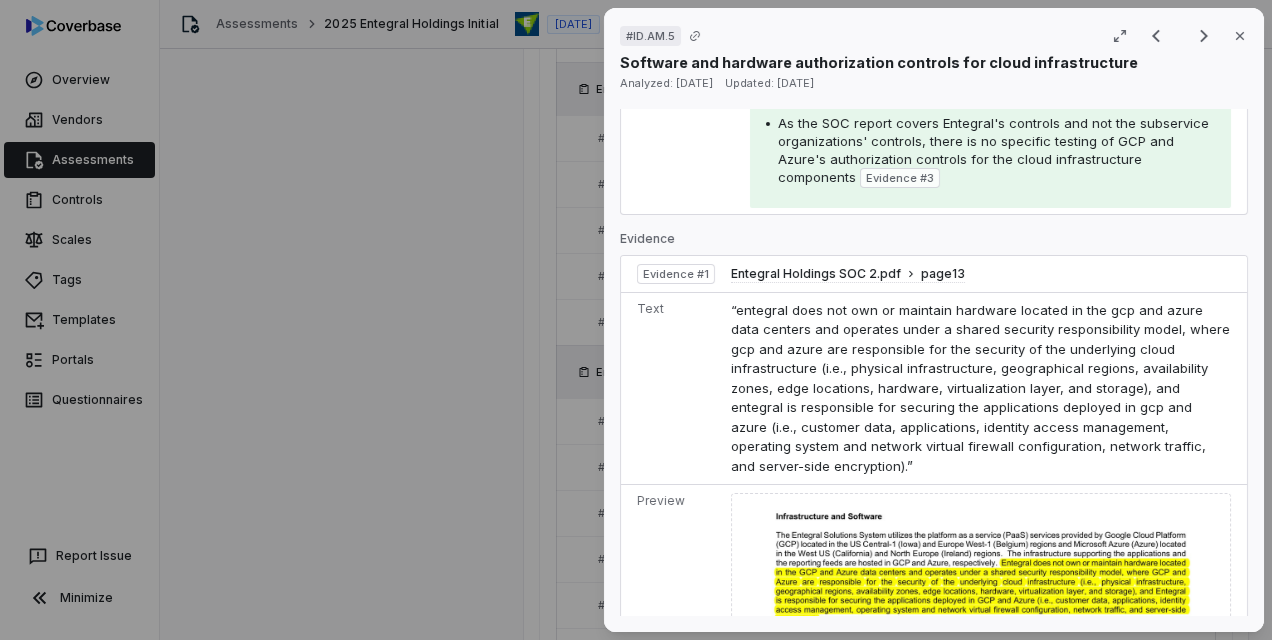 scroll, scrollTop: 700, scrollLeft: 0, axis: vertical 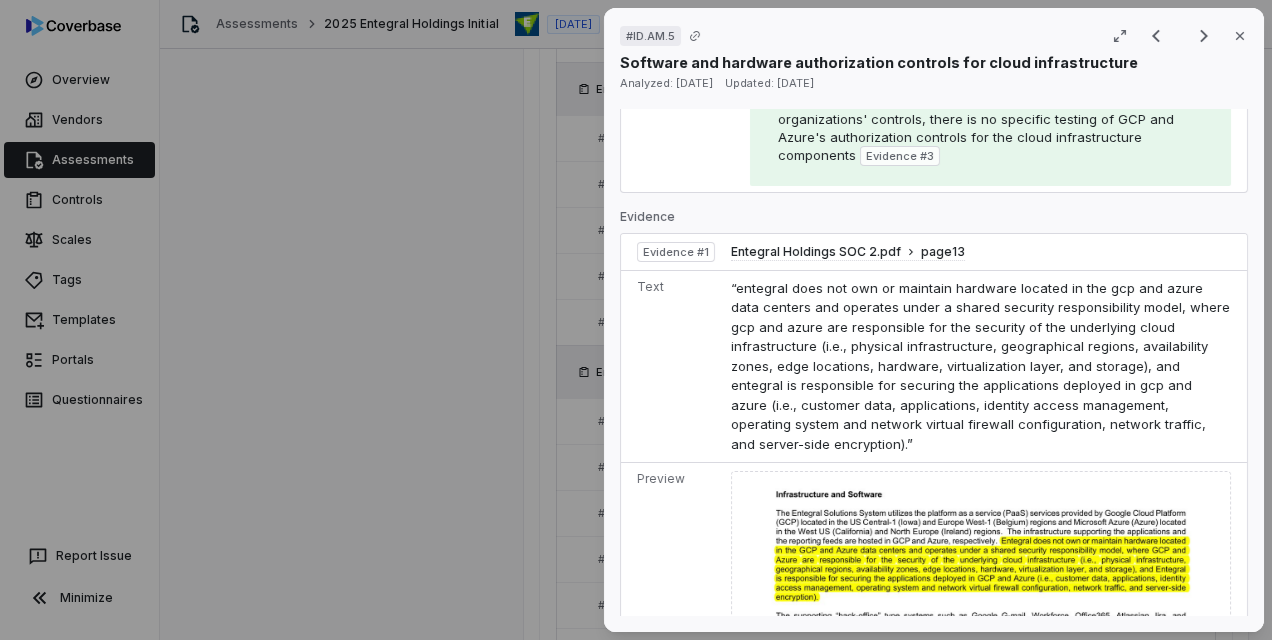 click on "# ID.AM.5 Result 22 of 73 Close Software and hardware authorization controls for cloud infrastructure Analyzed: [DATE] Updated: [DATE] No issue found Mark as issue Control Expectation All software and hardware in the supplier's systems is authorized Guidance no guidance Control Set Enabler V4 Controls Asset Management  Weight 1 Evaluation Correct the AI Edit   Score 3.0 Managed Analysis The SOC 2 report indicates that Entegral does not own or maintain the hardware and cloud infrastructure for its production systems hosted on Google Cloud Platform (GCP) and Microsoft Azure Evidence # 1 Entegral operates under a shared responsibility model where GCP and Azure are responsible for implementing logical access controls to the underlying network and virtualization management software for the cloud hosting services Evidence # 2 Evidence # 2 Evidence # 1 Evidence # 3 Evidence Evidence # 1 Entegral Holdings SOC 2.pdf page  13 Text Preview Evidence # 2 Entegral Holdings SOC 2.pdf page  17 Text Preview Evidence #" at bounding box center (636, 320) 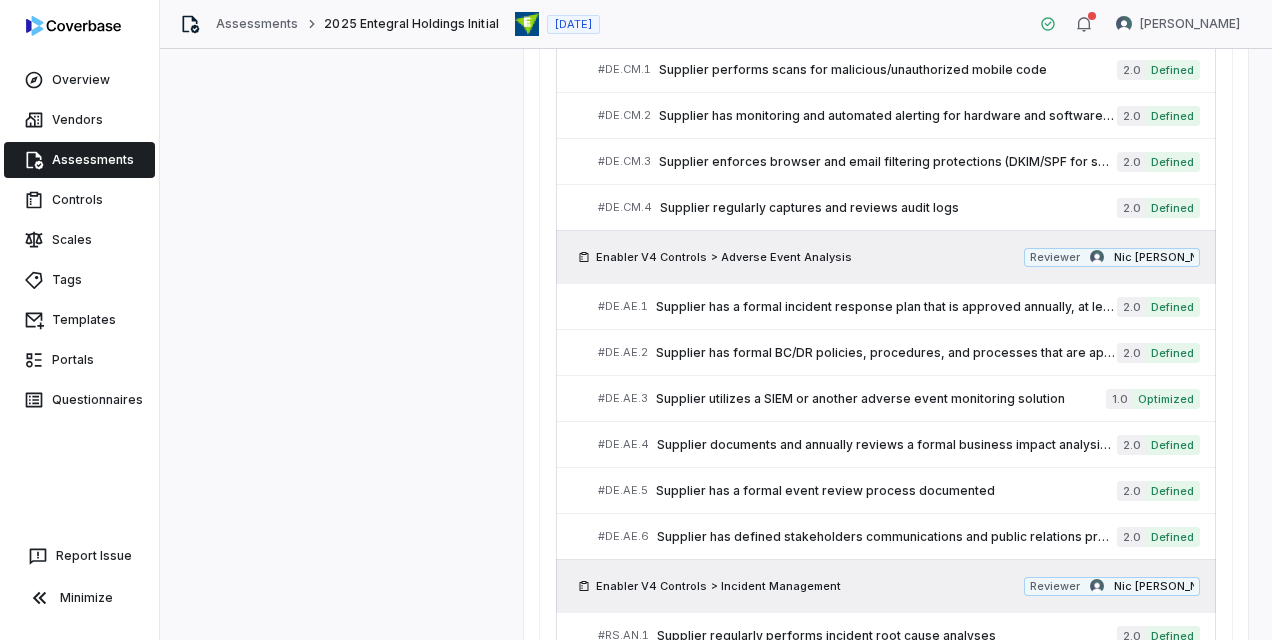scroll, scrollTop: 4101, scrollLeft: 0, axis: vertical 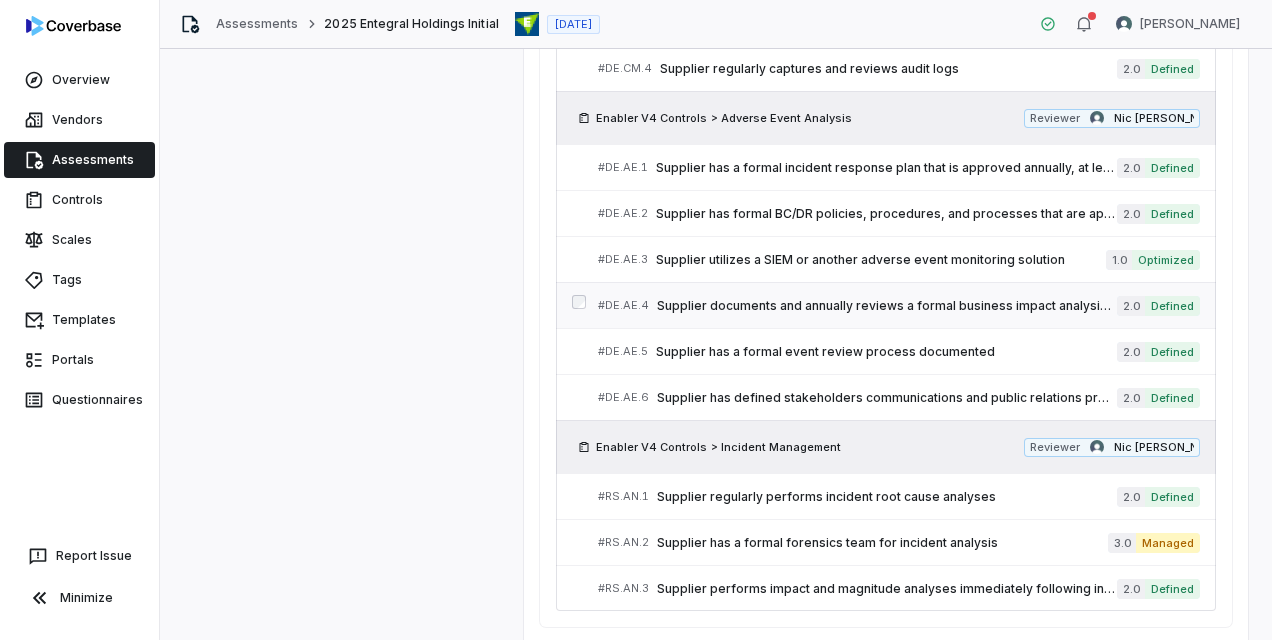 click on "Supplier documents and annually reviews a formal business impact analysis, at least" at bounding box center [887, 306] 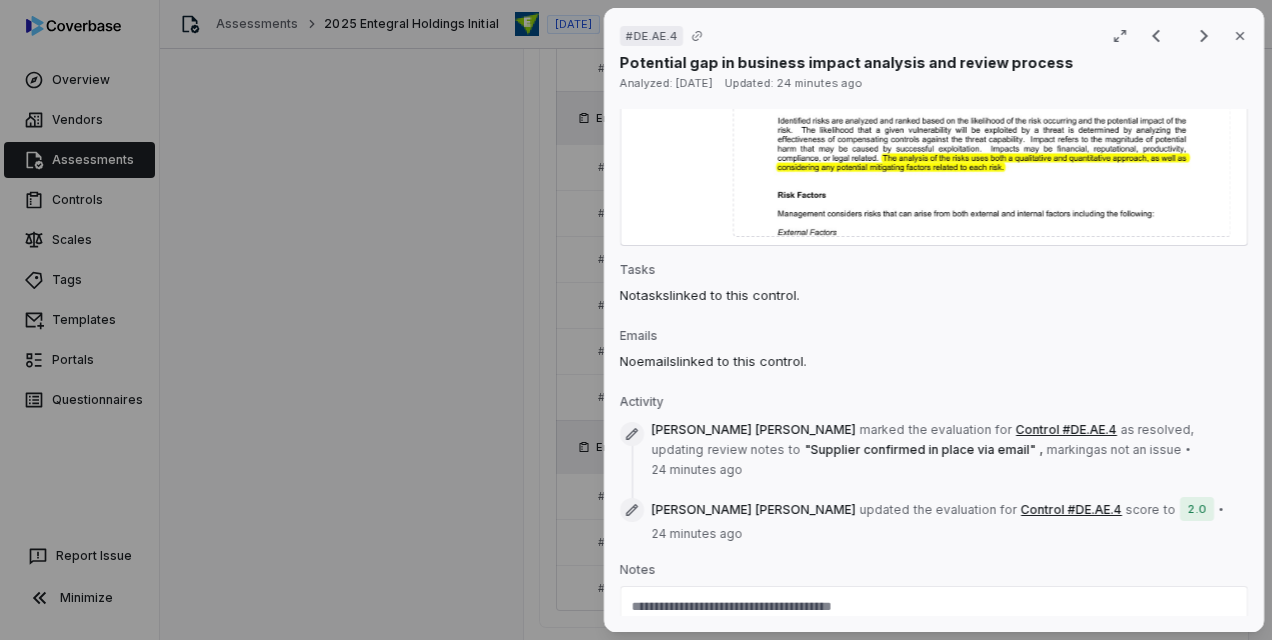scroll, scrollTop: 1680, scrollLeft: 0, axis: vertical 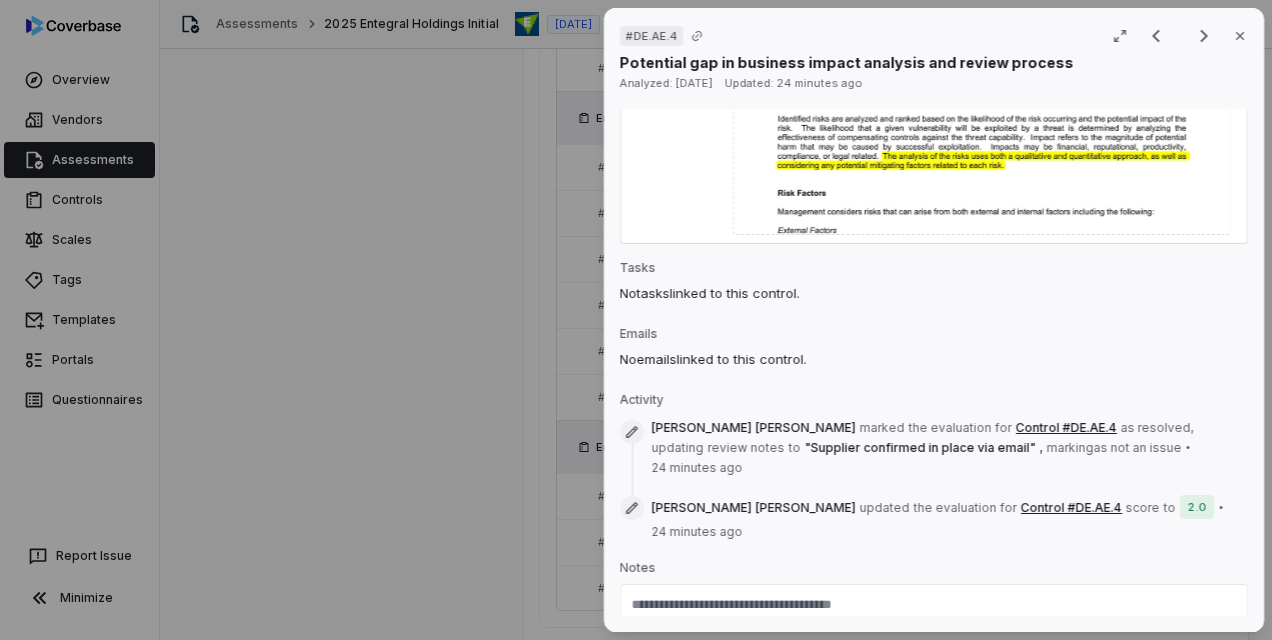 click on "# DE.AE.4 Result 68 of 73 Close Potential gap in business impact analysis and review process Analyzed: [DATE] Updated: 24 minutes ago Issue marked as resolved Mark as issue Control Expectation Supplier documents and annually reviews a formal business impact analysis, at least Guidance no guidance Control Set Enabler V4 Controls Adverse Event Analysis  Weight 1 Evaluation Correct the AI Edit   Score 2.0 Defined Analysis The control requires the vendor to document and annually review a formal business impact analysis Evidence # 1 While the vendor has processes for risk assessment and risk mitigation, no specific evidence was found in the documents provided that a formal business impact analysis is conducted and reviewed annually There are some references to considering business impacts as part of the risk assessment process, but no clear confirmation of a dedicated formal business impact analysis document or process Evidence # 2 Evidence # 3 Category Incomplete response Evidence Evidence # 1 page  19 Text 2" at bounding box center (636, 320) 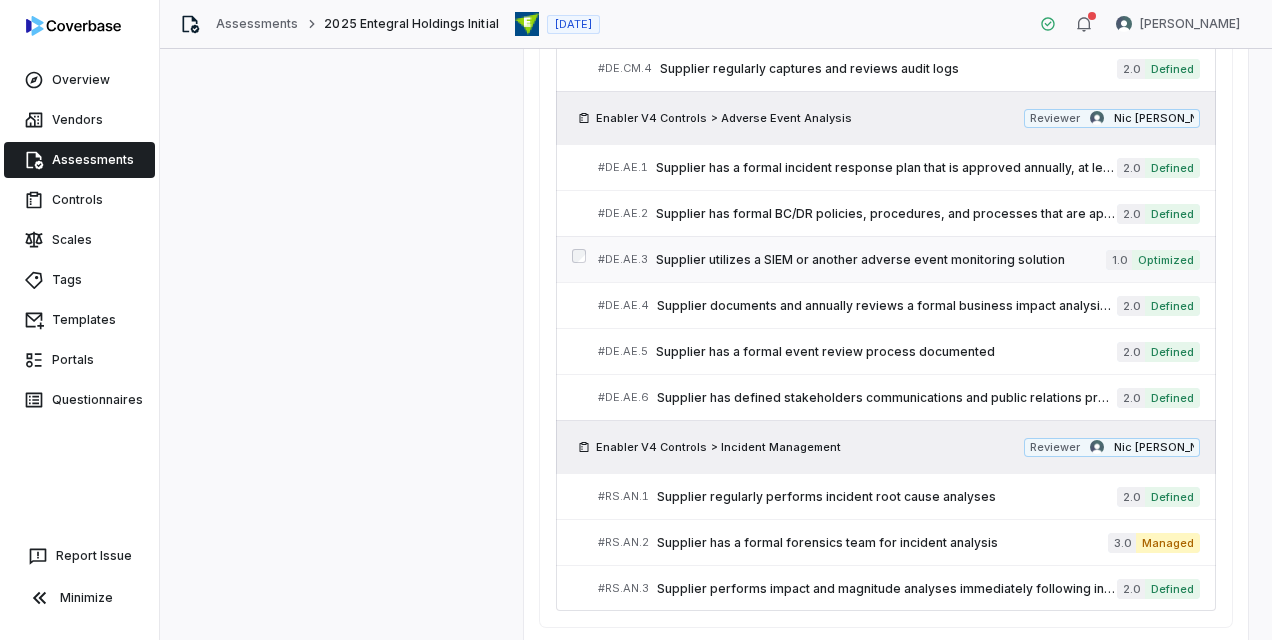 click on "Supplier utilizes a SIEM or another adverse event monitoring solution" at bounding box center (881, 260) 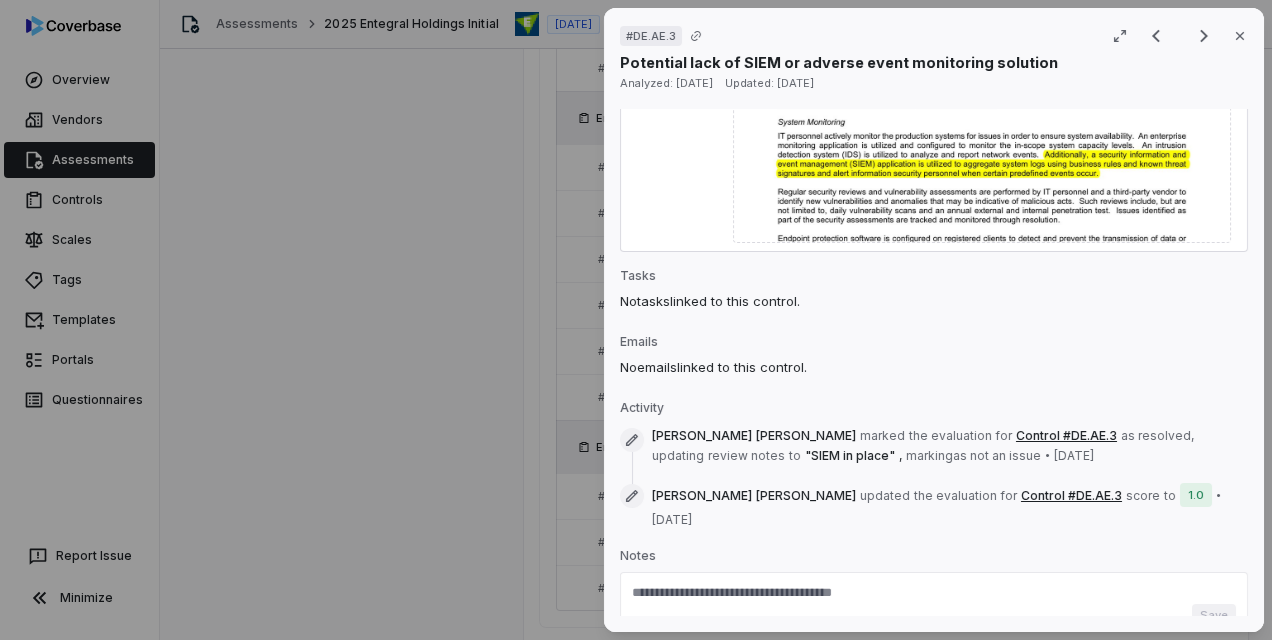 scroll, scrollTop: 1630, scrollLeft: 0, axis: vertical 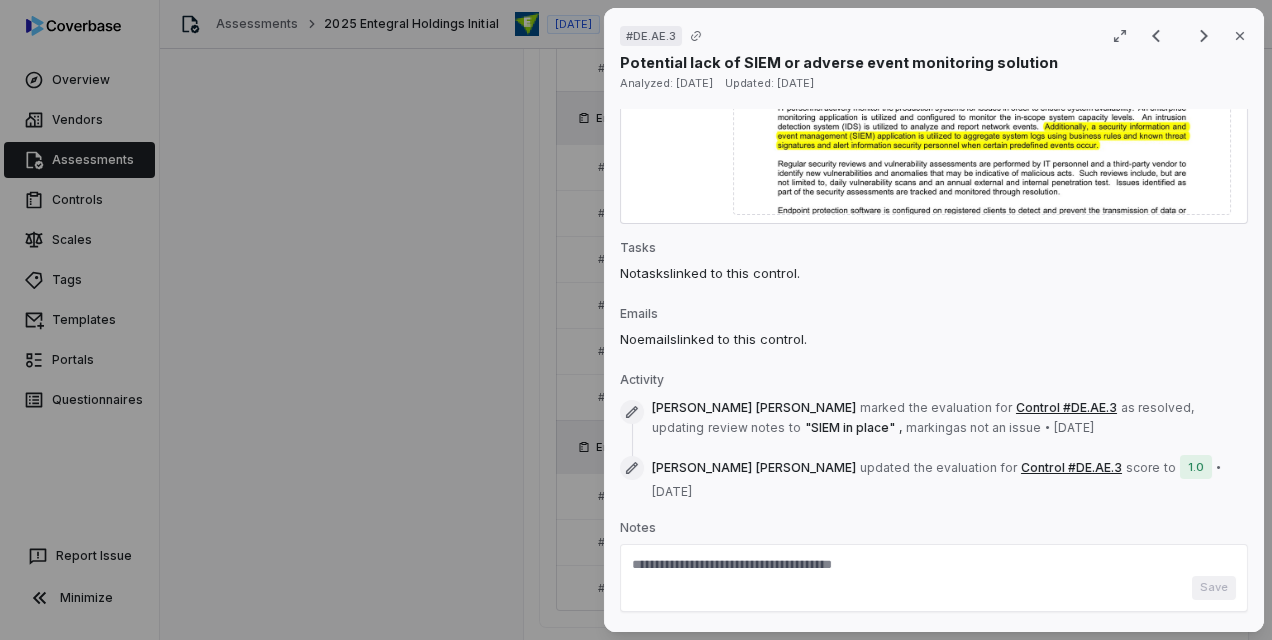 click on "# DE.AE.3 Result 67 of 73 Close Potential lack of SIEM or adverse event monitoring solution Analyzed: [DATE] Updated: [DATE] Issue marked as resolved Mark as issue Control Expectation Supplier utilizes a SIEM or another adverse event monitoring solution Guidance no guidance Control Set Enabler V4 Controls Adverse Event Analysis  Weight 1 Evaluation Correct the AI Edit   Score 1.0 Optimized Analysis The SOC 2 report states that Entegral utilizes a SIEM application to aggregate system logs and alert personnel for certain events. Evidence # 1 However, the SOC 2 report does not explicitly confirm that the SIEM solution covers adverse event monitoring capabilities as required by the control. Evidence # 2 No other supporting document was provided that clearly demonstrates the use of an adverse event monitoring solution. Evidence # 3 Category Incomplete response Evidence Evidence # 1 Entegral Holdings SOC 2.pdf page  40 Text Preview Evidence # 2 Entegral Holdings SOC 2.pdf page  40 Text Preview Evidence # 3" at bounding box center [636, 320] 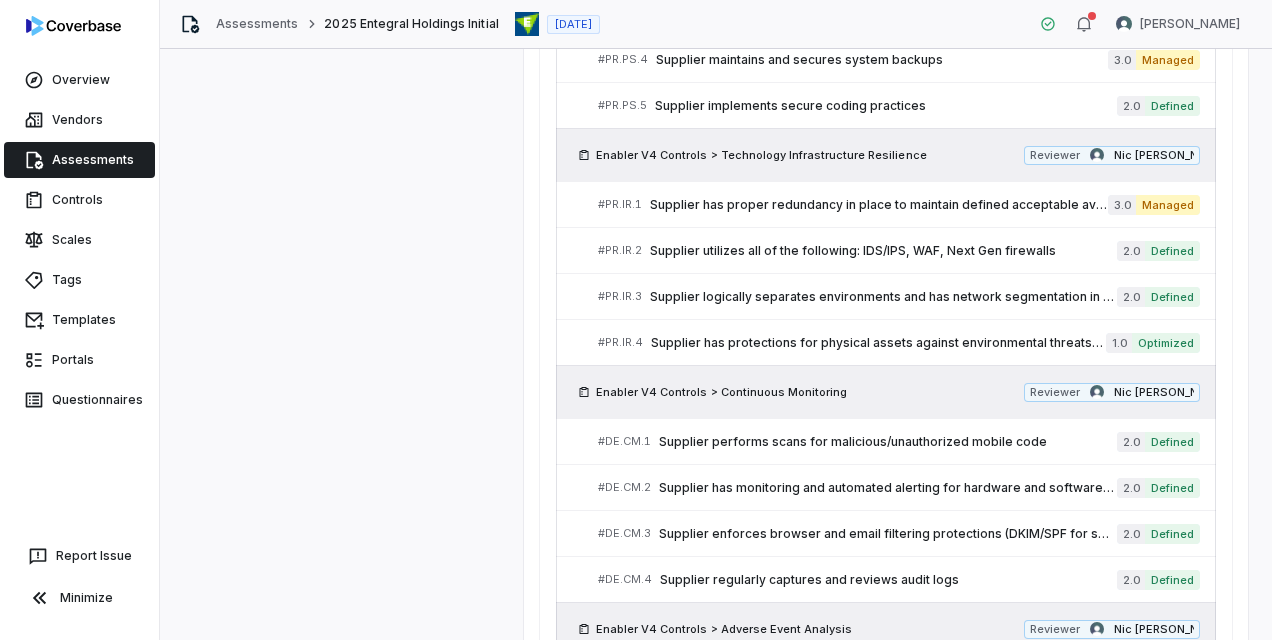 scroll, scrollTop: 3600, scrollLeft: 0, axis: vertical 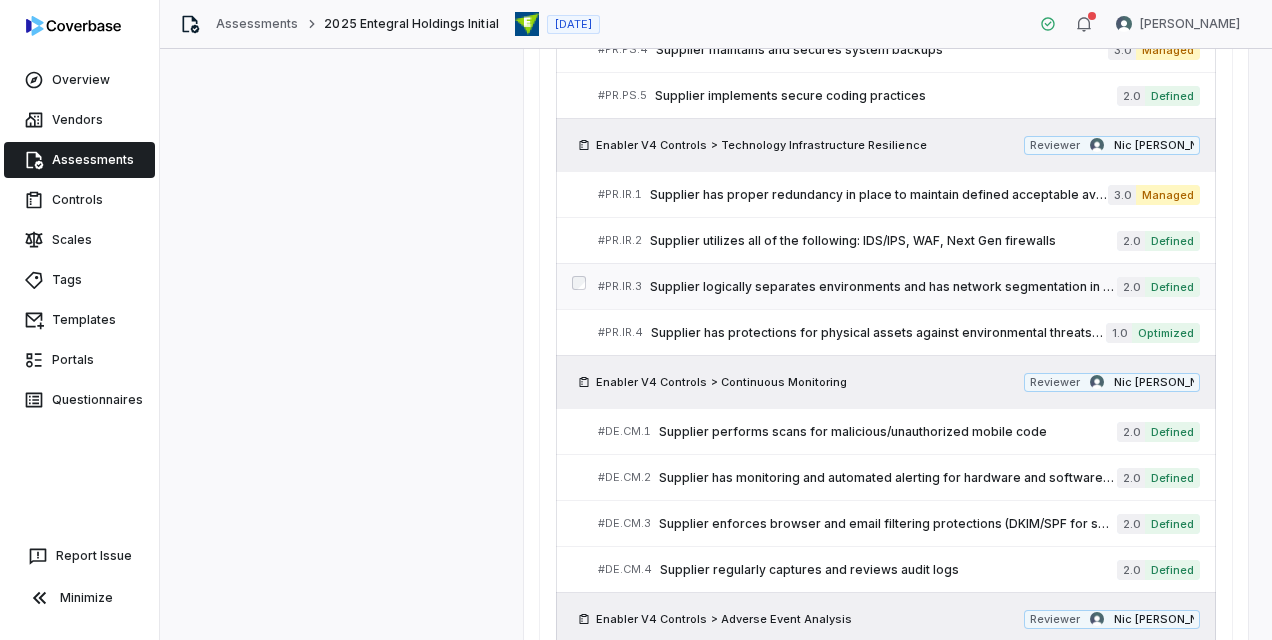 click on "Supplier logically separates environments and has network segmentation in place" at bounding box center (883, 287) 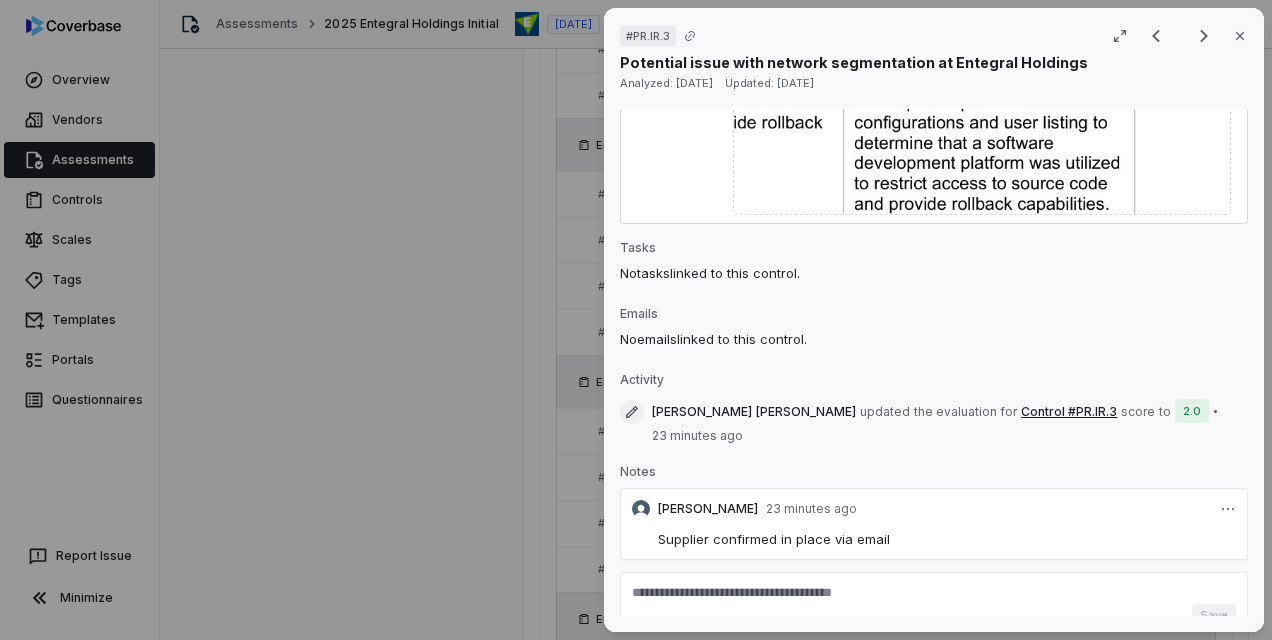 scroll, scrollTop: 1532, scrollLeft: 0, axis: vertical 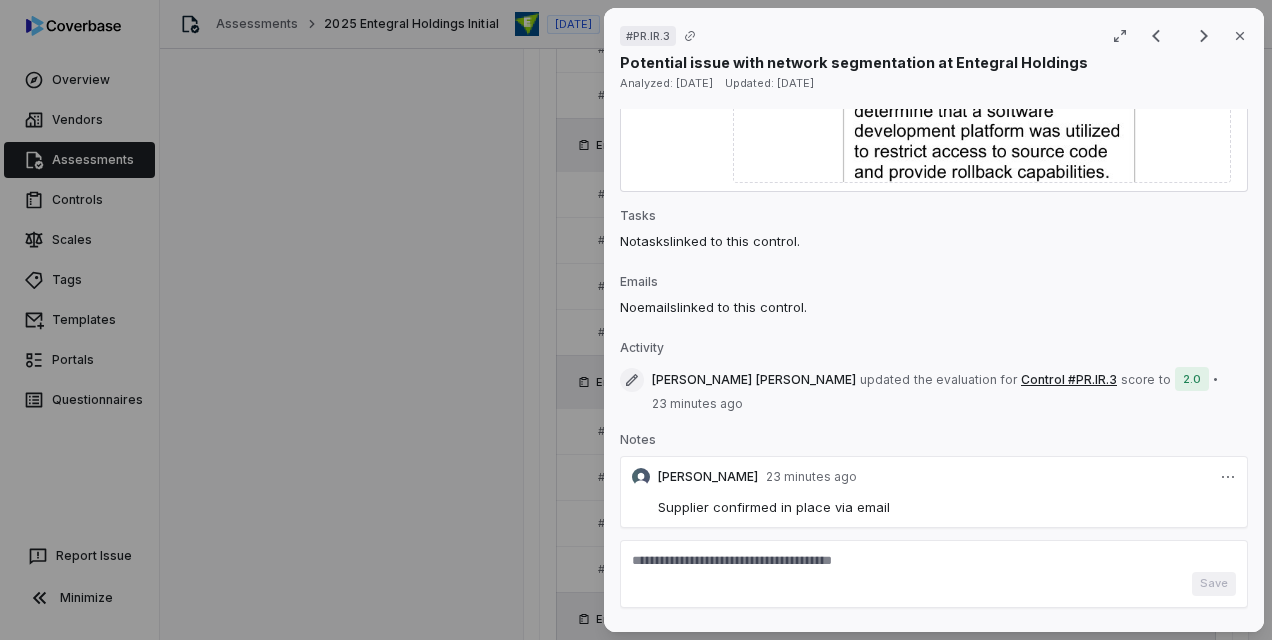click on "# PR.IR.3 Result 59 of 73 Close Potential issue with network segmentation at Entegral Holdings Analyzed: [DATE] Updated: [DATE] No issue found Mark as issue Control Expectation Supplier logically separates environments and has network segmentation in place Guidance no guidance Control Set Enabler V4 Controls Technology Infrastructure Resilience  Weight 1 Evaluation Correct the AI Edit   Score 2.0 Defined Analysis The SOC 2 report mentions that Entegral is responsible for securing applications deployed in GCP and Azure, including network virtual firewall configuration. Evidence # 1 However, there is no explicit mention of network segmentation being implemented between production and non-production environments at [GEOGRAPHIC_DATA]. Evidence # 2 The report states that development and testing activities are performed in distinct environments logically separate from production, but it is unclear if network segmentation controls are in place. Evidence # 2 Category Inconsistency Evidence Evidence # 1 page  13 Text 2" at bounding box center (934, 320) 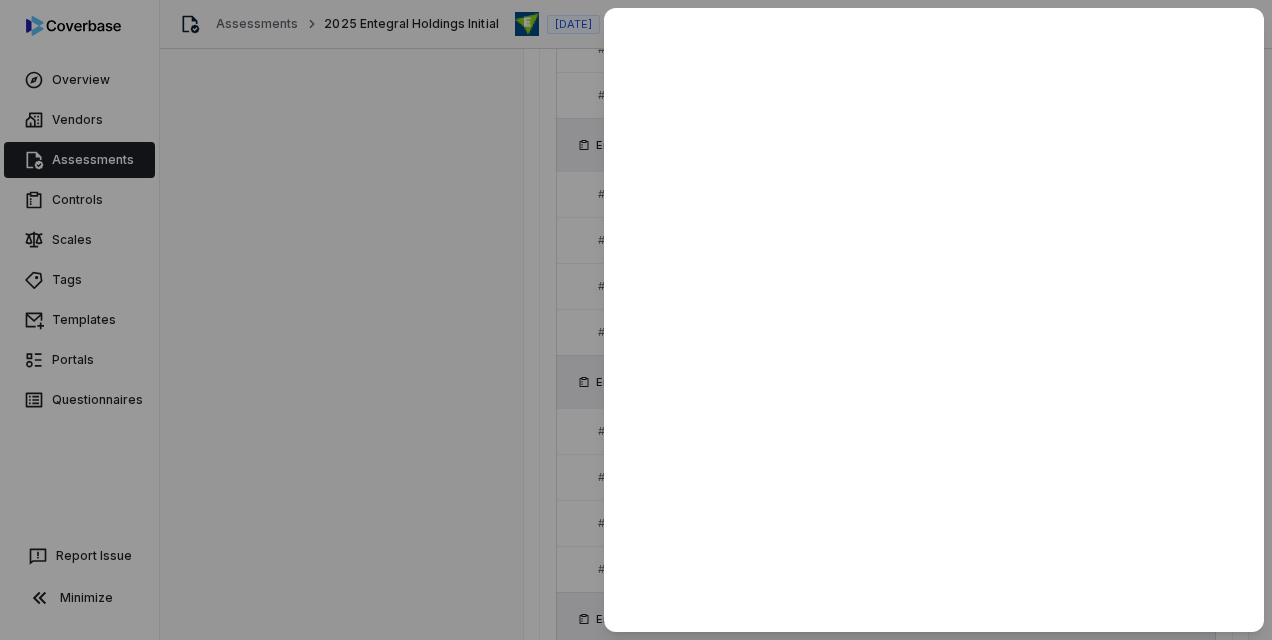 click at bounding box center [636, 320] 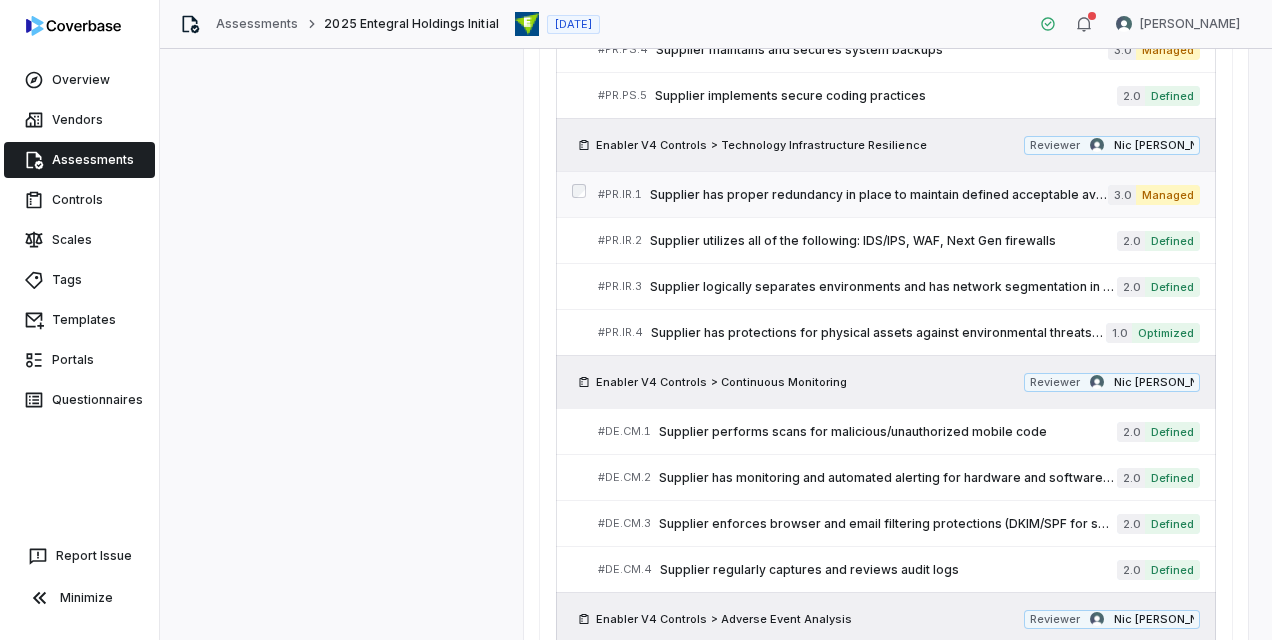 click on "Supplier has proper redundancy in place to maintain defined acceptable availability metrics" at bounding box center (879, 195) 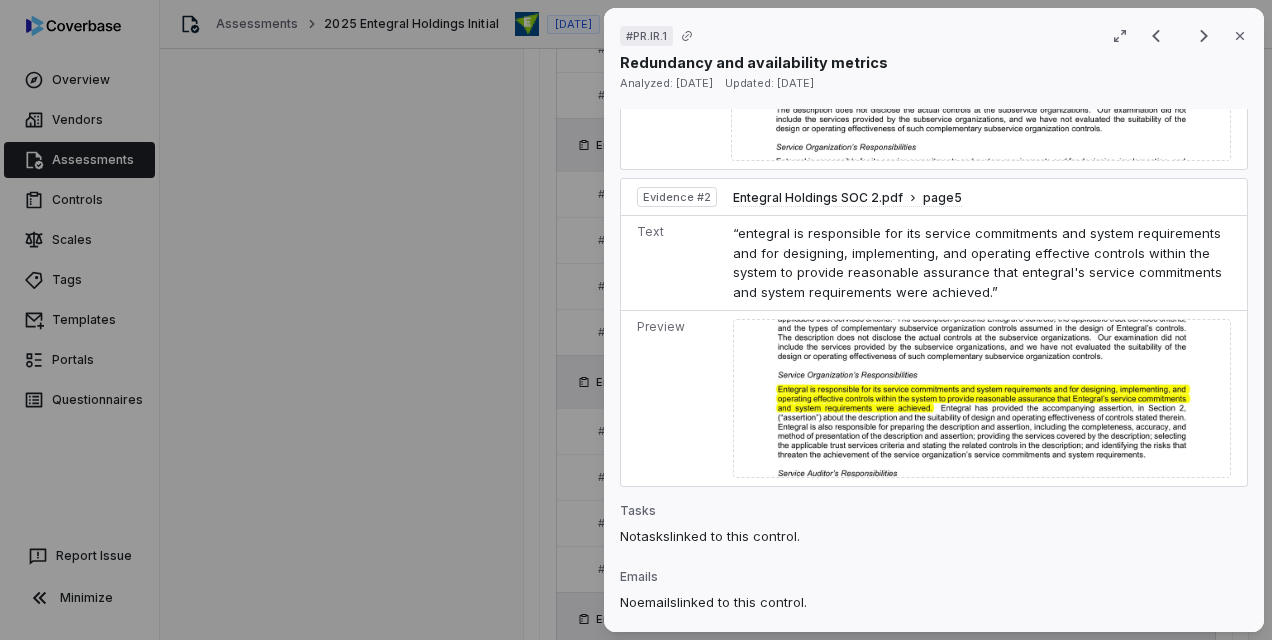 scroll, scrollTop: 1200, scrollLeft: 0, axis: vertical 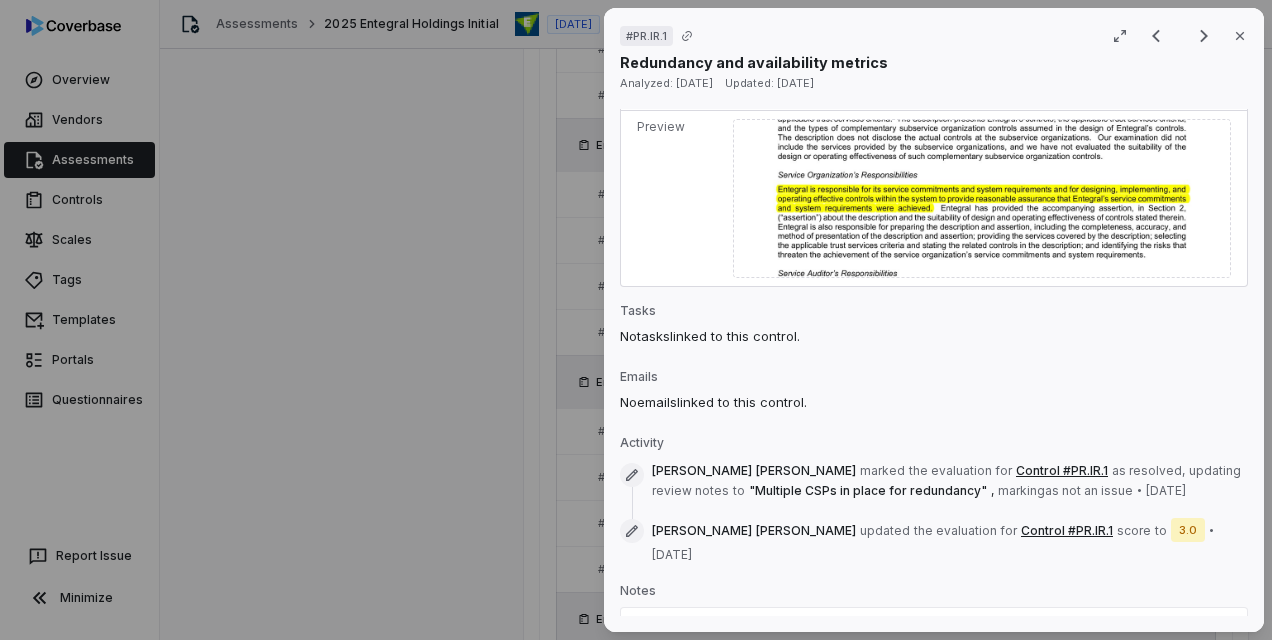 click on "# PR.IR.1 Result 57 of 73 Close Redundancy and availability metrics Analyzed: [DATE] Updated: [DATE] Issue marked as resolved Mark as issue Control Expectation Supplier has proper redundancy in place to maintain defined acceptable availability metrics Guidance no guidance Control Set Enabler V4 Controls Technology Infrastructure Resilience  Weight 1 Evaluation Correct the AI Edit   Score 3.0 Managed Analysis The SOC 2 report mentions that Entegral uses cloud hosting services from GCP and Azure, but does not provide details on redundancy or availability metrics implemented by Entegral Evidence # 1 There is no evidence in the provided documents explicitly confirming that Entegral has proper redundancy measures or defined availability metrics for their system Evidence # 1 The report states that Entegral is responsible for their service commitments and requirements, including designing and implementing effective controls, but lacks specifics on redundancy and availability controls Evidence # 2 Category 1" at bounding box center [636, 320] 